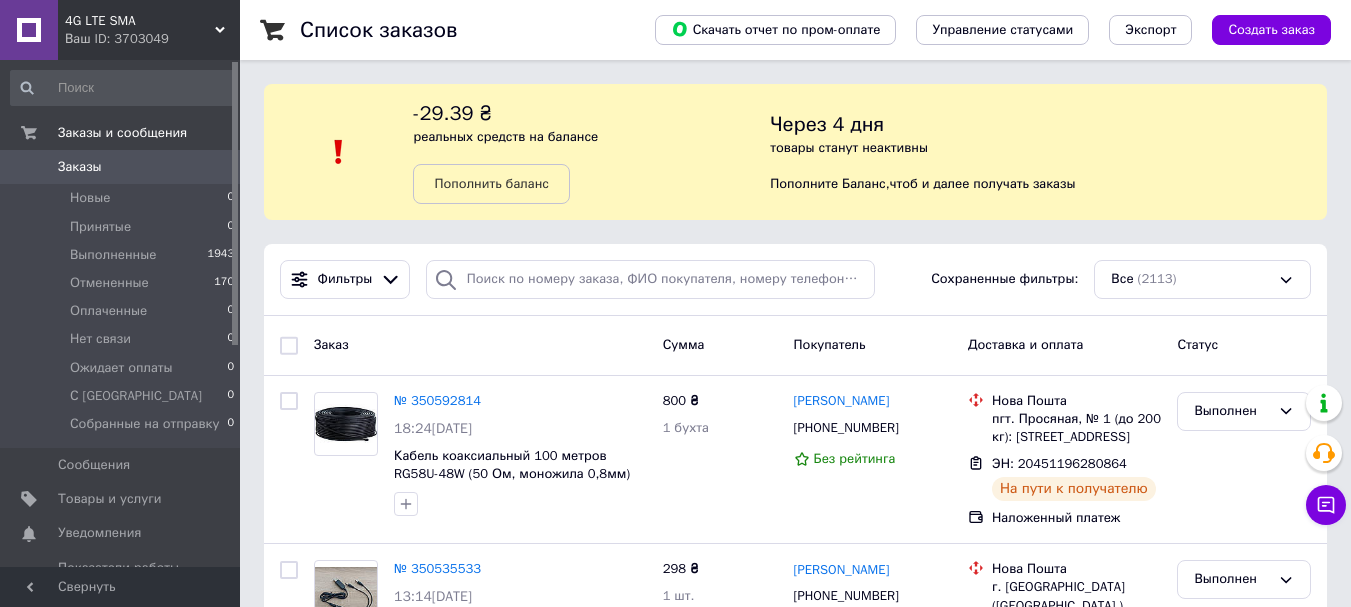 scroll, scrollTop: 0, scrollLeft: 0, axis: both 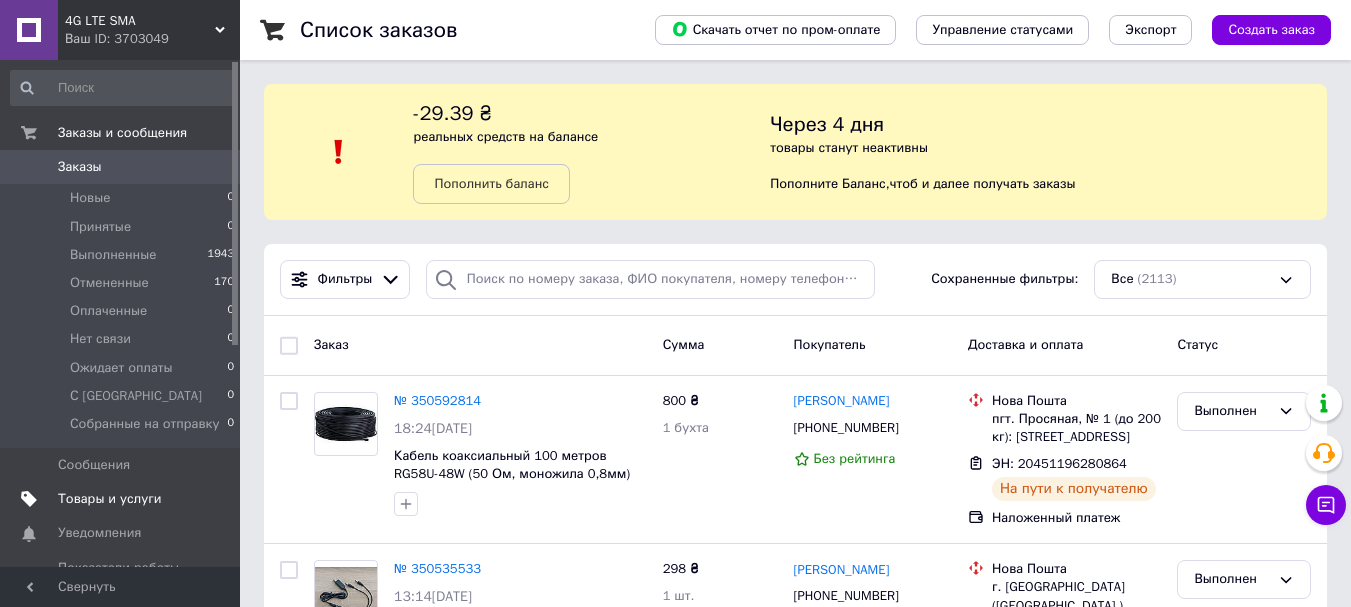 click on "Товары и услуги" at bounding box center (110, 499) 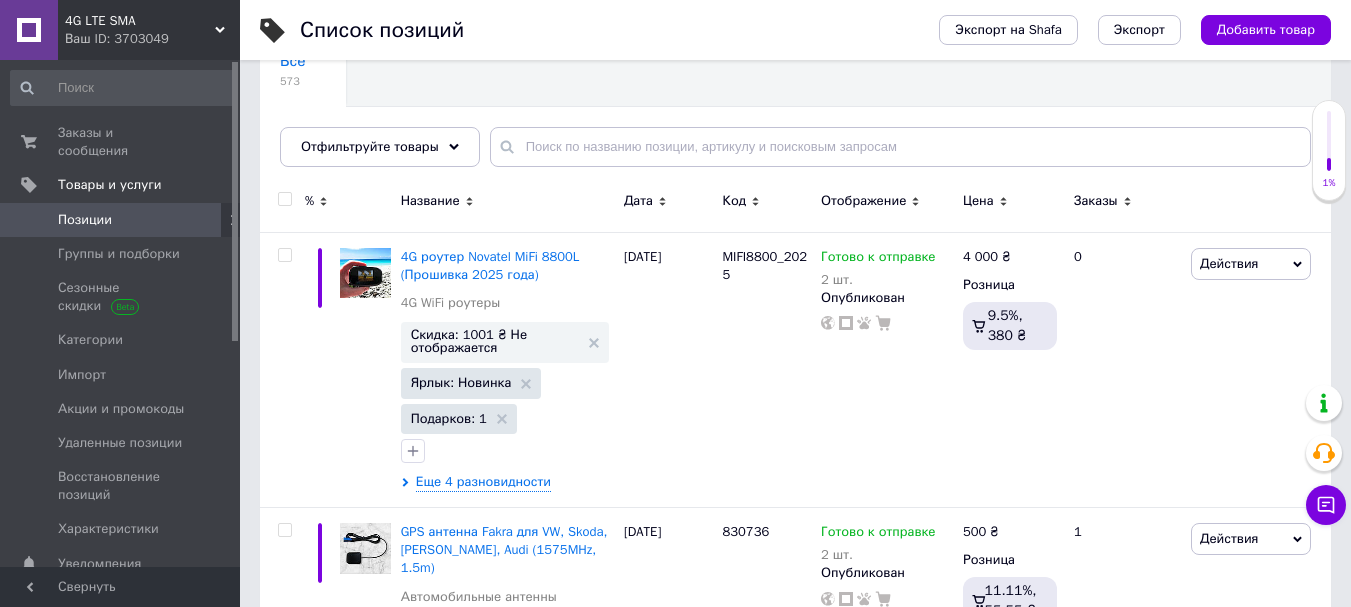 scroll, scrollTop: 200, scrollLeft: 0, axis: vertical 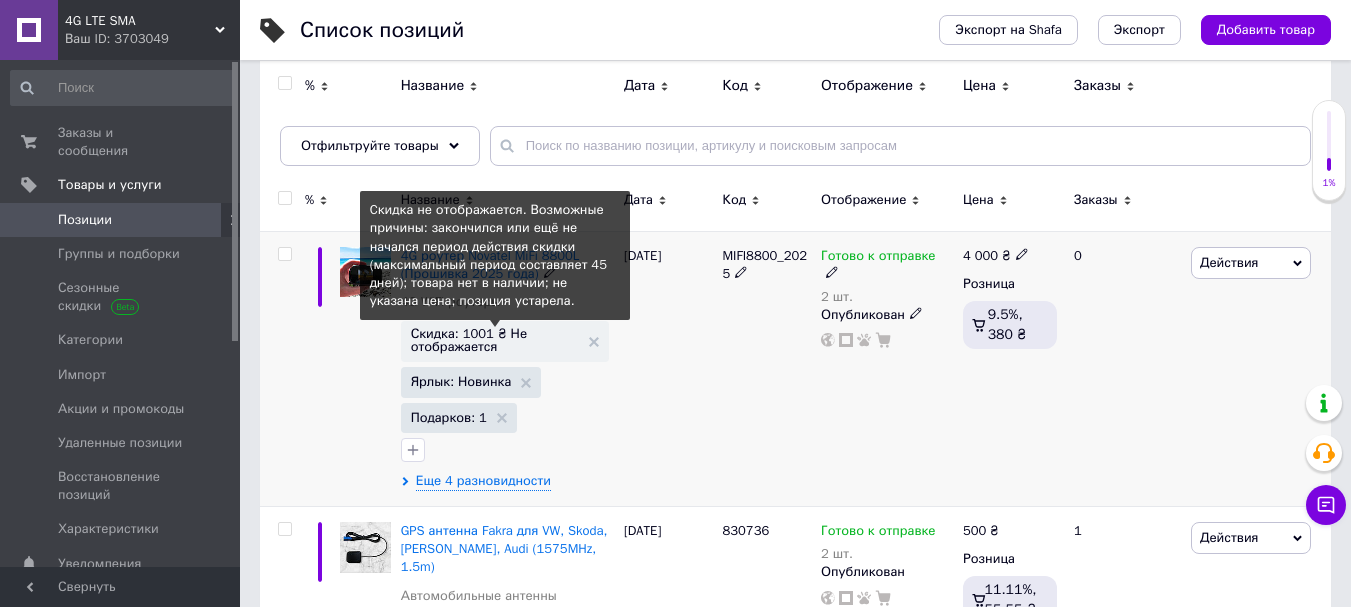 click on "Скидка: 1001 ₴ Не отображается" at bounding box center (495, 340) 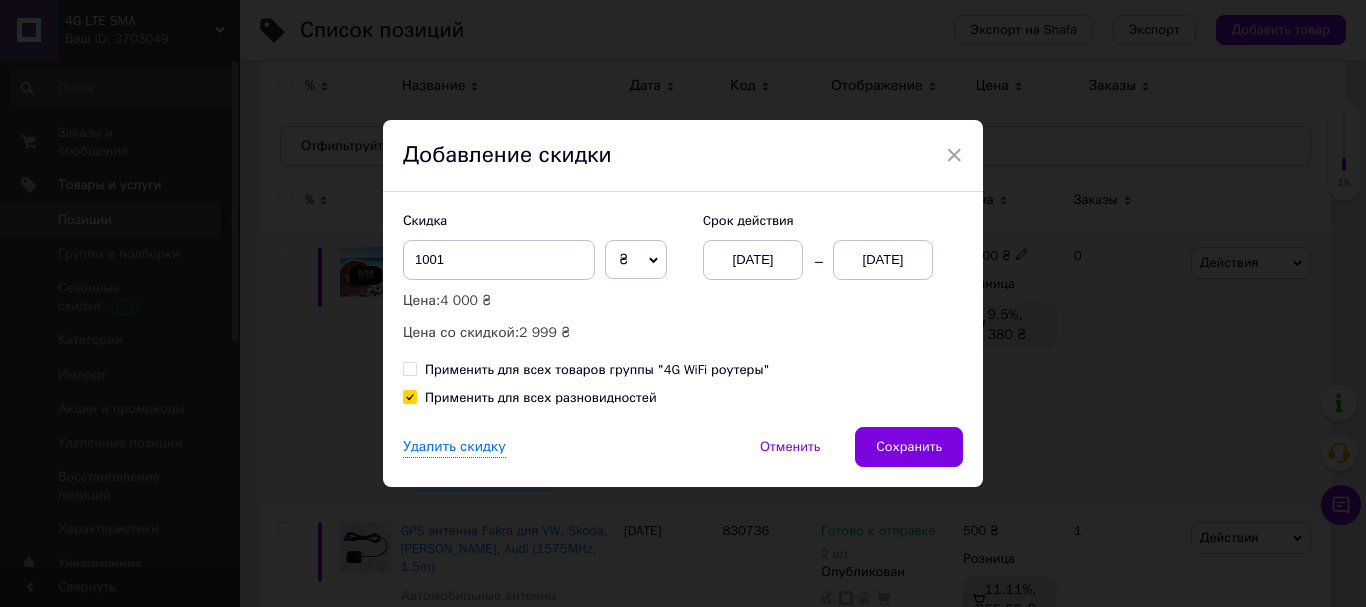 click on "[DATE]" at bounding box center (883, 260) 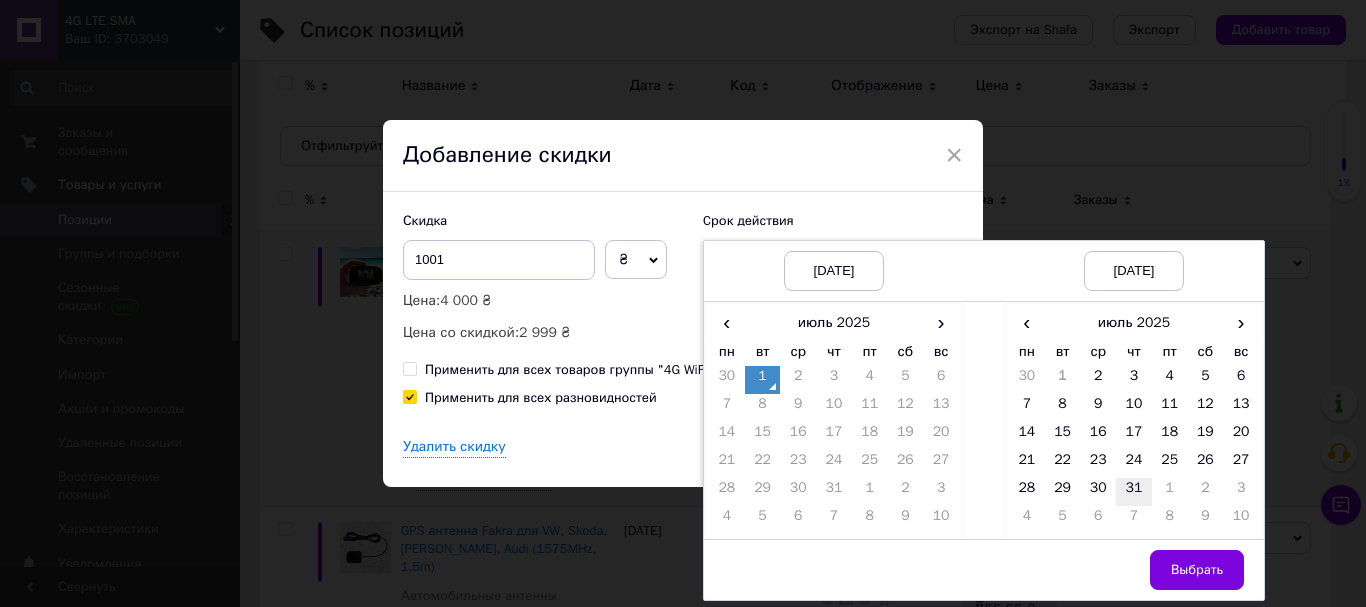 click on "31" at bounding box center [1134, 492] 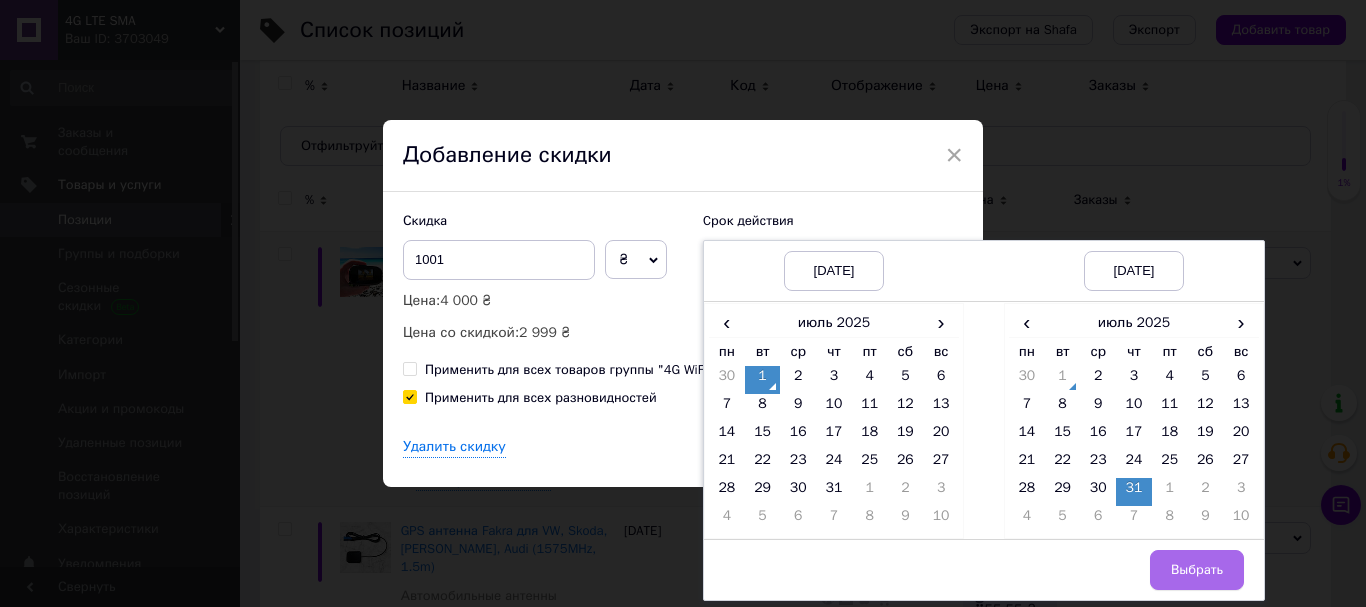 click on "Выбрать" at bounding box center (1197, 570) 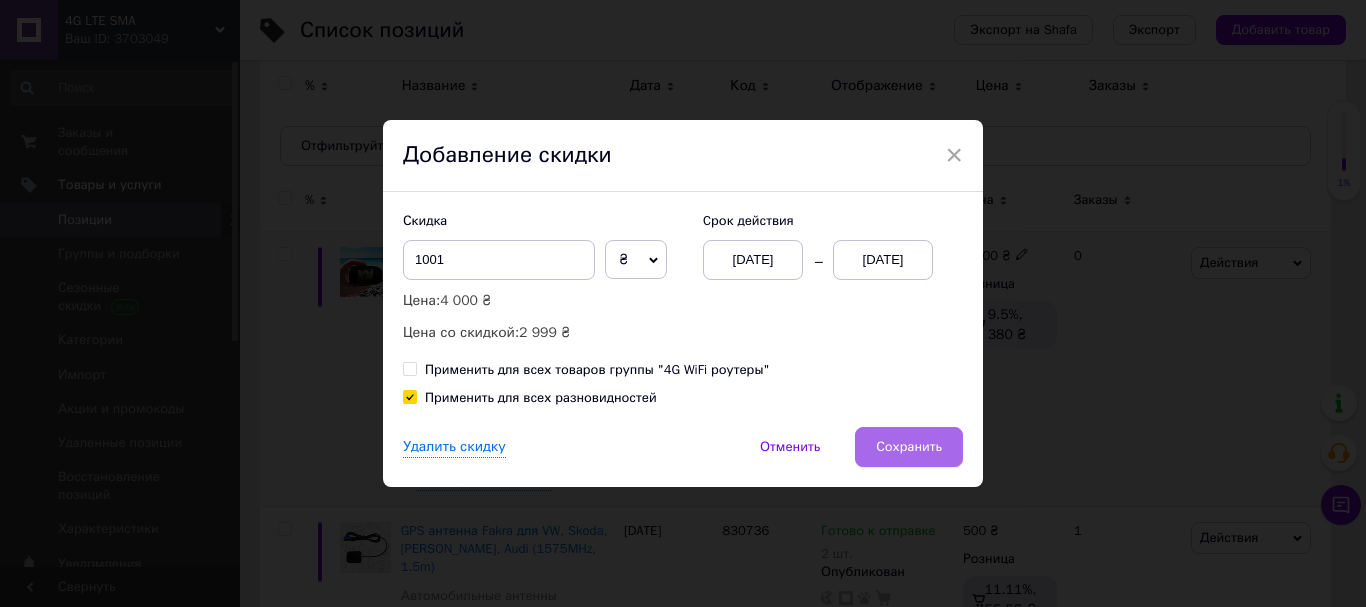 click on "Сохранить" at bounding box center (909, 447) 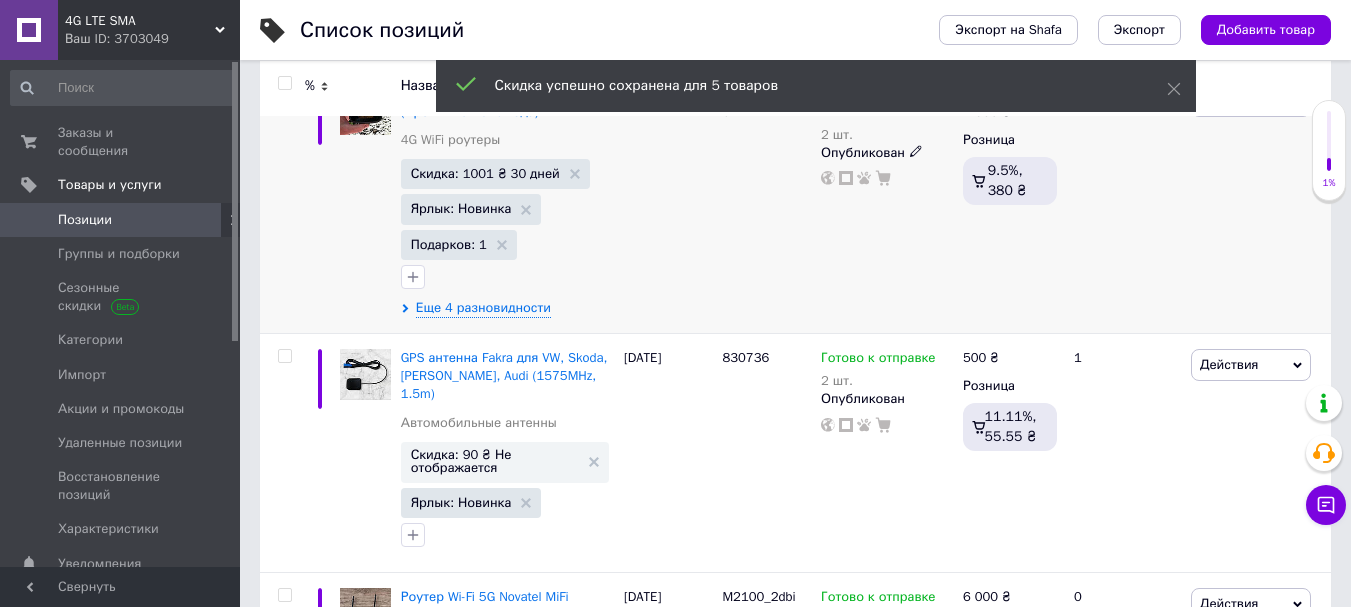 scroll, scrollTop: 400, scrollLeft: 0, axis: vertical 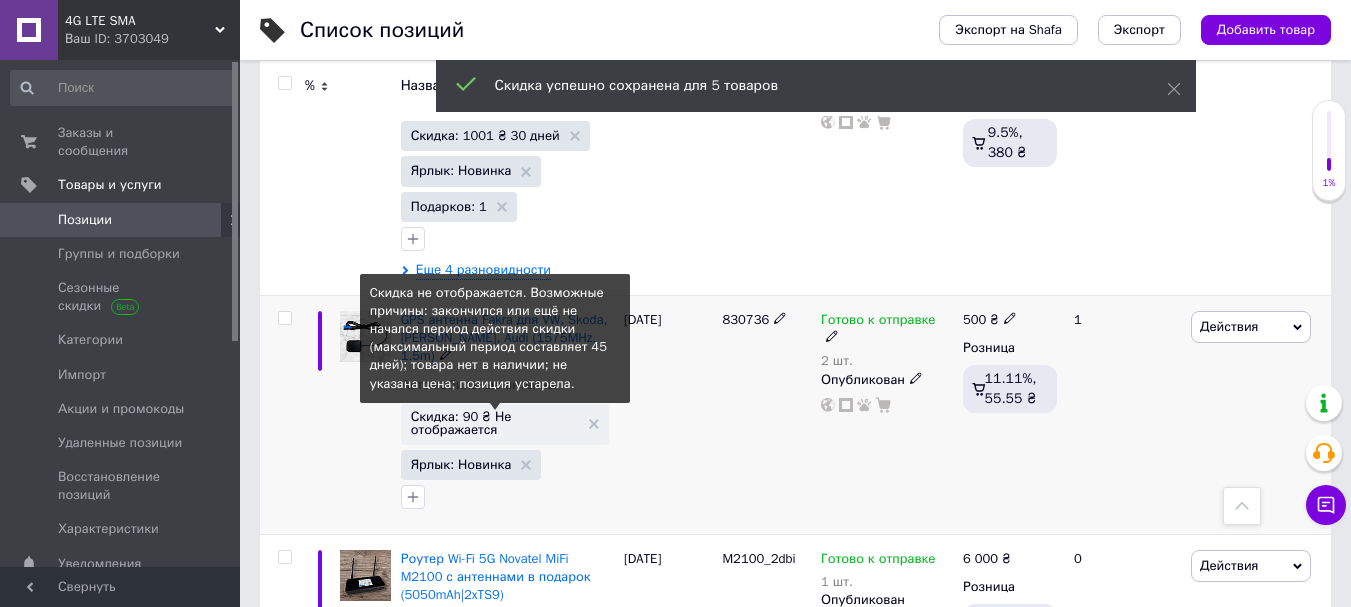 click on "Скидка: 90 ₴ Не отображается" at bounding box center (495, 423) 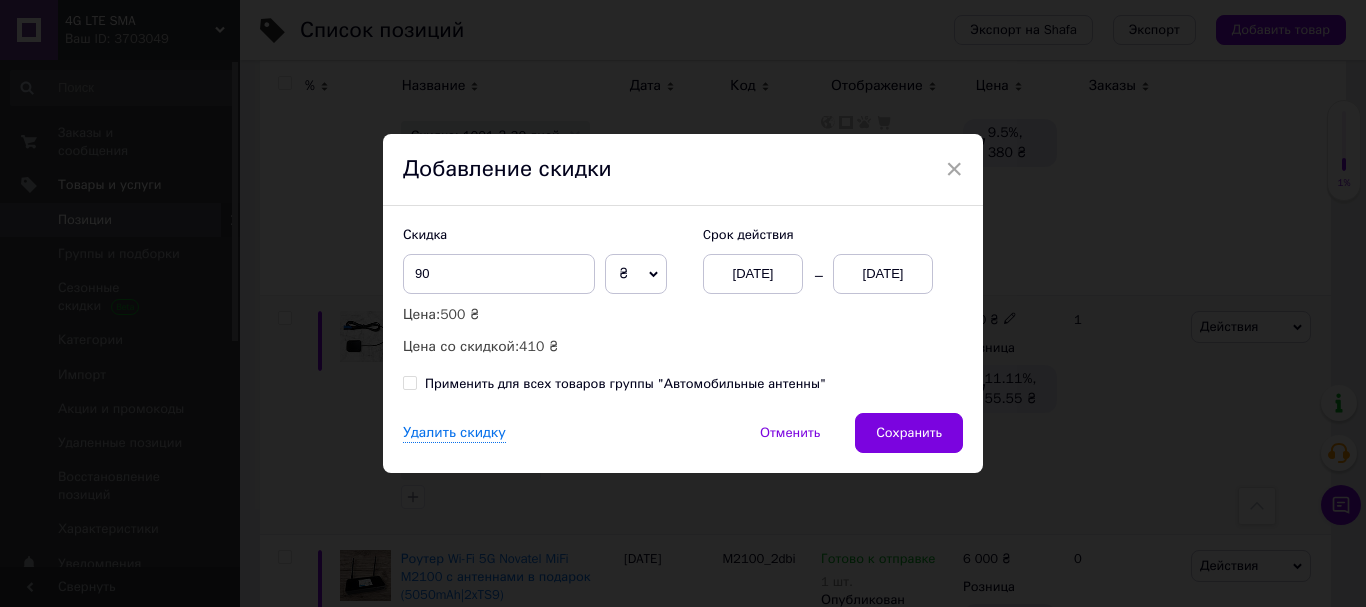 click on "[DATE]" at bounding box center [883, 274] 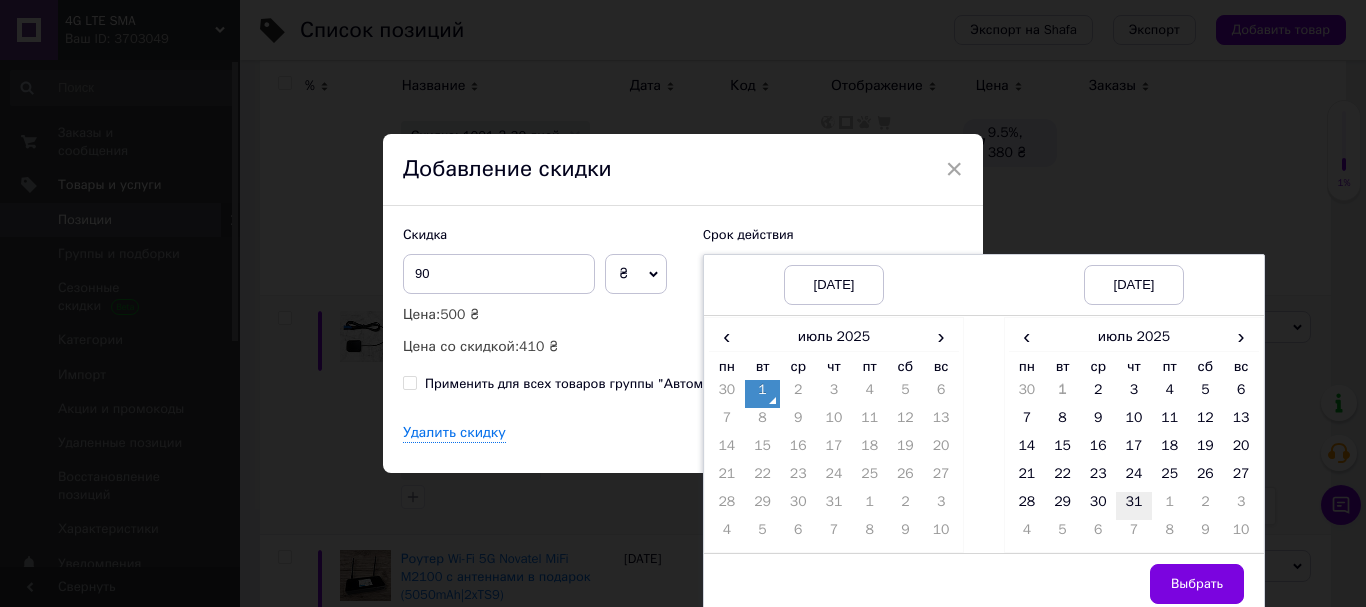 click on "31" at bounding box center (1134, 506) 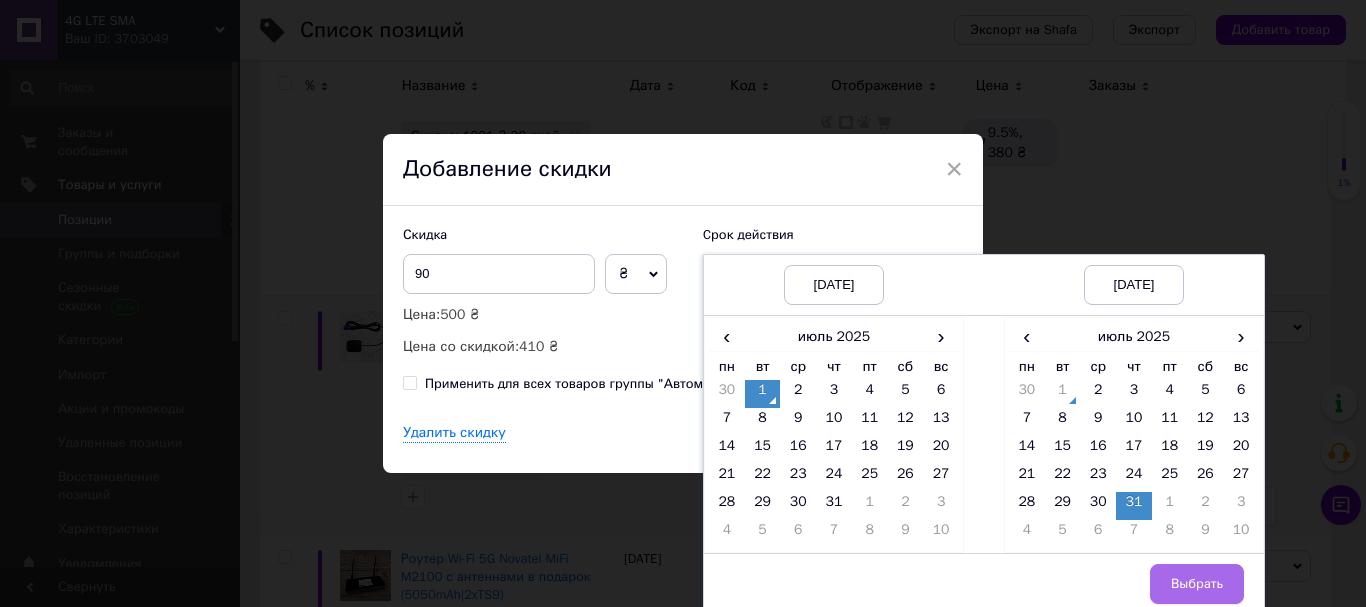 click on "Выбрать" at bounding box center (1197, 584) 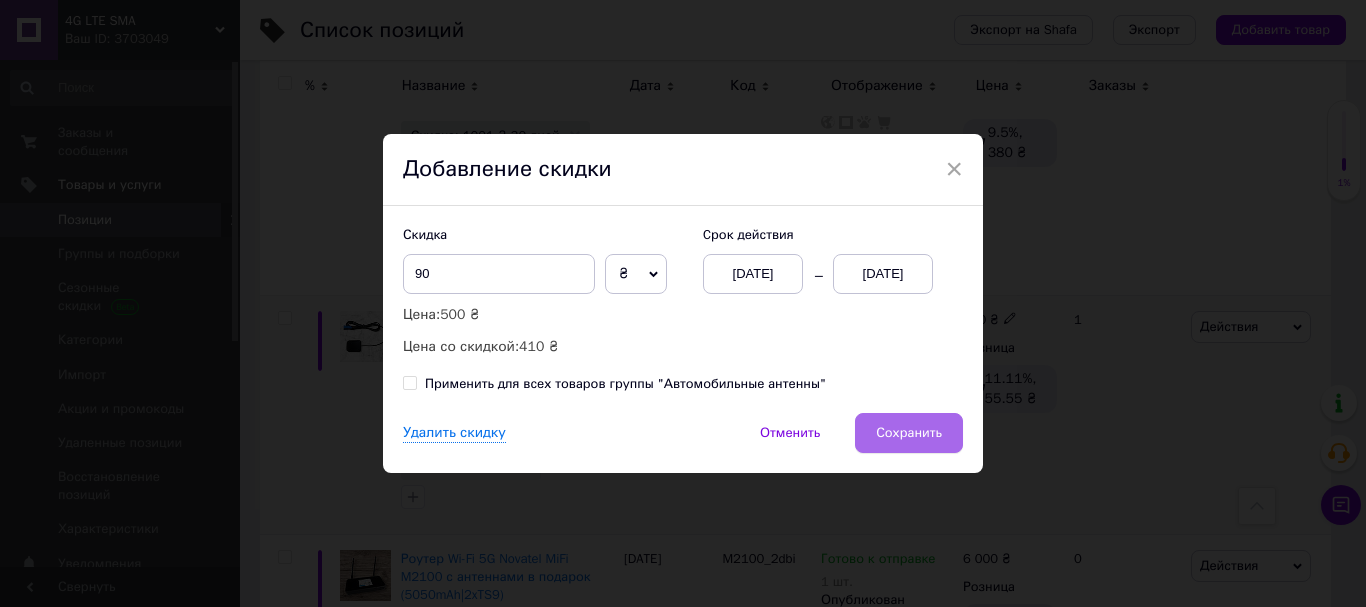 click on "Сохранить" at bounding box center [909, 433] 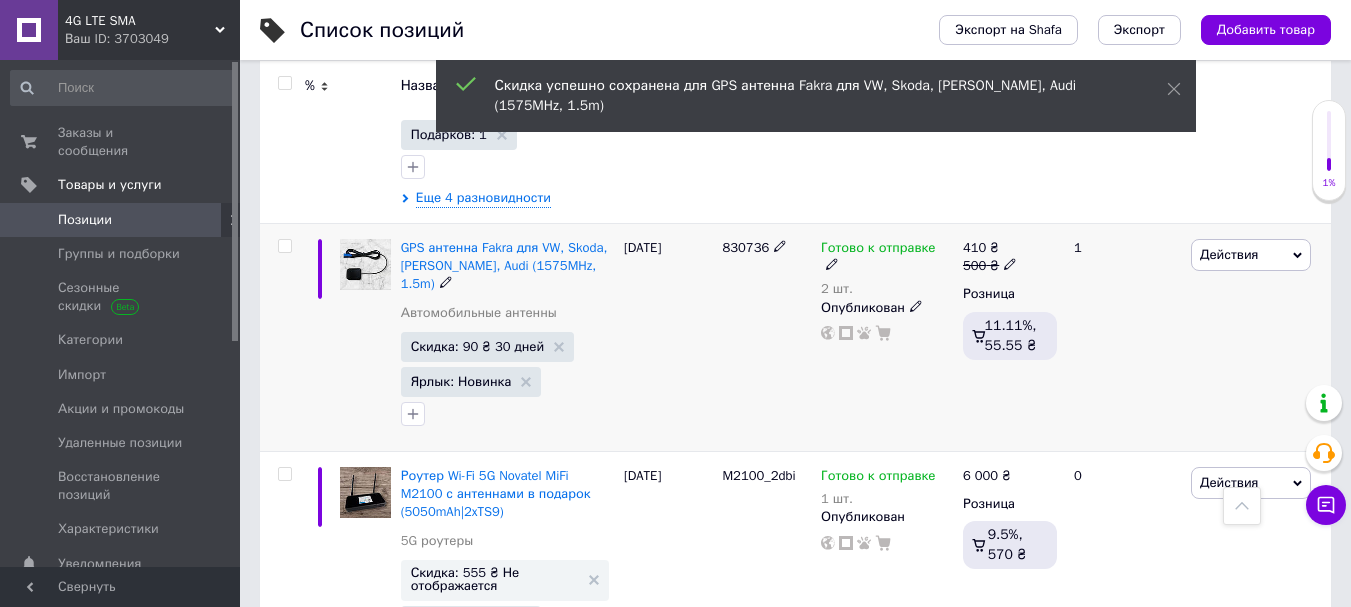 scroll, scrollTop: 600, scrollLeft: 0, axis: vertical 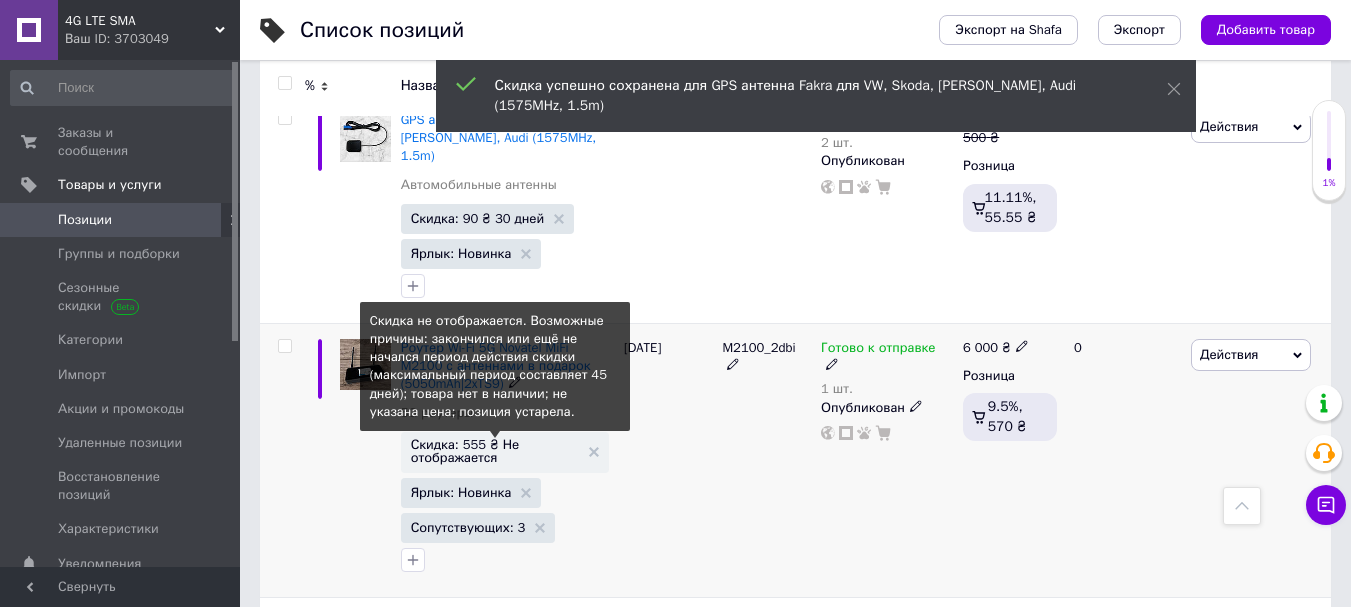 click on "Скидка: 555 ₴ Не отображается" at bounding box center [495, 451] 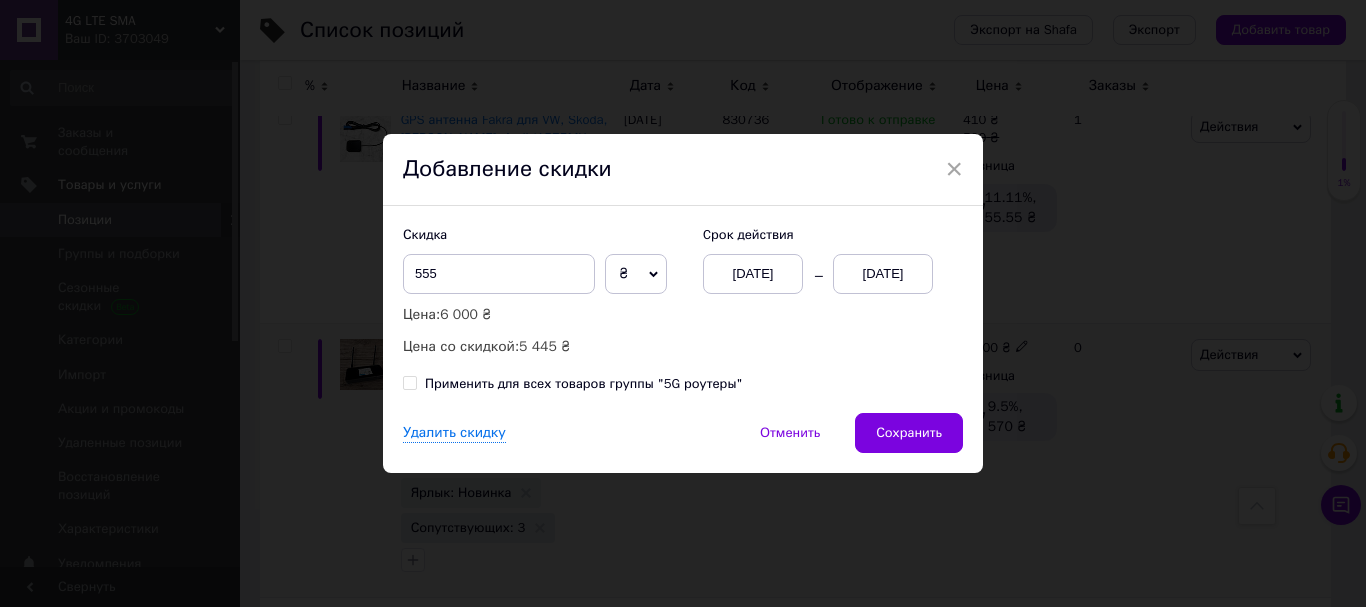 click on "[DATE]" at bounding box center (883, 274) 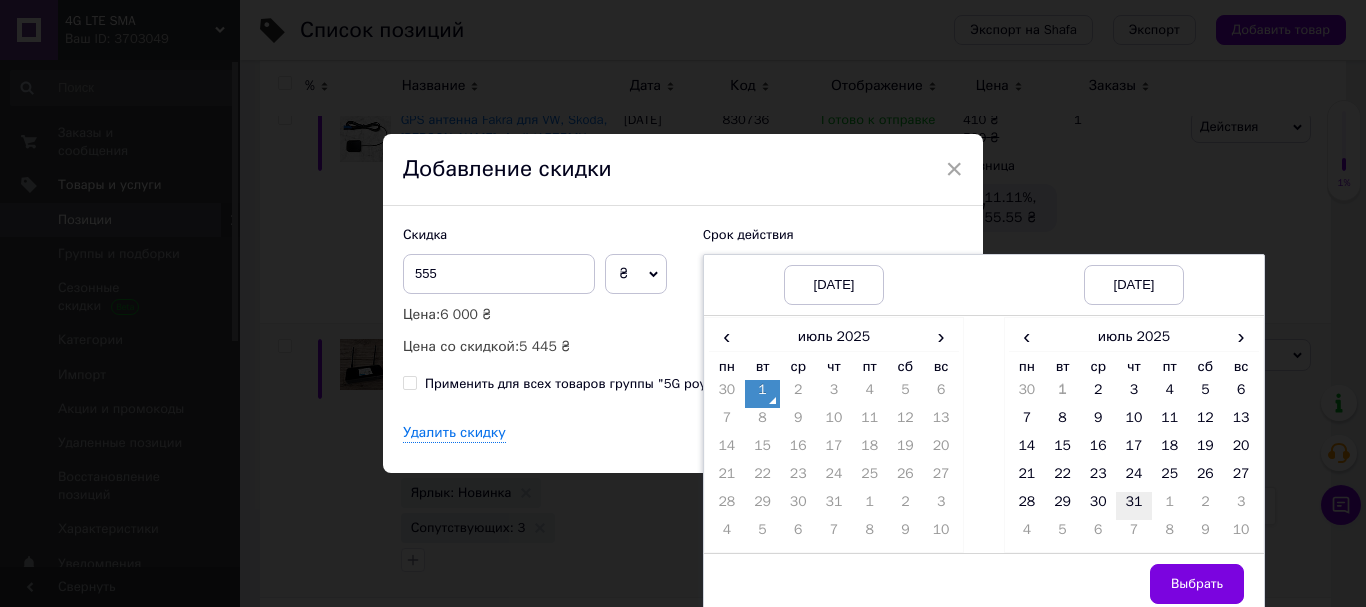 click on "31" at bounding box center (1134, 506) 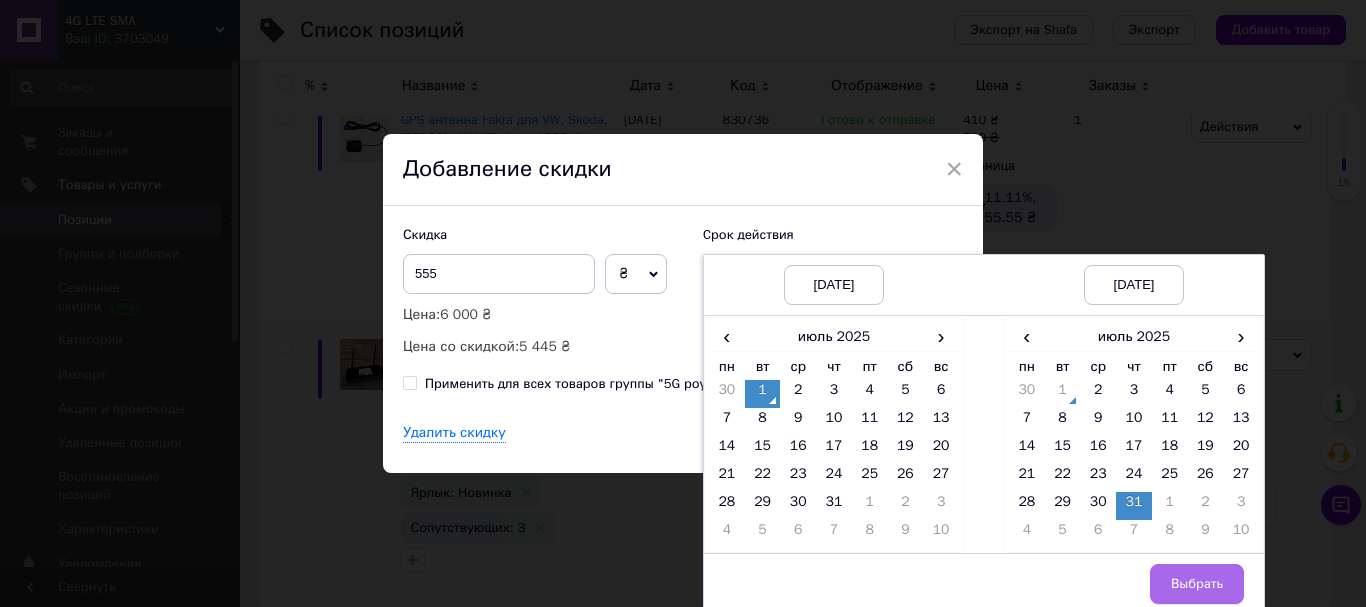 click on "Выбрать" at bounding box center [1197, 584] 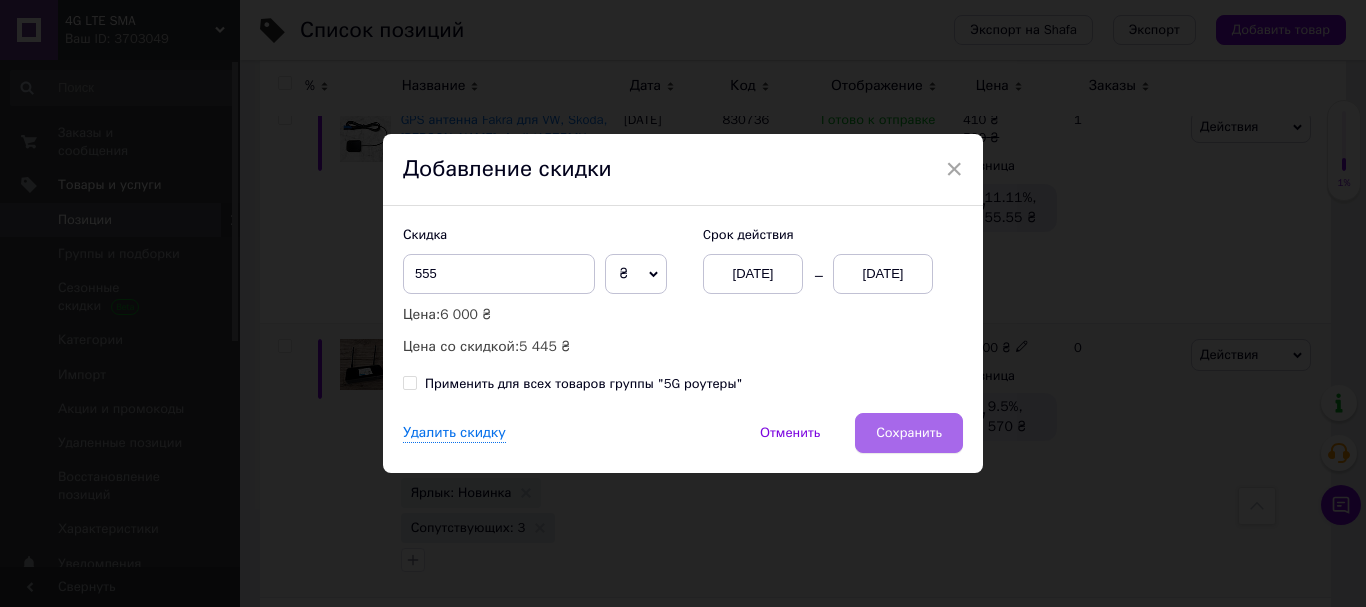 click on "Сохранить" at bounding box center [909, 433] 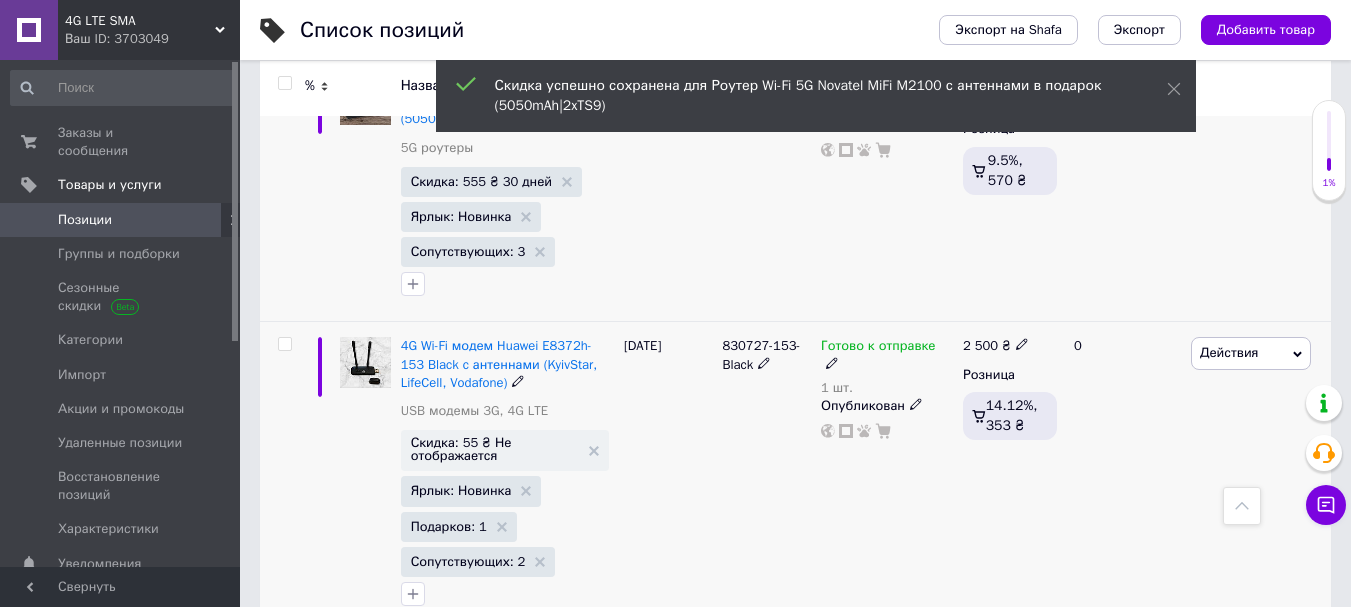 scroll, scrollTop: 900, scrollLeft: 0, axis: vertical 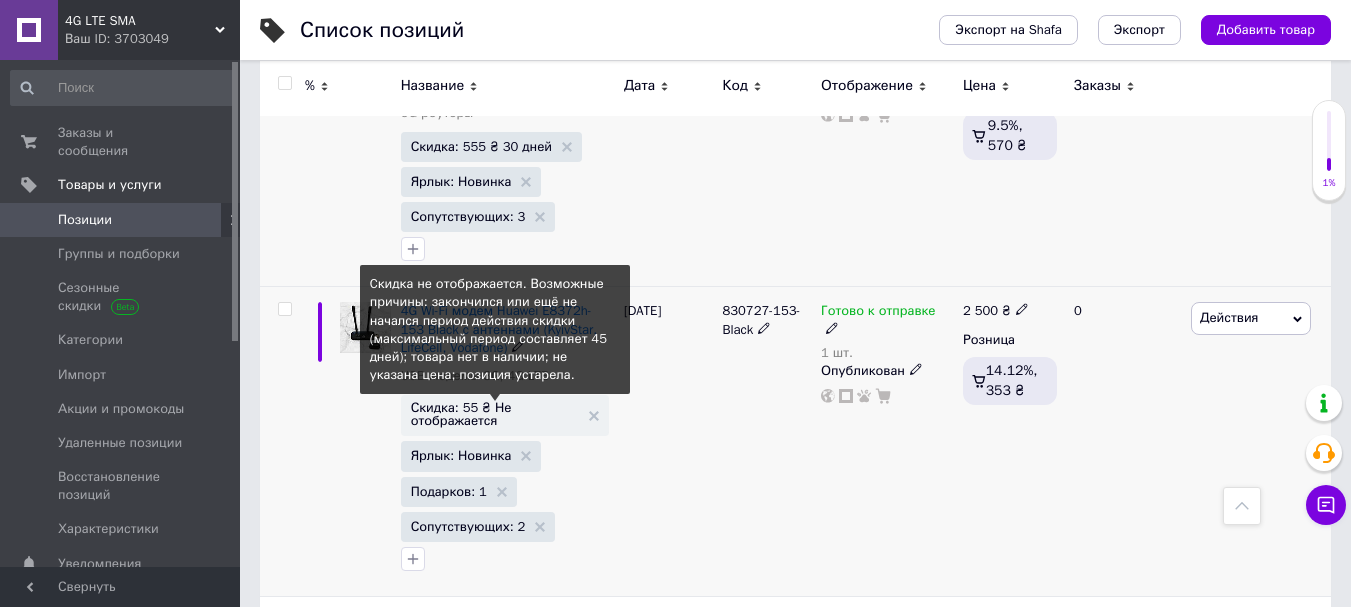 click on "Скидка: 55 ₴ Не отображается" at bounding box center [495, 414] 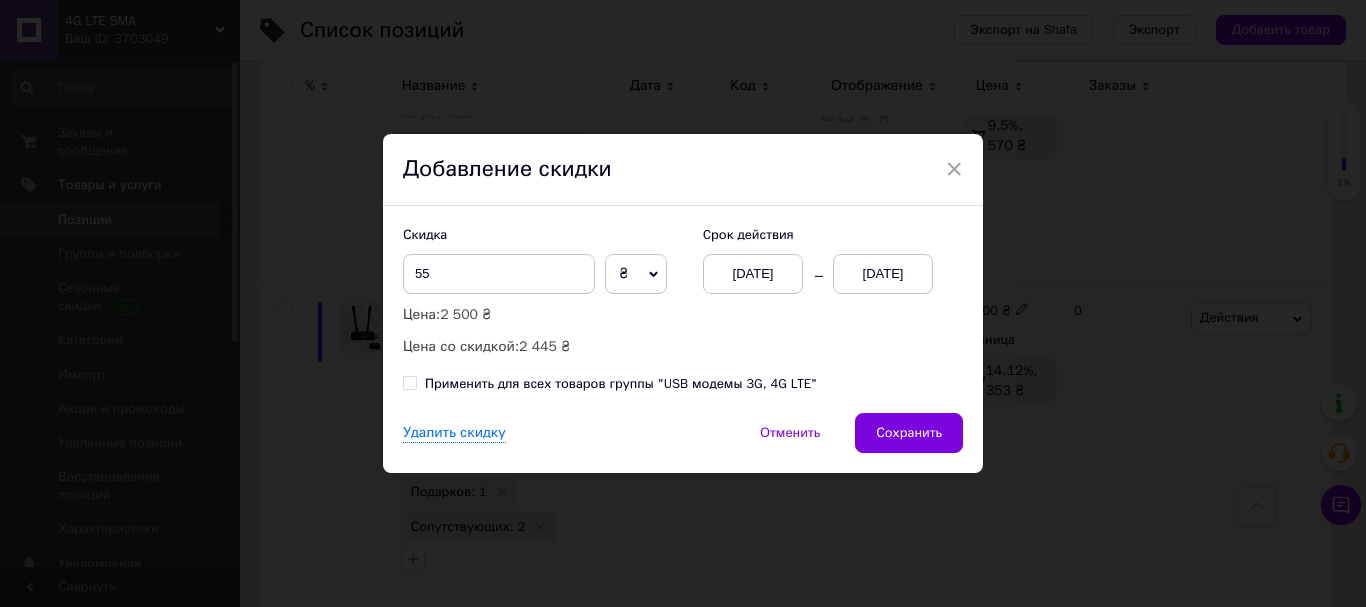 click on "[DATE]" at bounding box center (883, 274) 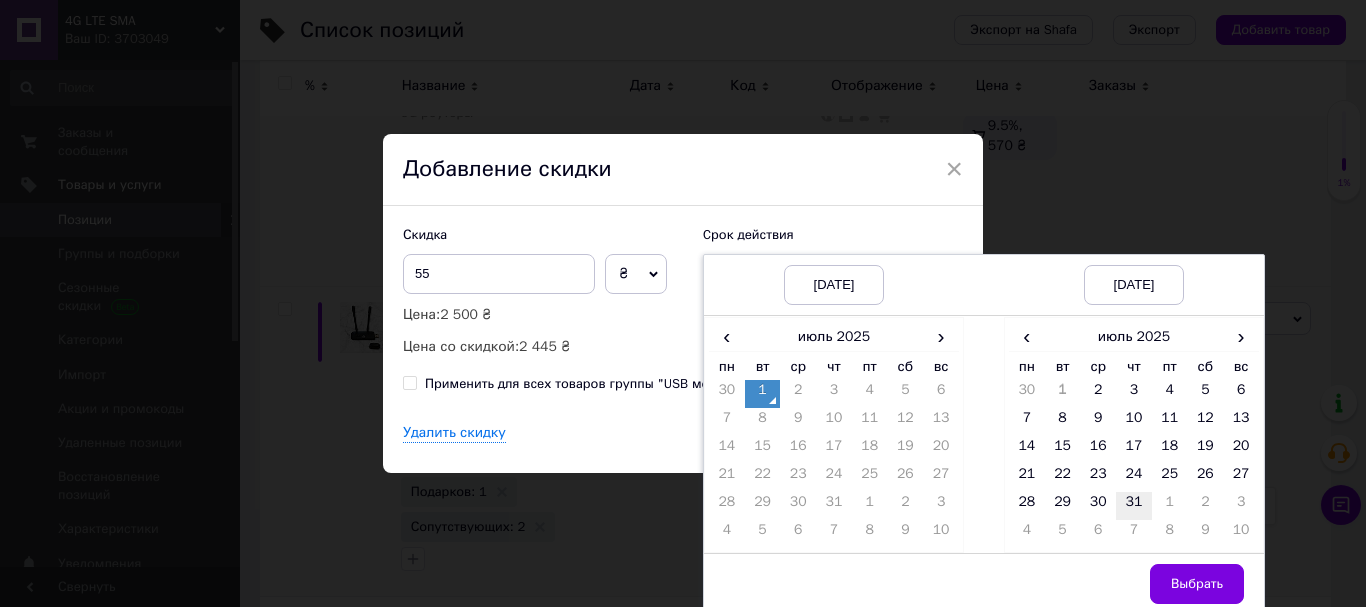 click on "31" at bounding box center (1134, 506) 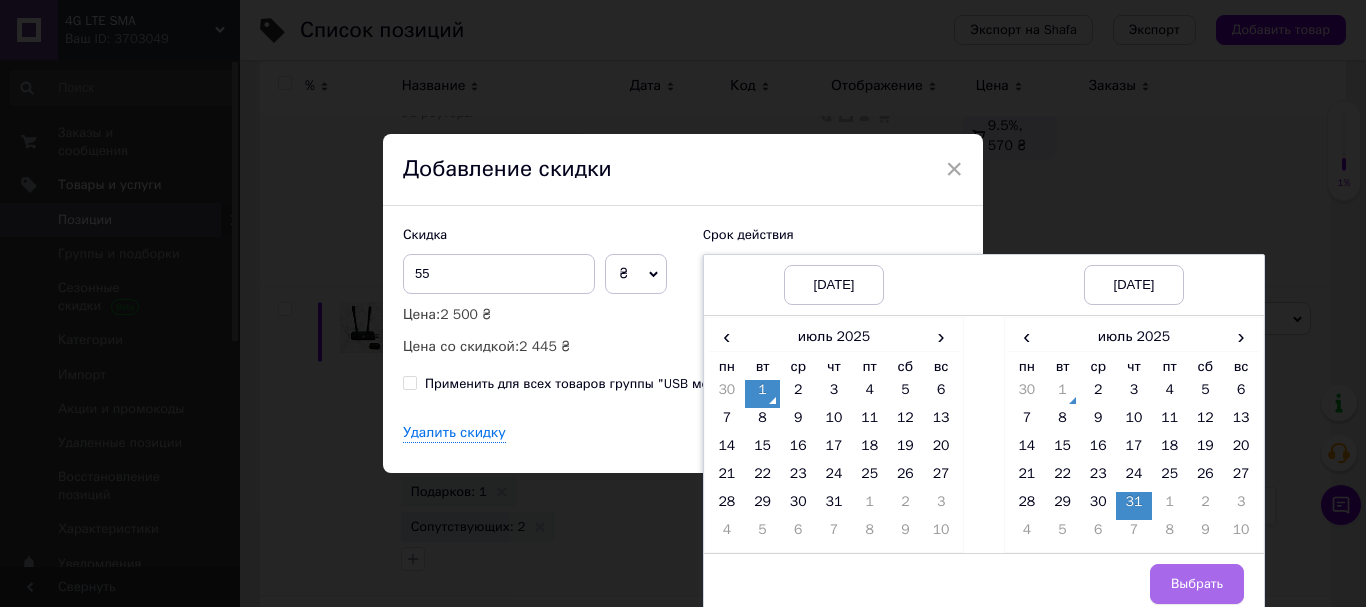 click on "Выбрать" at bounding box center [1197, 584] 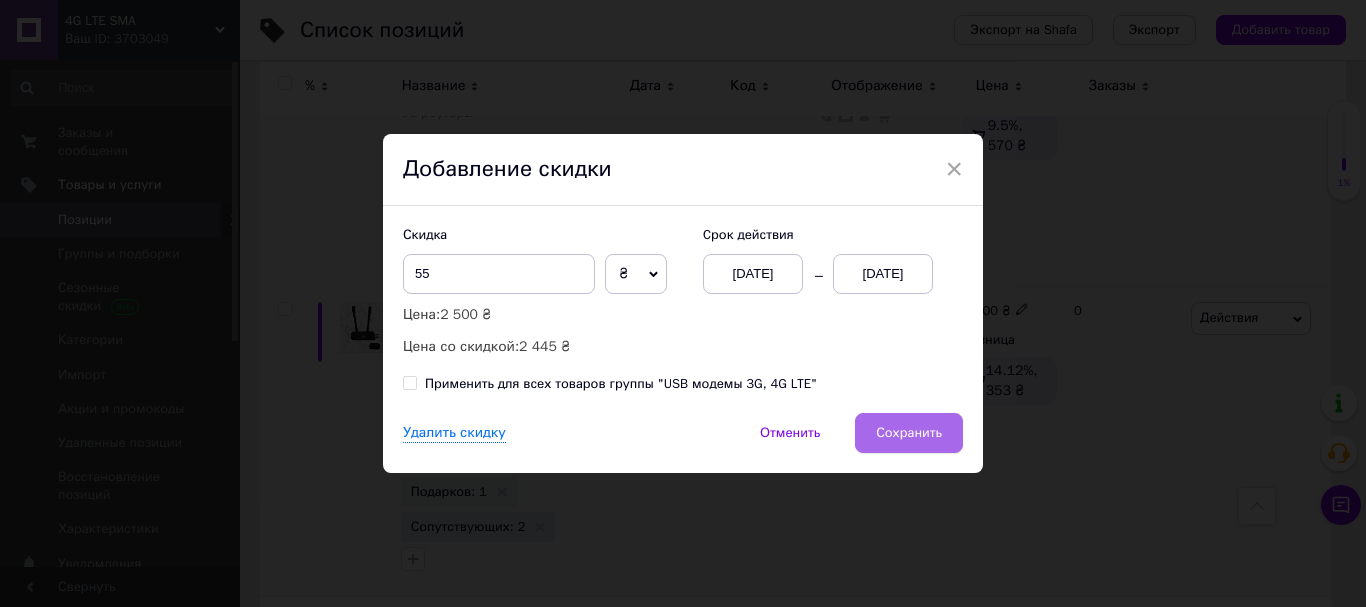 click on "Сохранить" at bounding box center [909, 433] 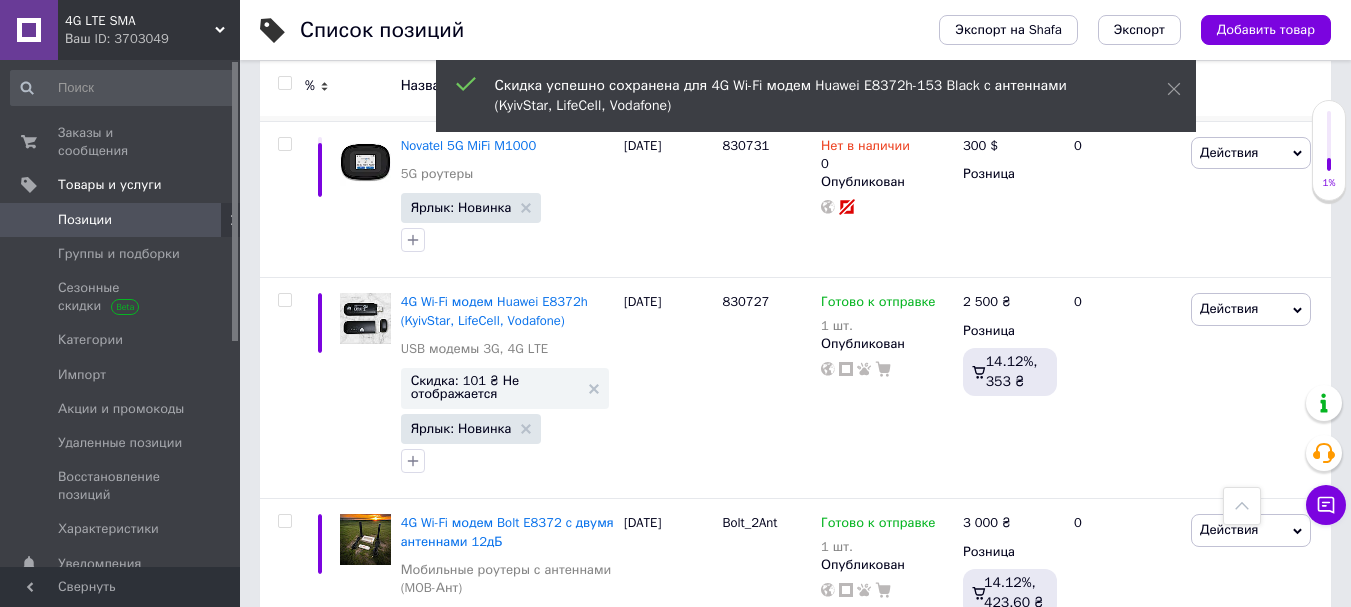 scroll, scrollTop: 1400, scrollLeft: 0, axis: vertical 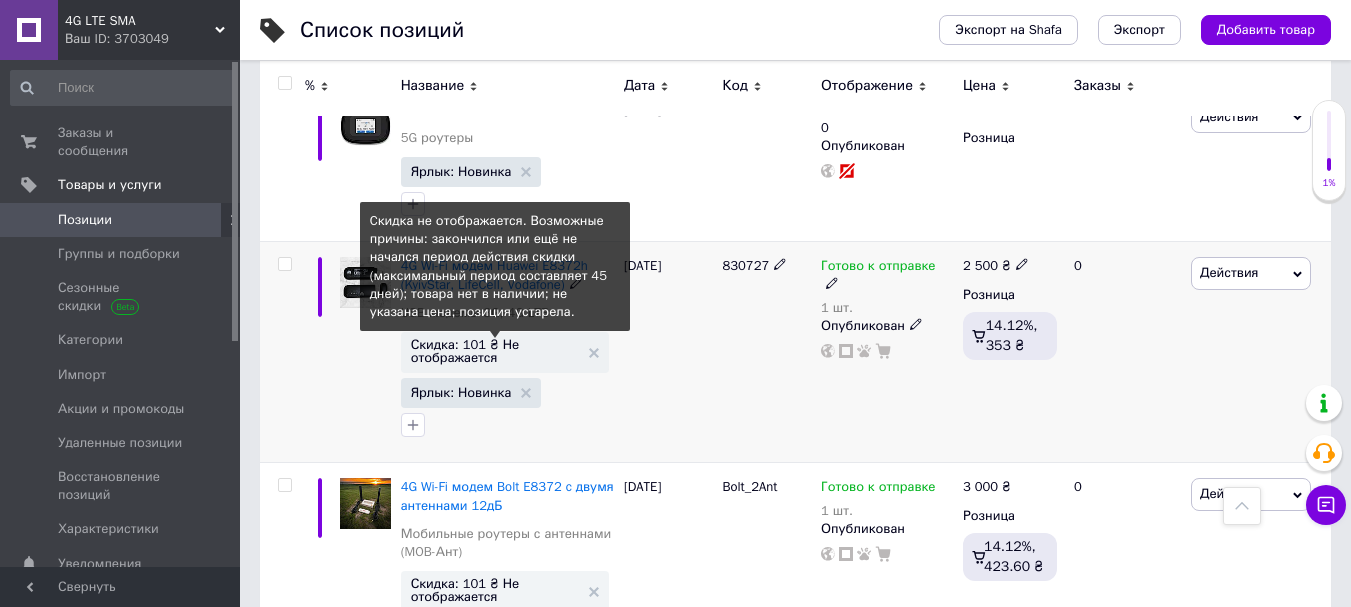 click on "Скидка: 101 ₴ Не отображается" at bounding box center [495, 351] 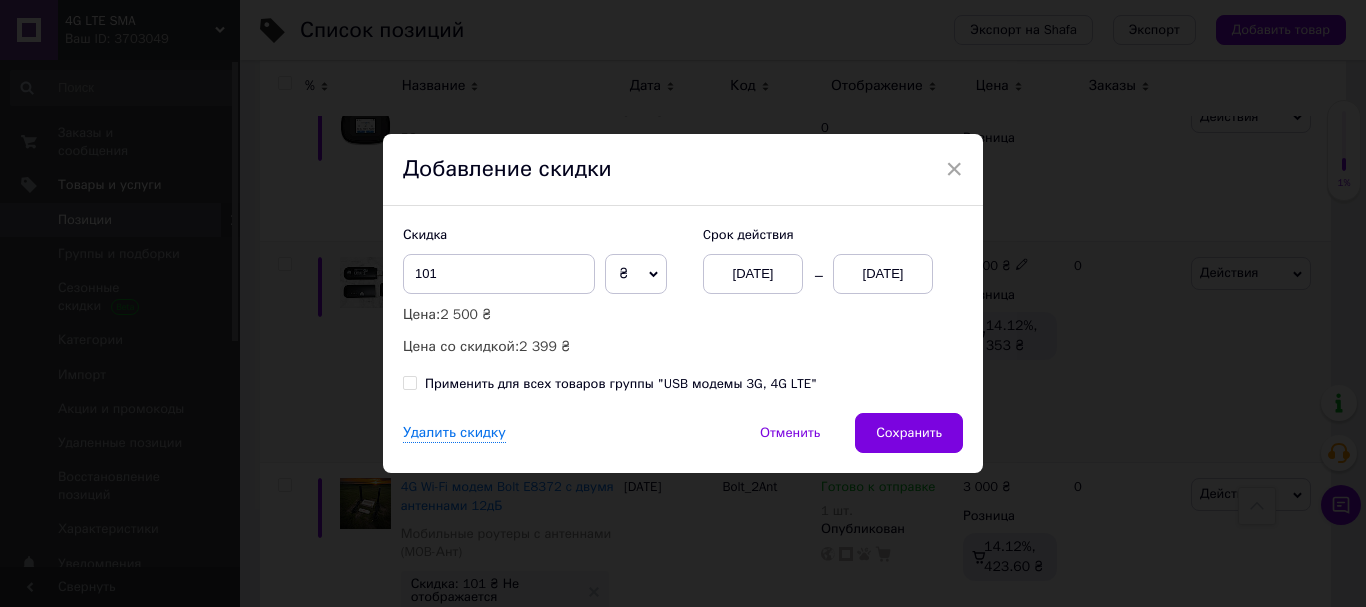 click on "[DATE]" at bounding box center (883, 274) 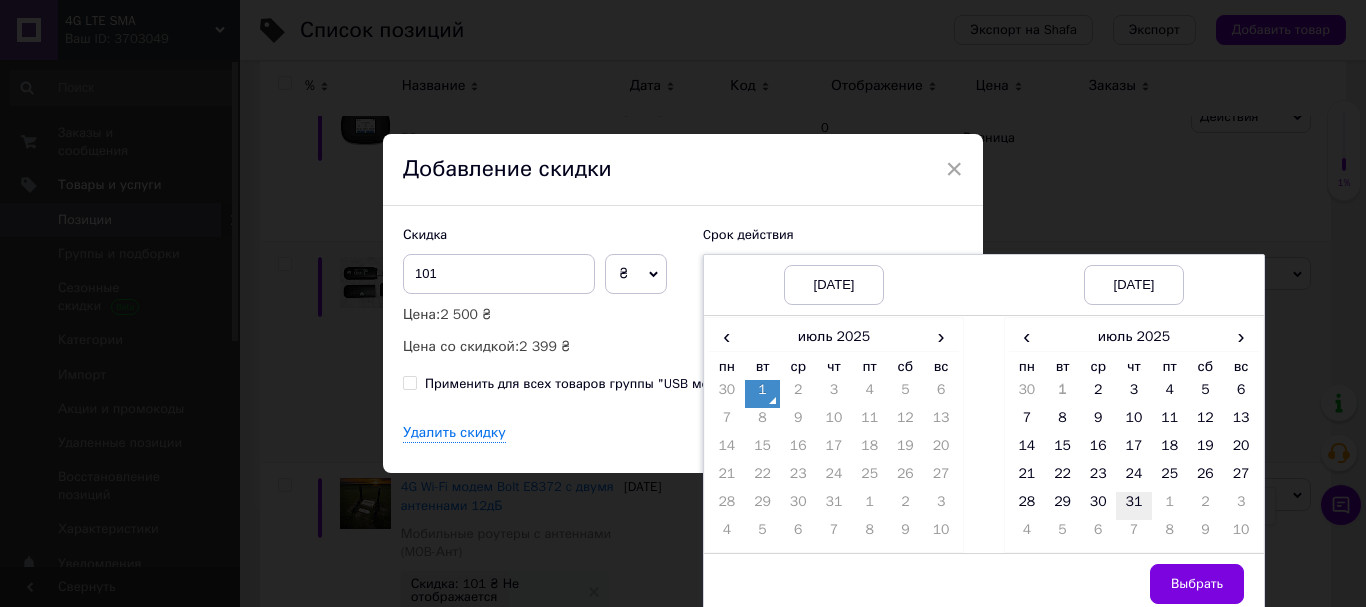 click on "31" at bounding box center (1134, 506) 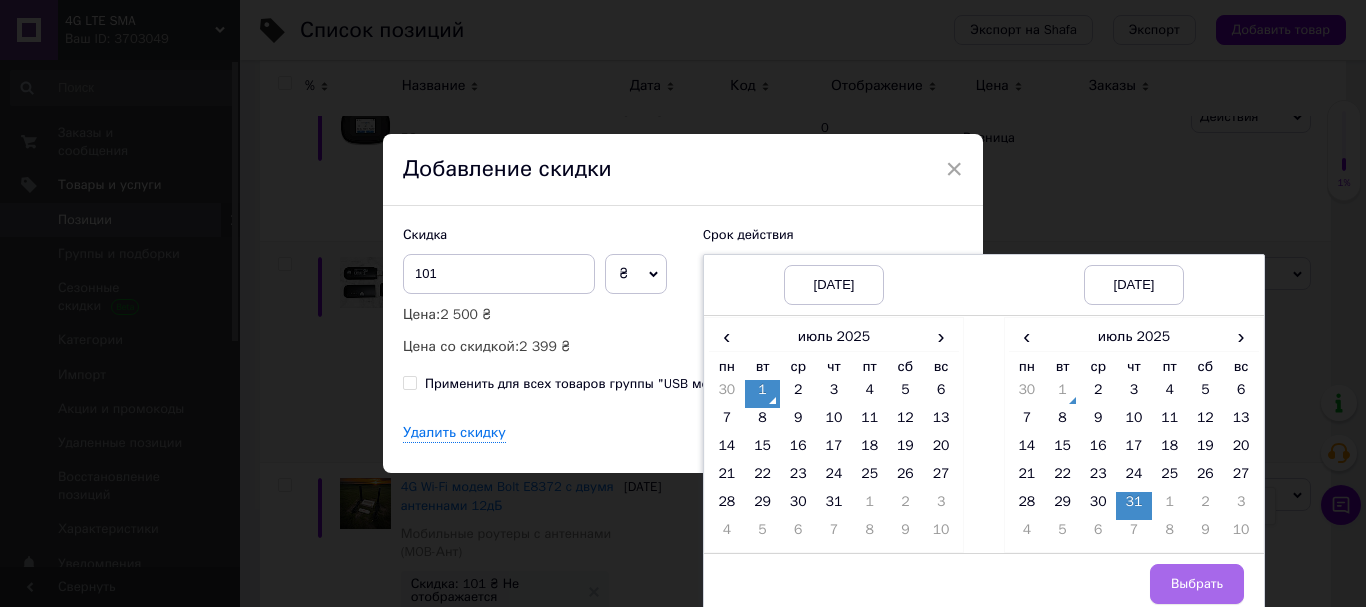 click on "Выбрать" at bounding box center [1197, 584] 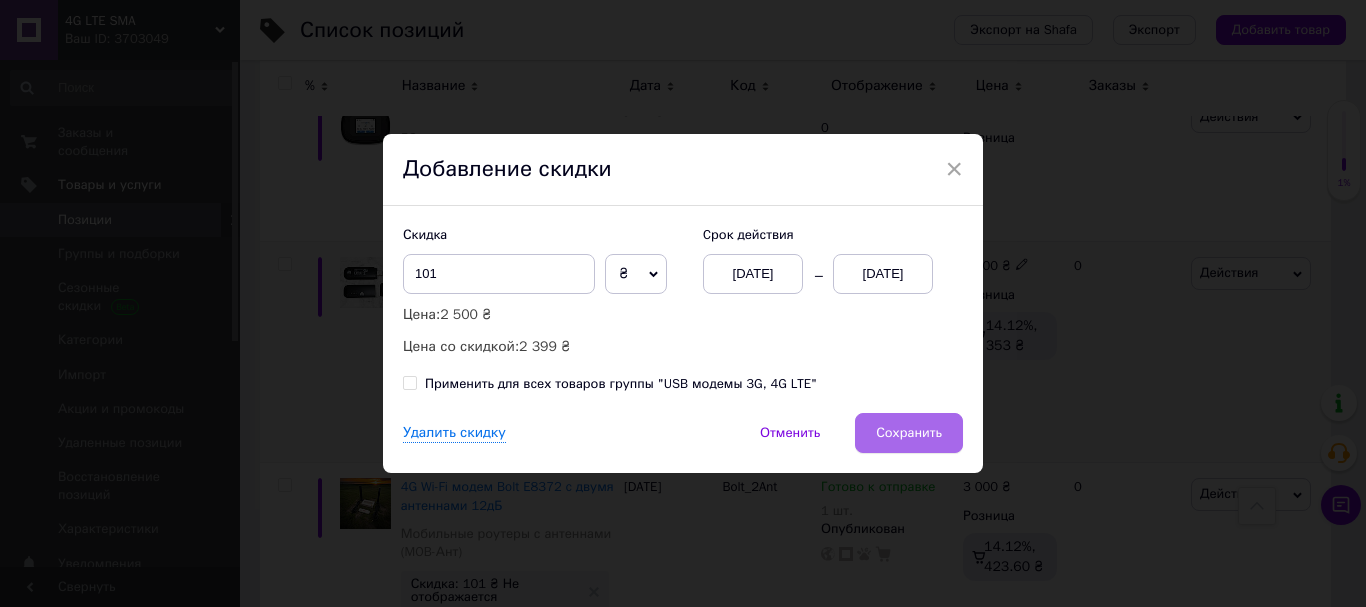 click on "Сохранить" at bounding box center [909, 433] 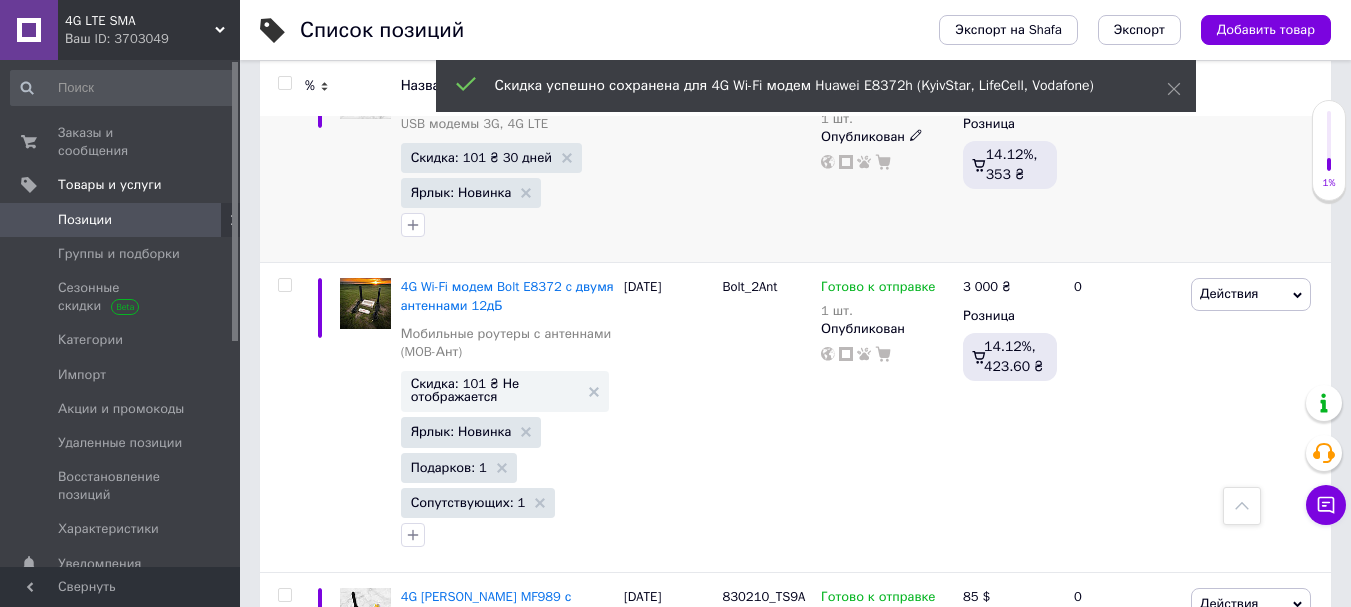 scroll, scrollTop: 1600, scrollLeft: 0, axis: vertical 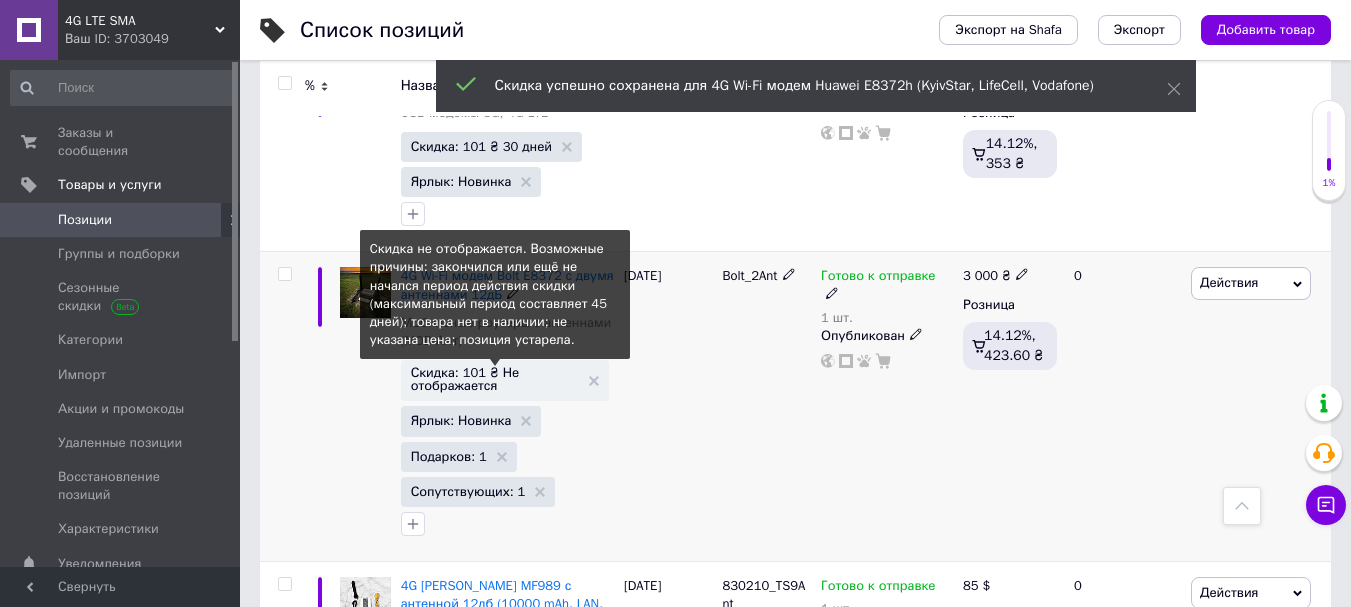 click on "Скидка: 101 ₴ Не отображается" at bounding box center (495, 379) 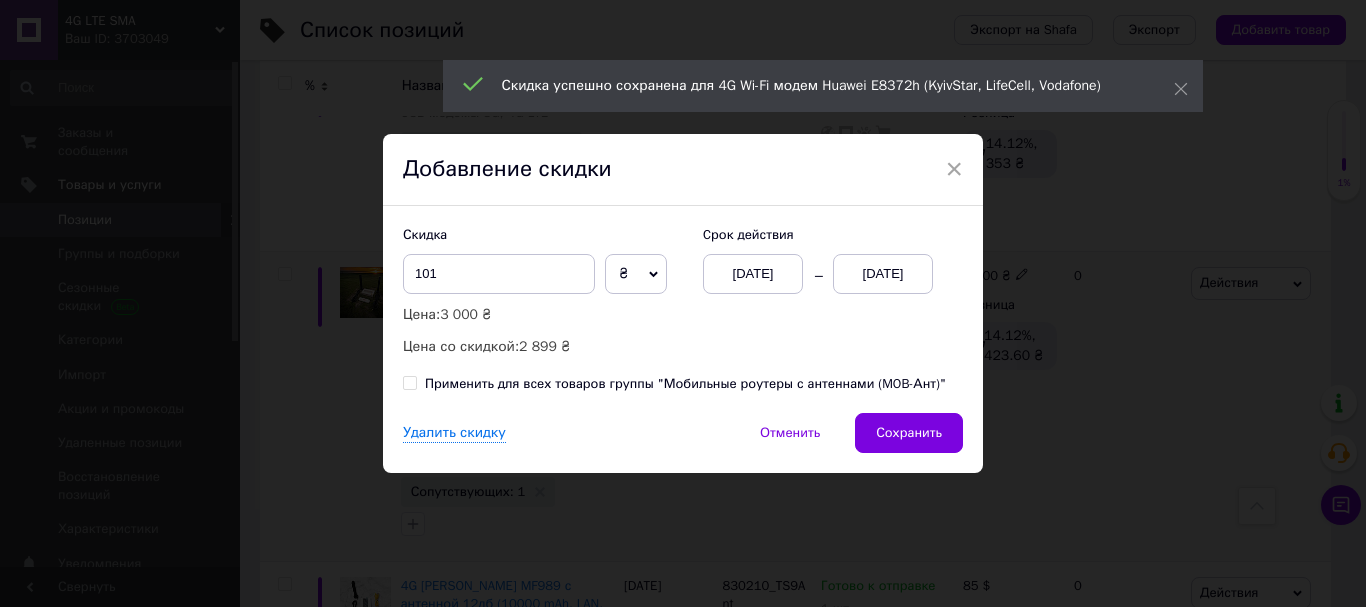 click on "[DATE]" at bounding box center [883, 274] 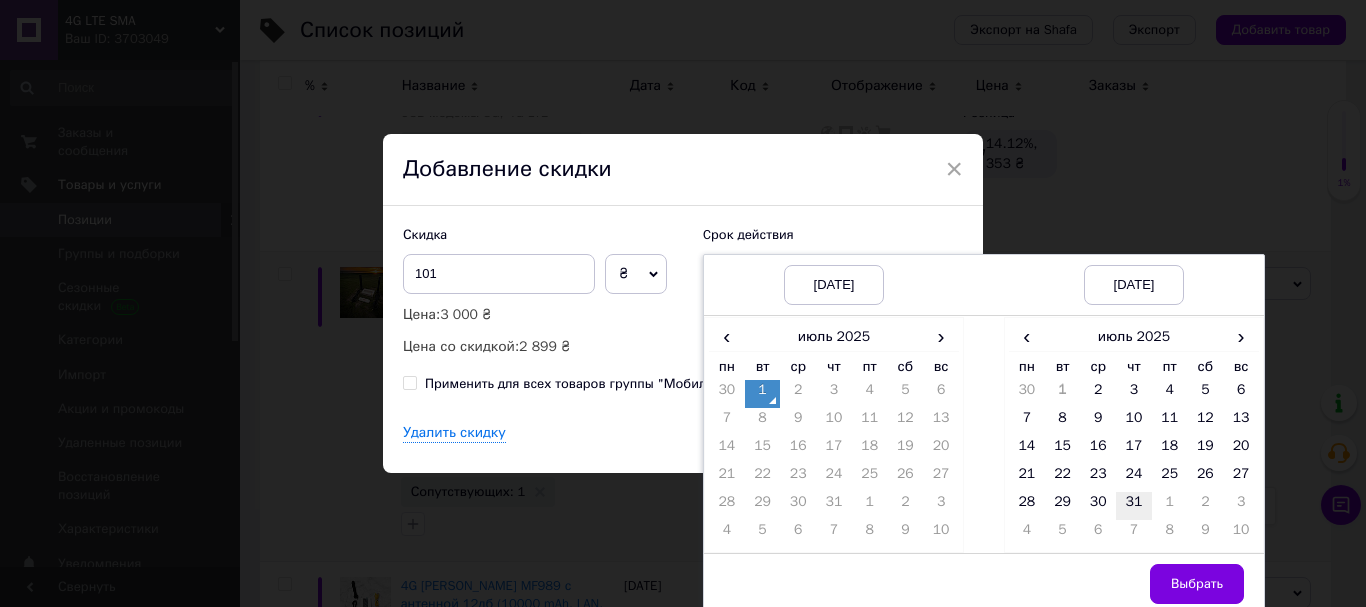 click on "31" at bounding box center (1134, 506) 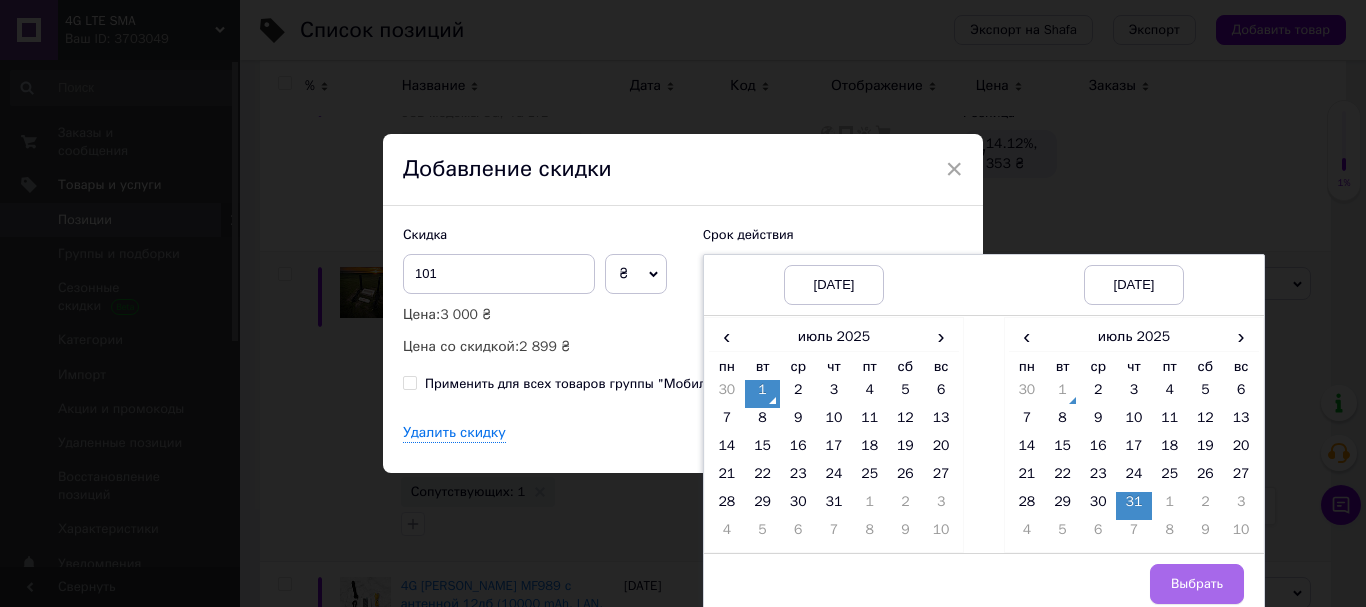 click on "Выбрать" at bounding box center [1197, 584] 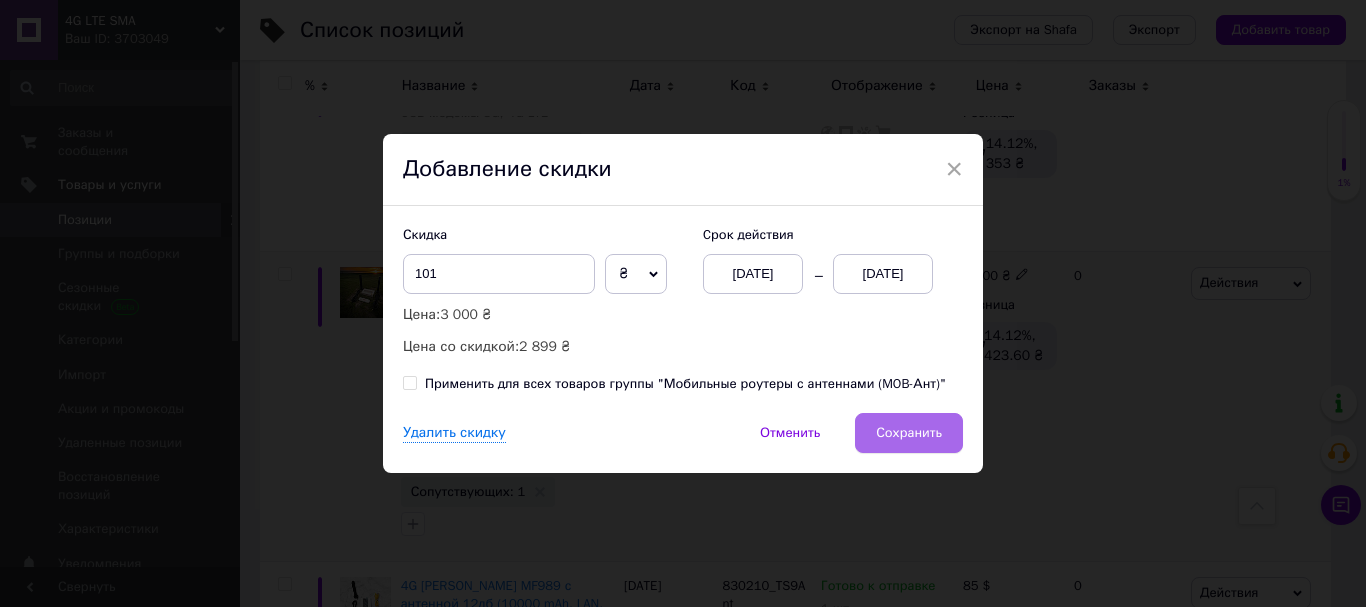 click on "Сохранить" at bounding box center (909, 433) 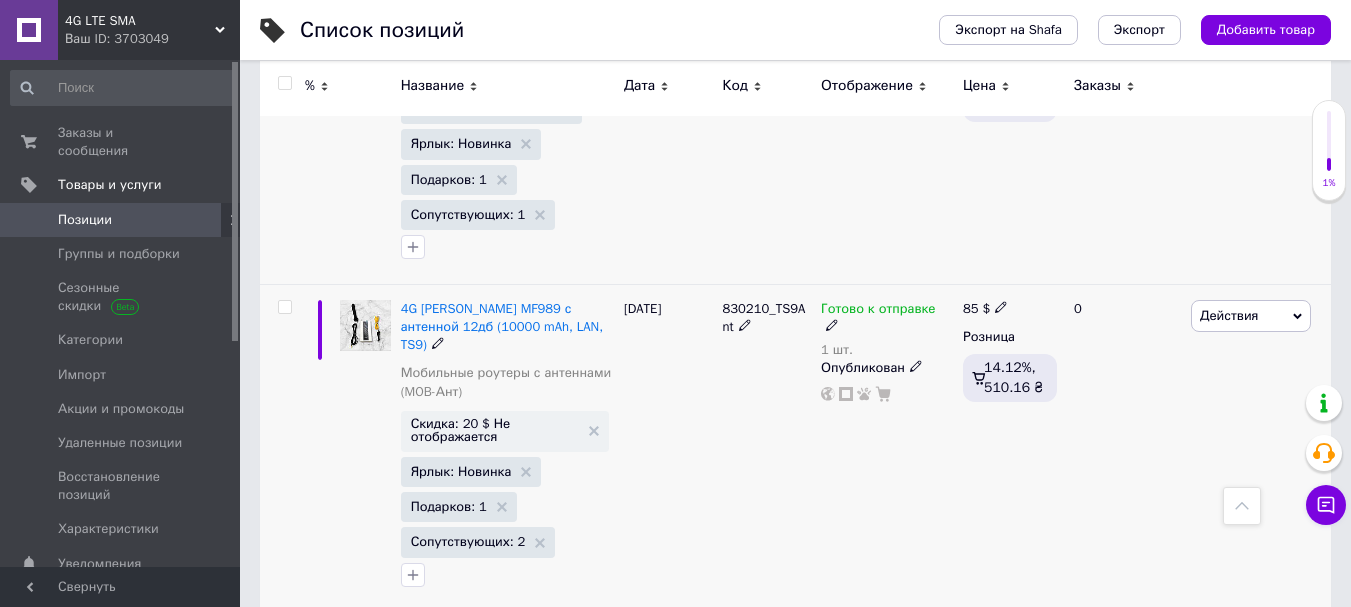 scroll, scrollTop: 1900, scrollLeft: 0, axis: vertical 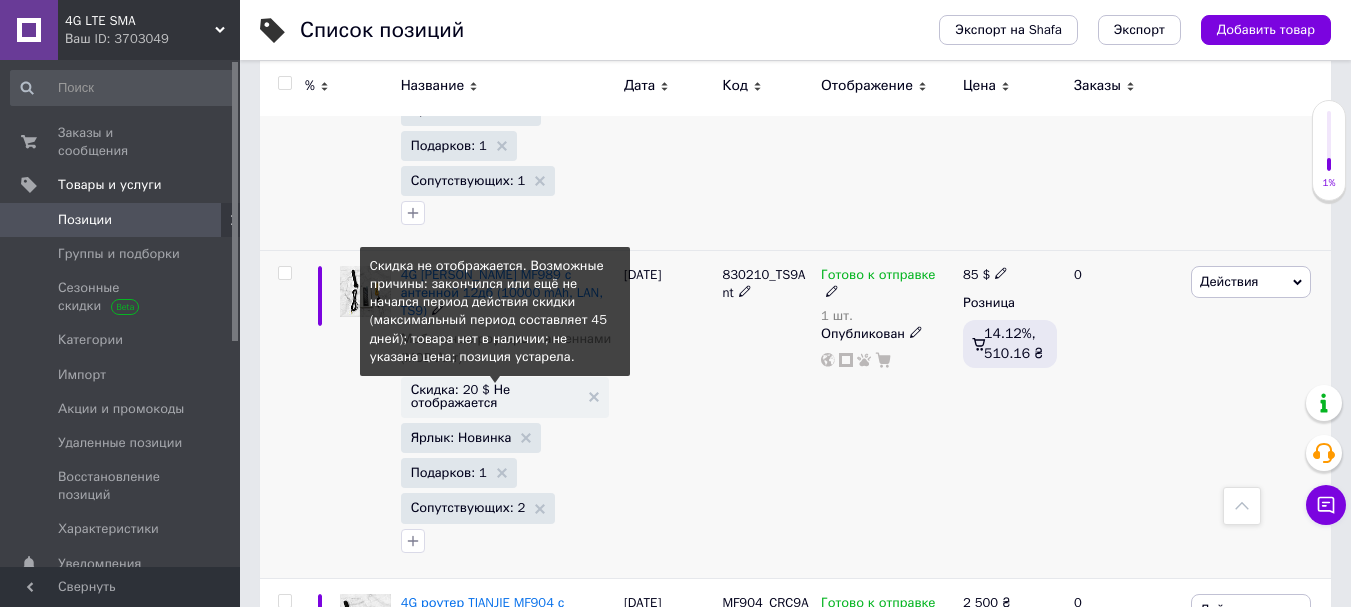 click on "Скидка: 20 $ Не отображается" at bounding box center [495, 396] 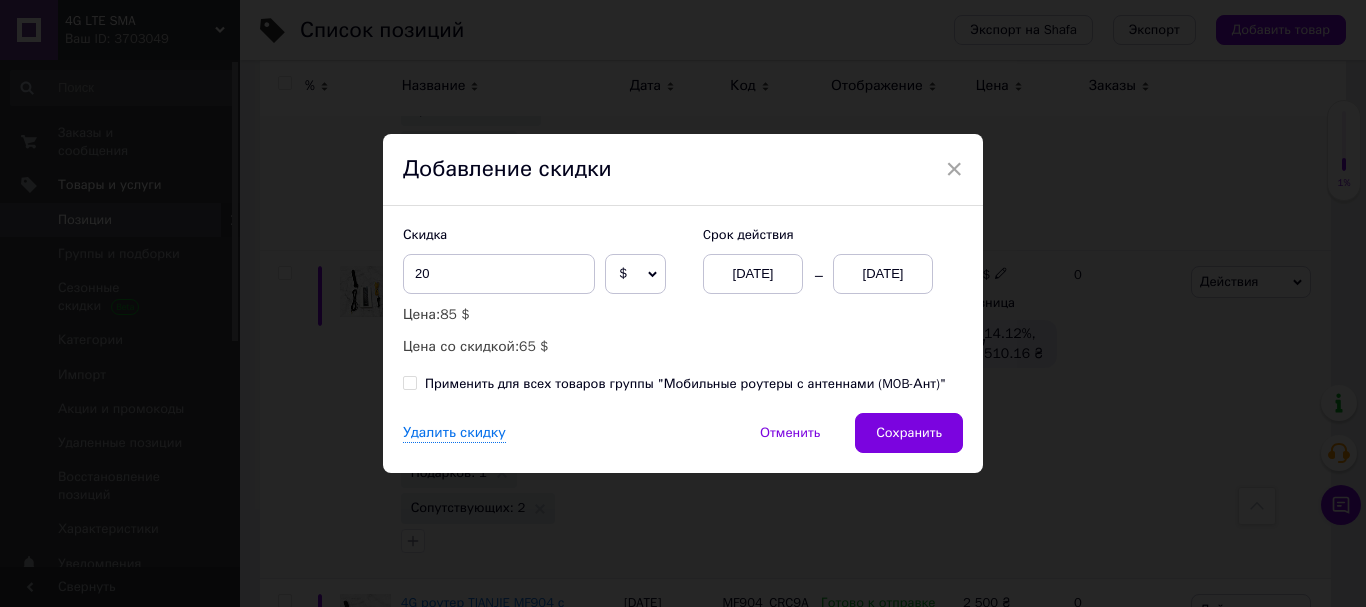 click on "[DATE]" at bounding box center (883, 274) 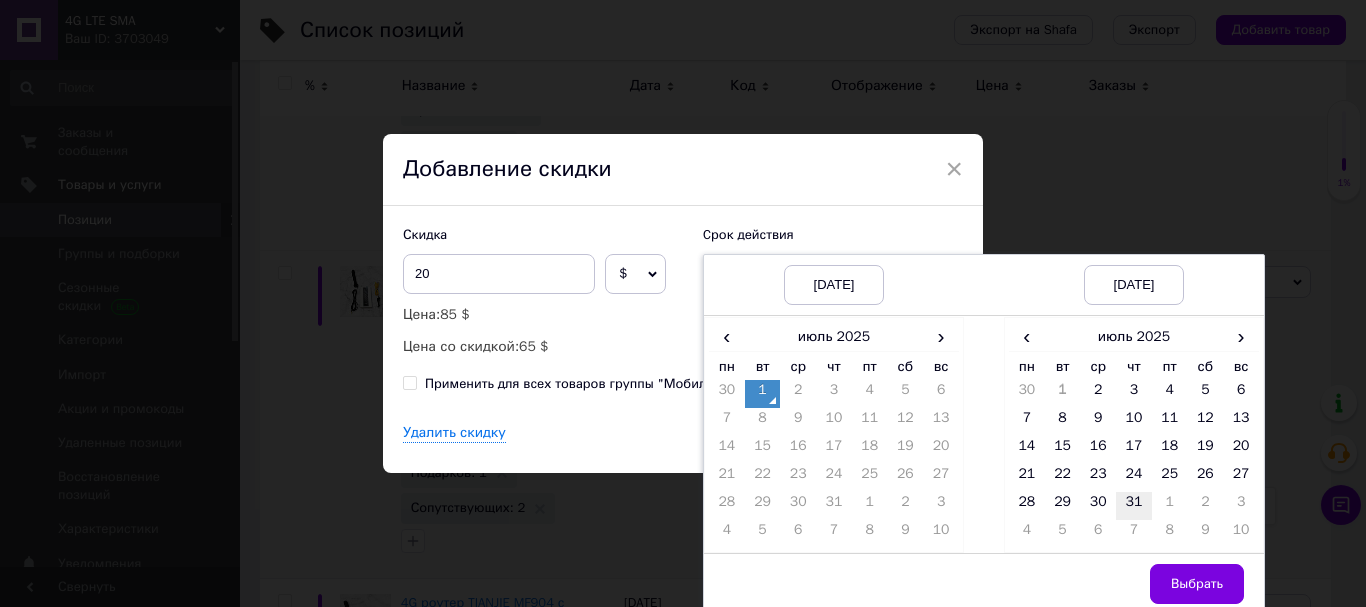 click on "31" at bounding box center [1134, 506] 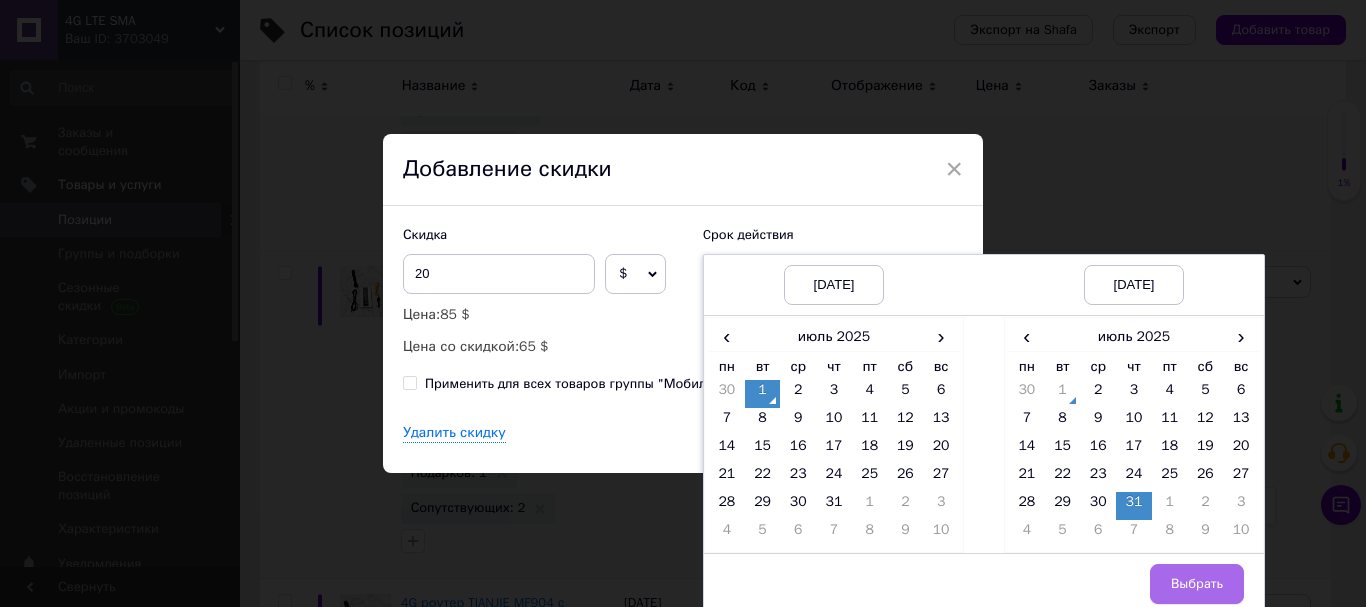click on "Выбрать" at bounding box center [1197, 584] 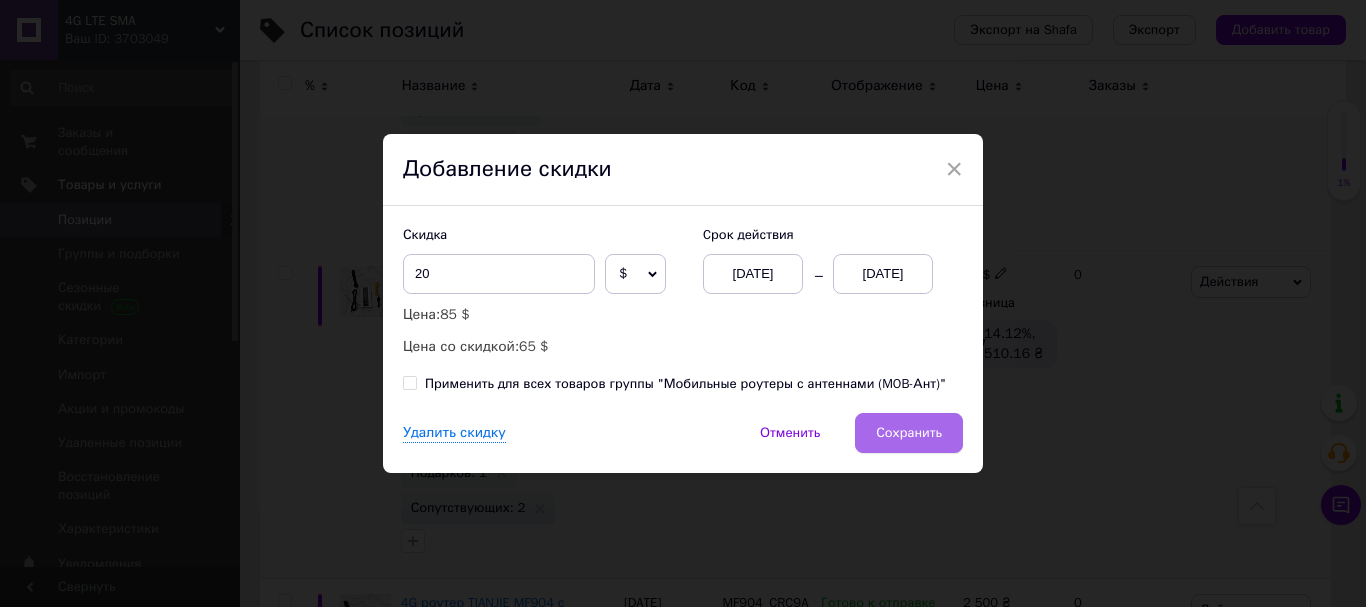 click on "Сохранить" at bounding box center (909, 433) 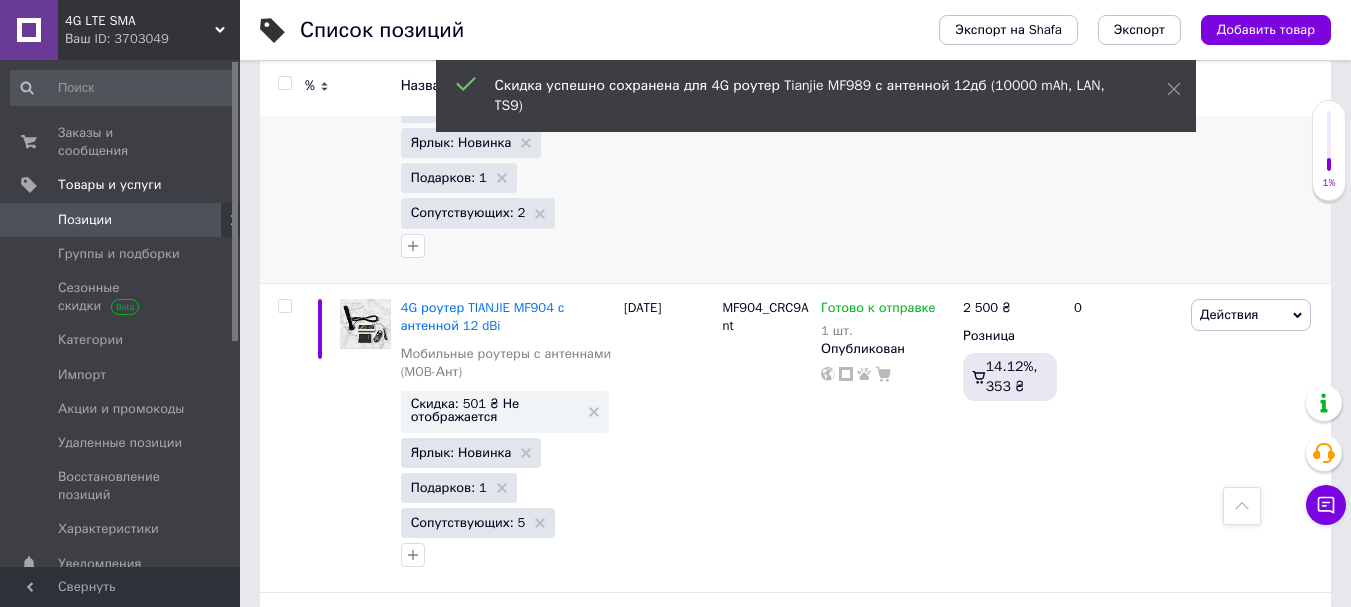 scroll, scrollTop: 2200, scrollLeft: 0, axis: vertical 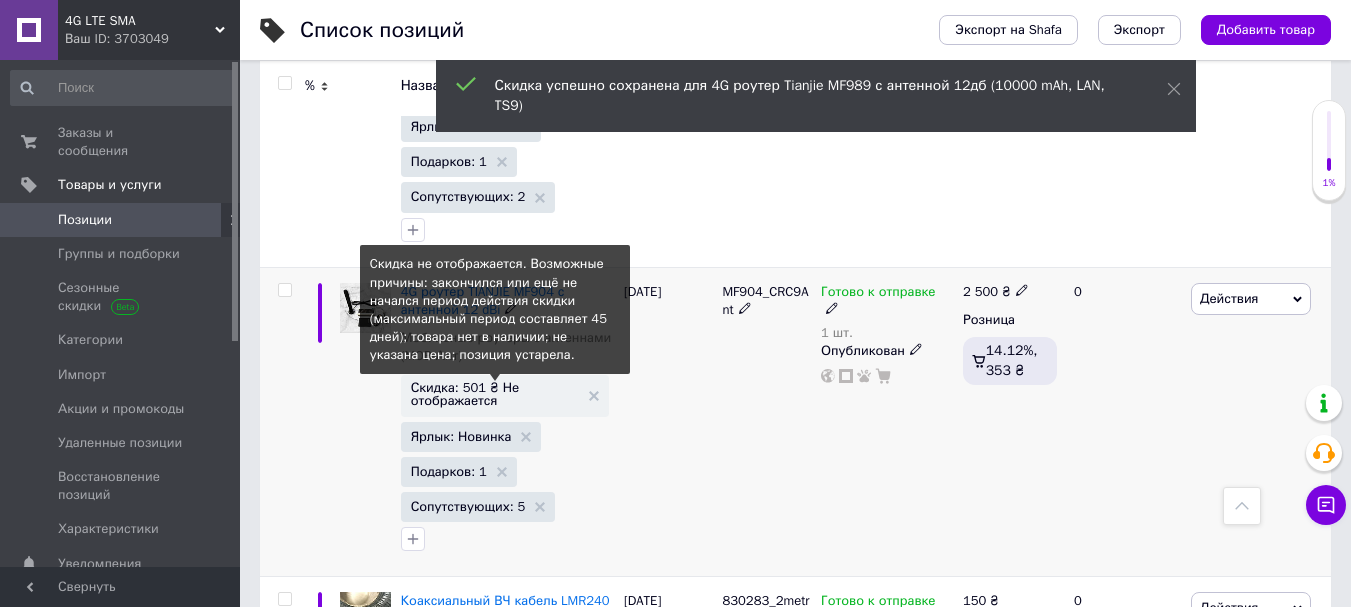 click on "Скидка: 501 ₴ Не отображается" at bounding box center (495, 394) 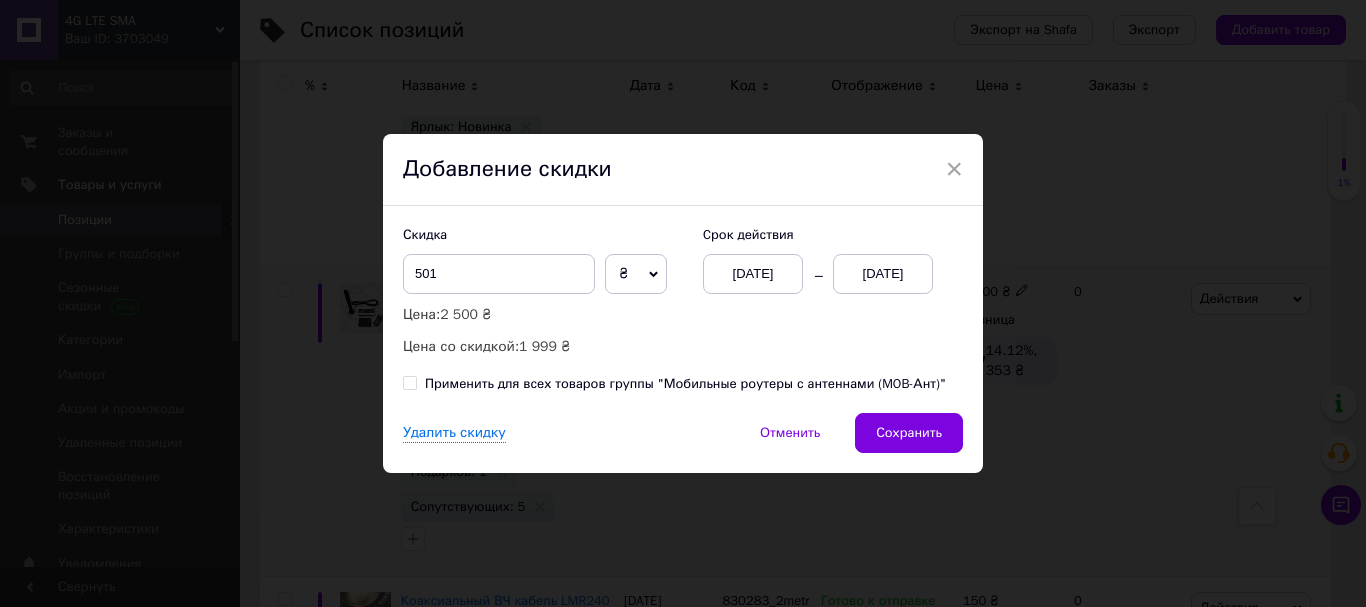 click on "Скидка 501 ₴ % Цена:  2 500   ₴ Цена со скидкой:  1 999   ₴ Cрок действия [DATE] [DATE]" at bounding box center (683, 292) 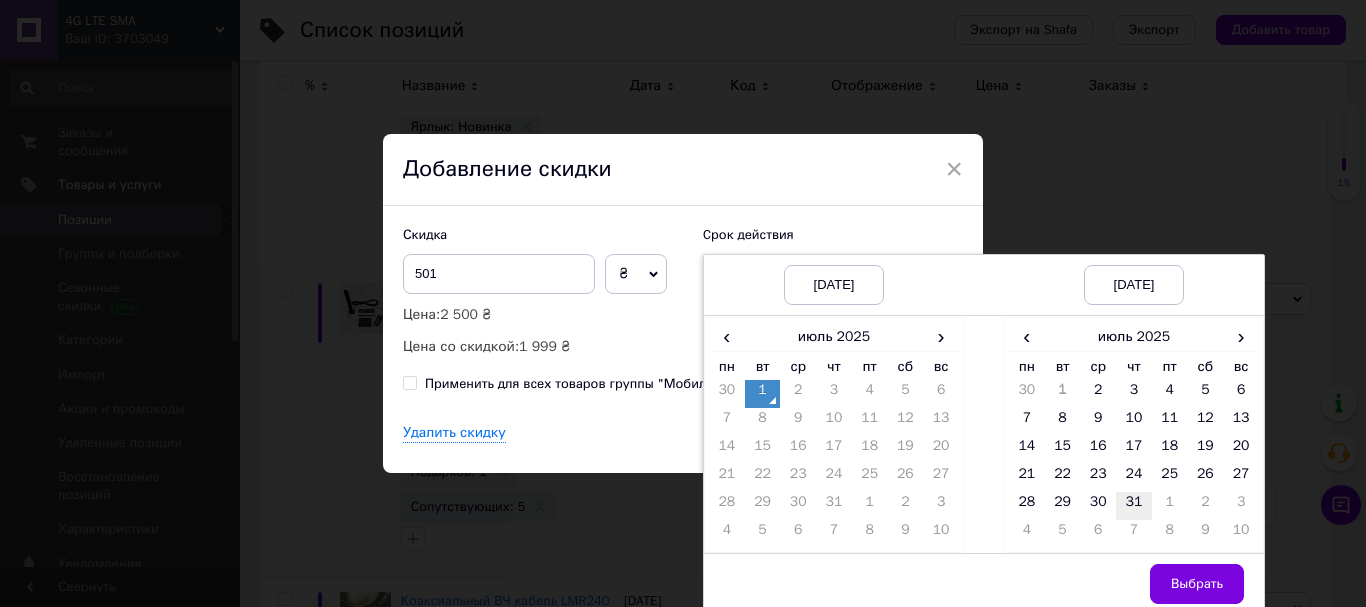 click on "31" at bounding box center (1134, 506) 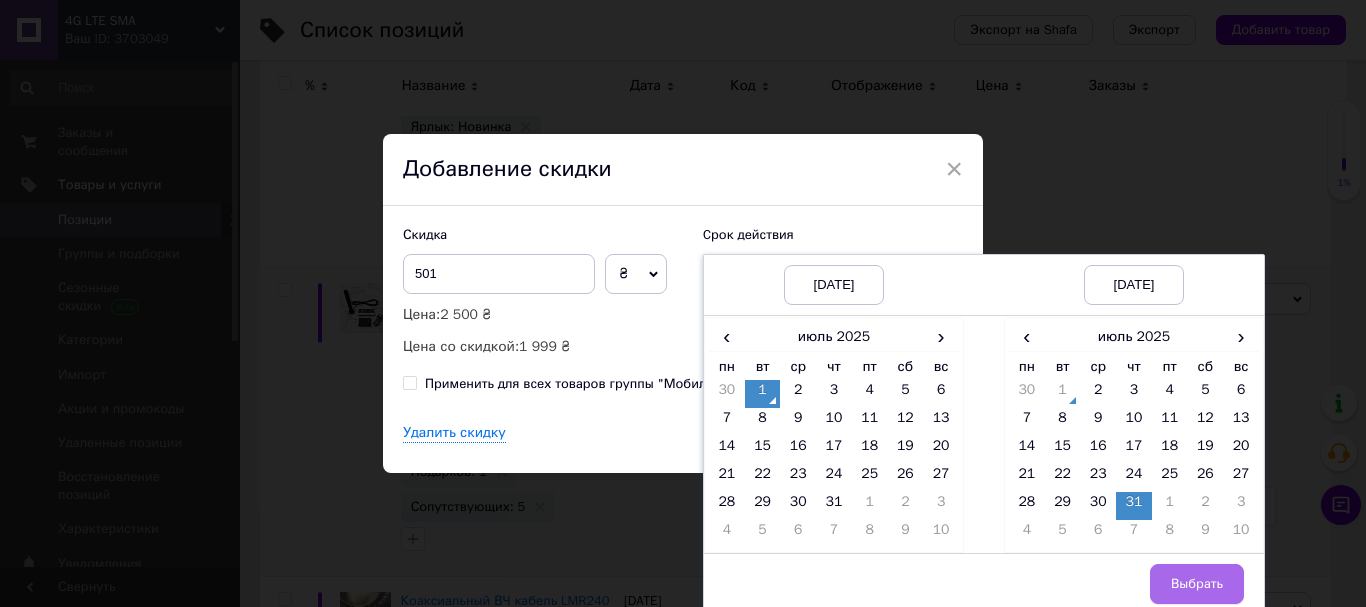 click on "Выбрать" at bounding box center [1197, 584] 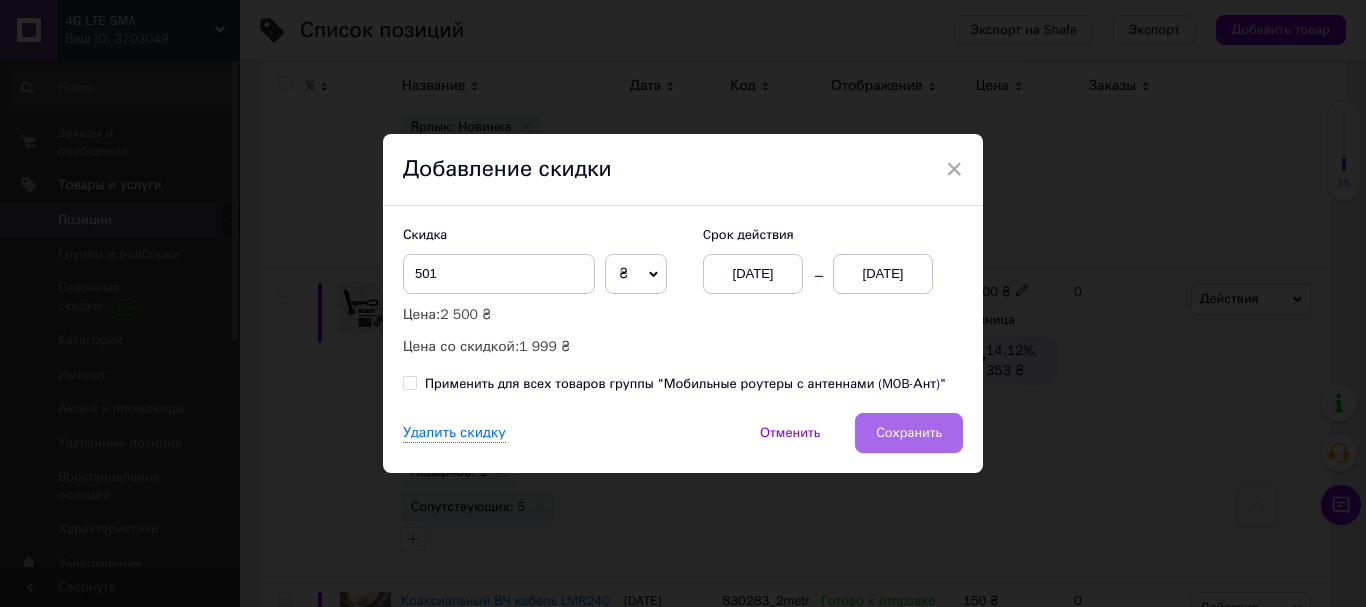 click on "Сохранить" at bounding box center (909, 433) 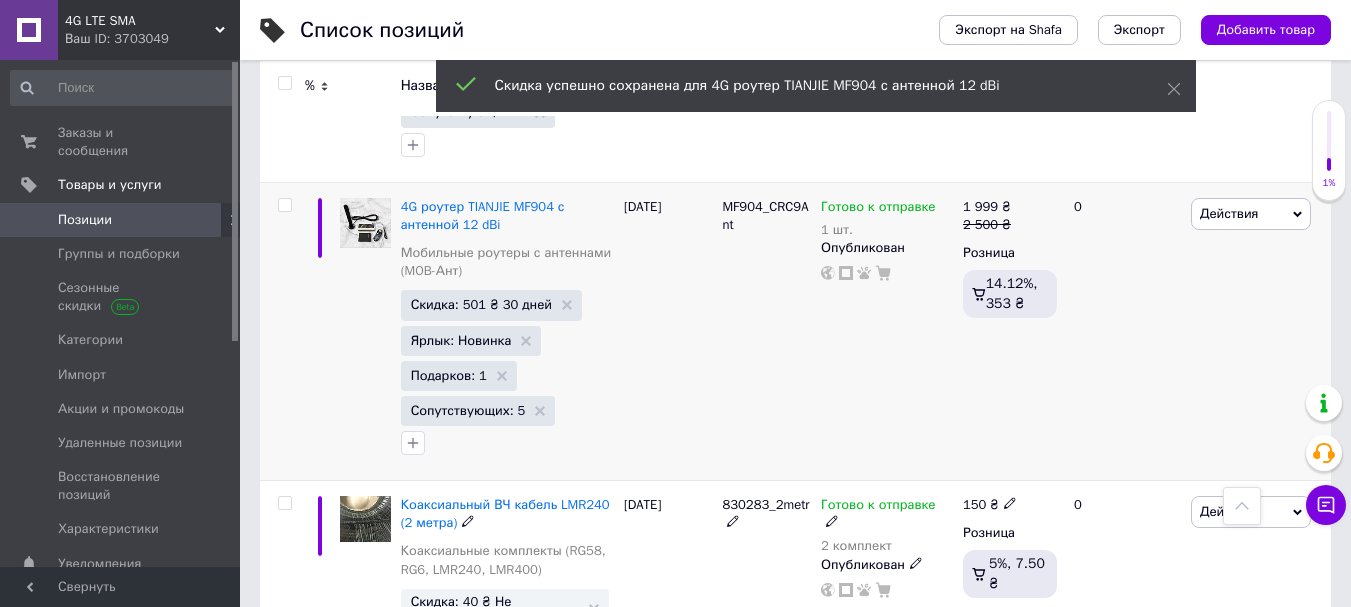 scroll, scrollTop: 2500, scrollLeft: 0, axis: vertical 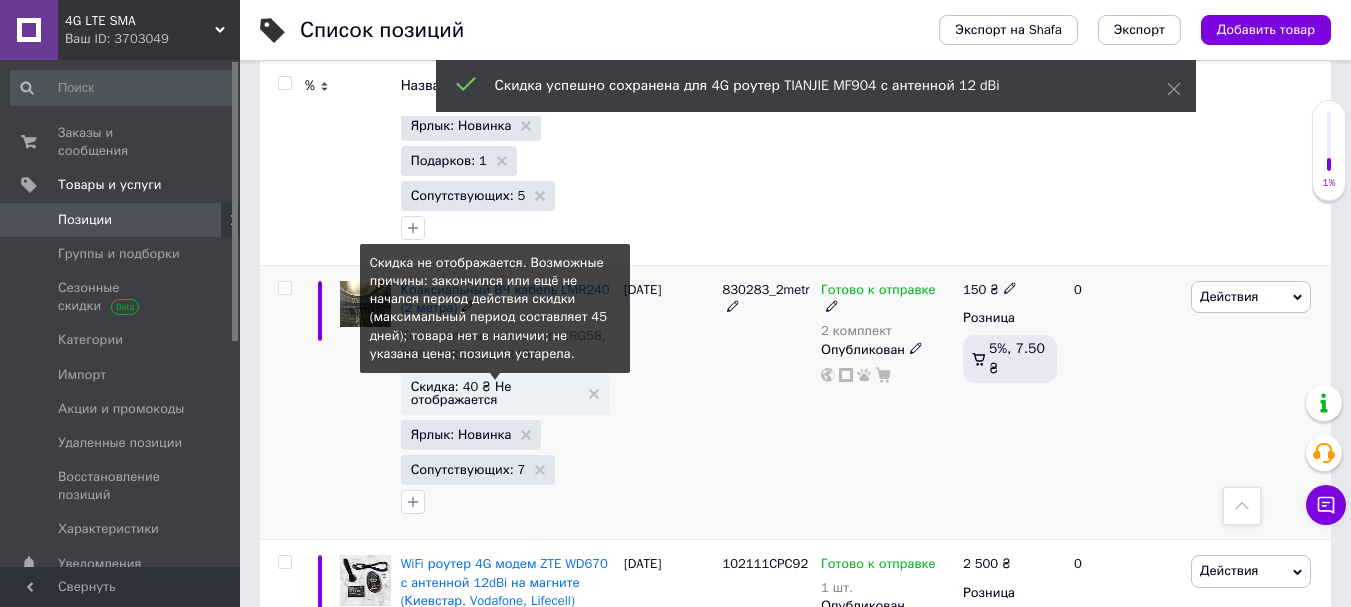 click on "Скидка: 40 ₴ Не отображается" at bounding box center [495, 393] 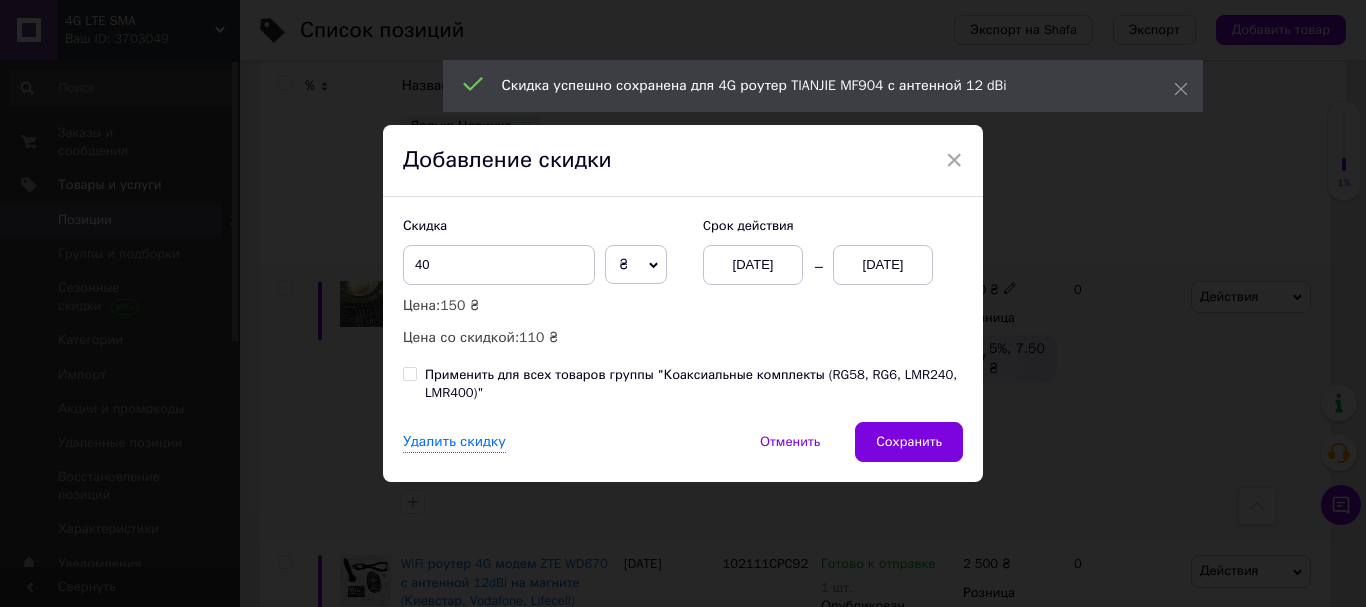 click on "[DATE]" at bounding box center [883, 265] 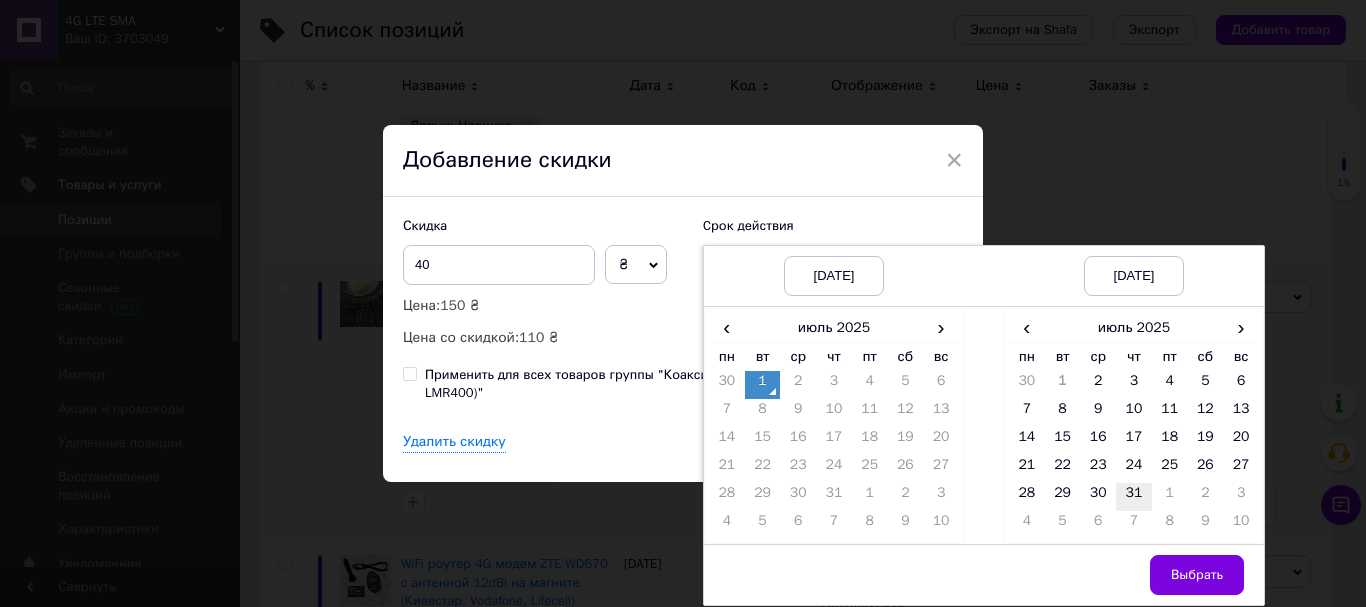 click on "31" at bounding box center (1134, 497) 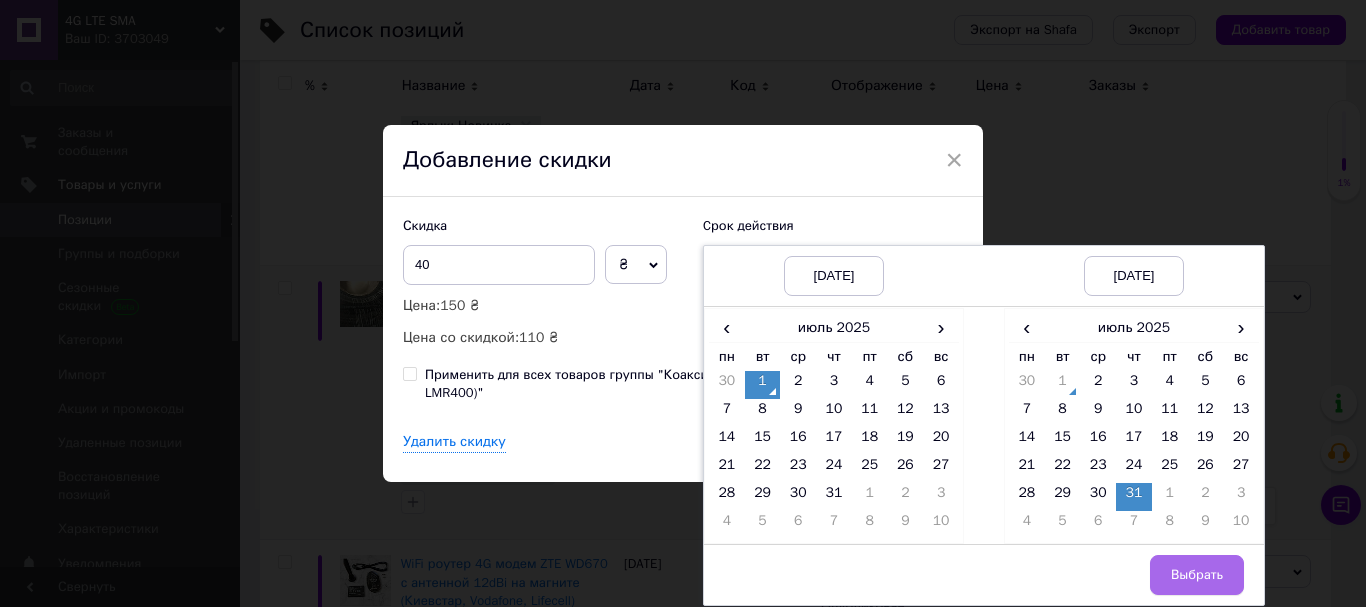 click on "Выбрать" at bounding box center (1197, 575) 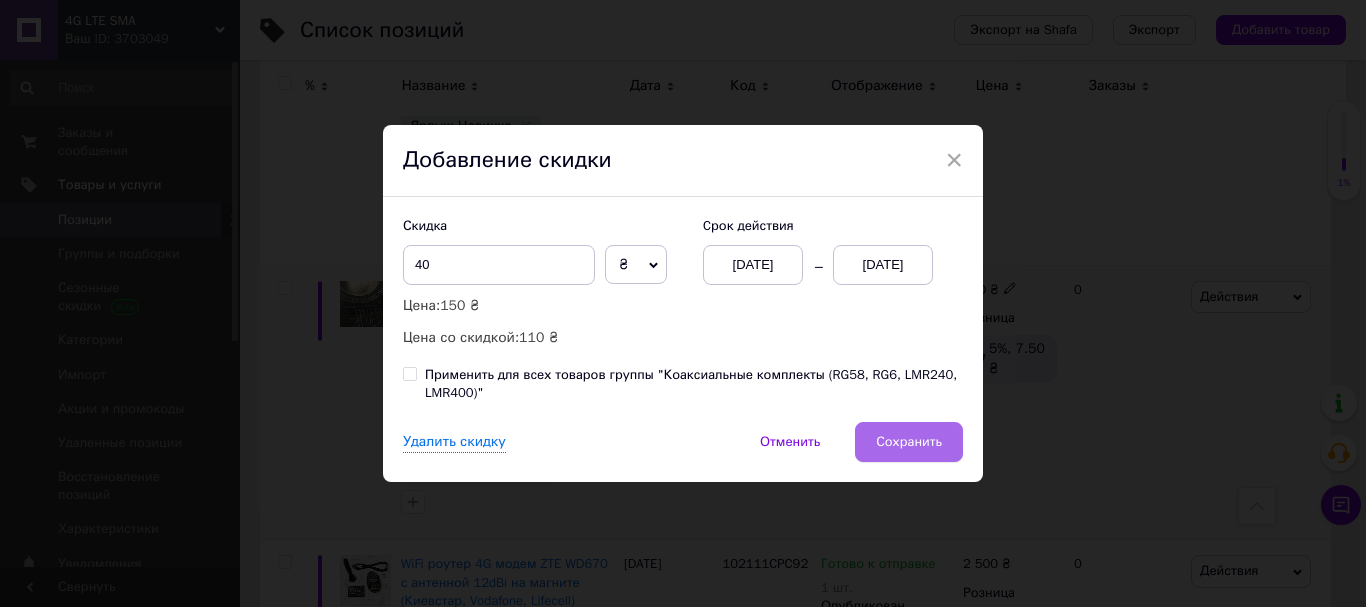 click on "Сохранить" at bounding box center (909, 442) 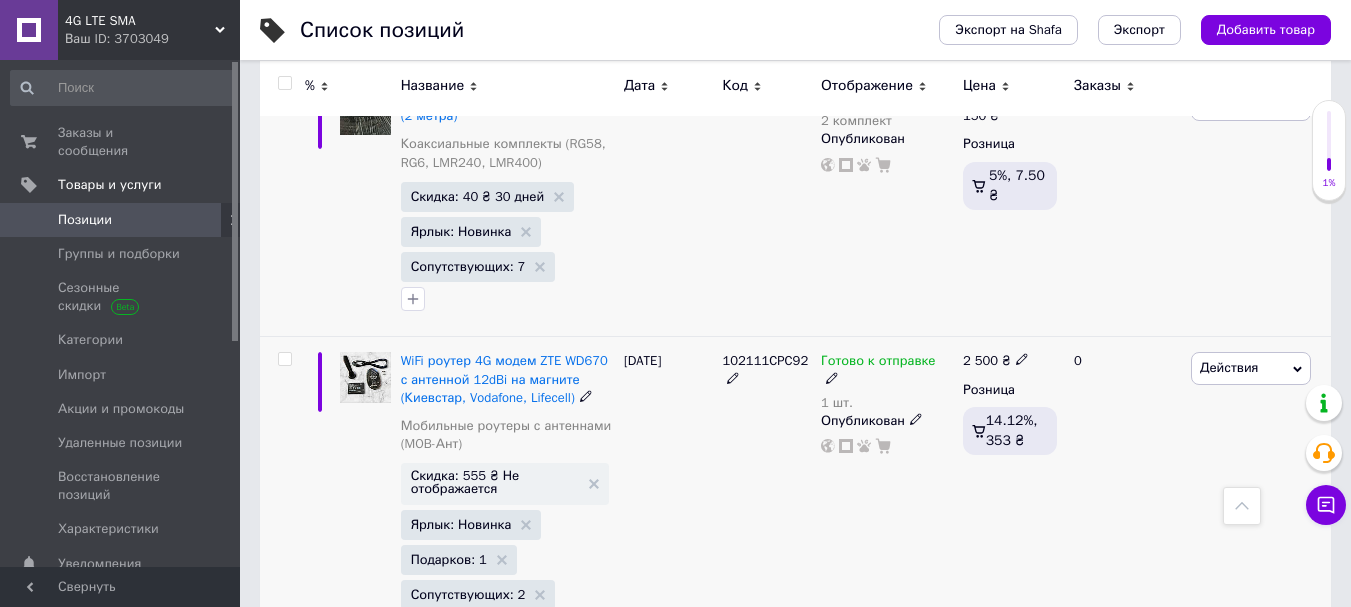 scroll, scrollTop: 2700, scrollLeft: 0, axis: vertical 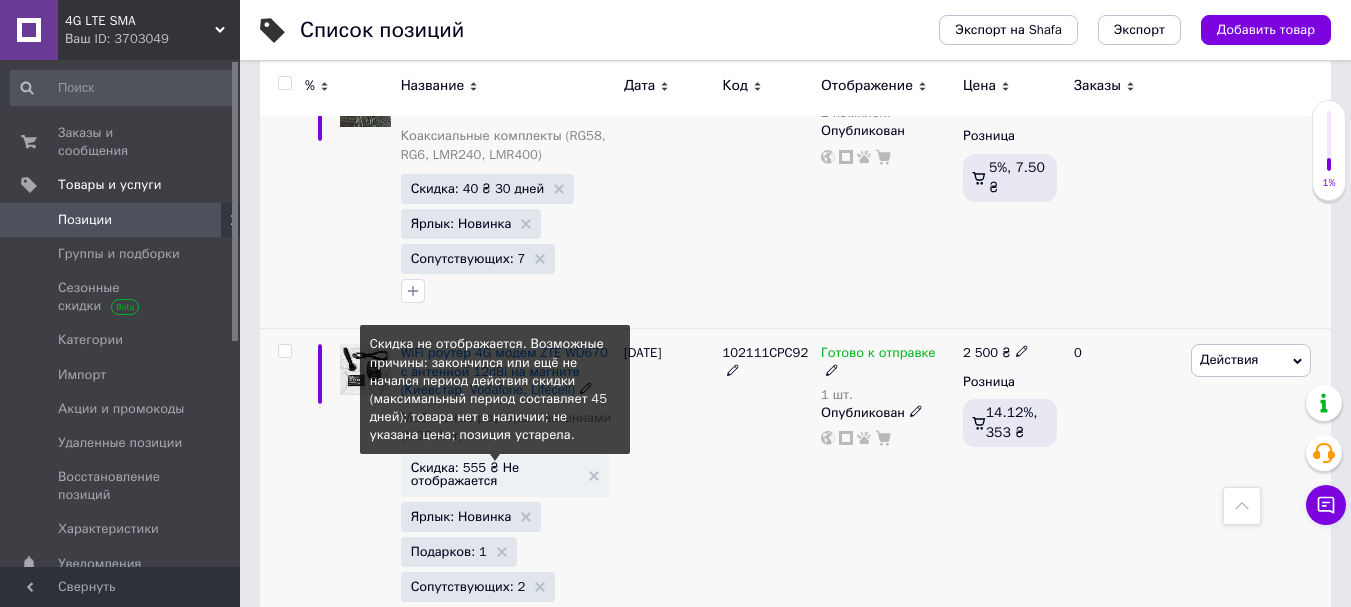 click on "Скидка: 555 ₴ Не отображается" at bounding box center [495, 474] 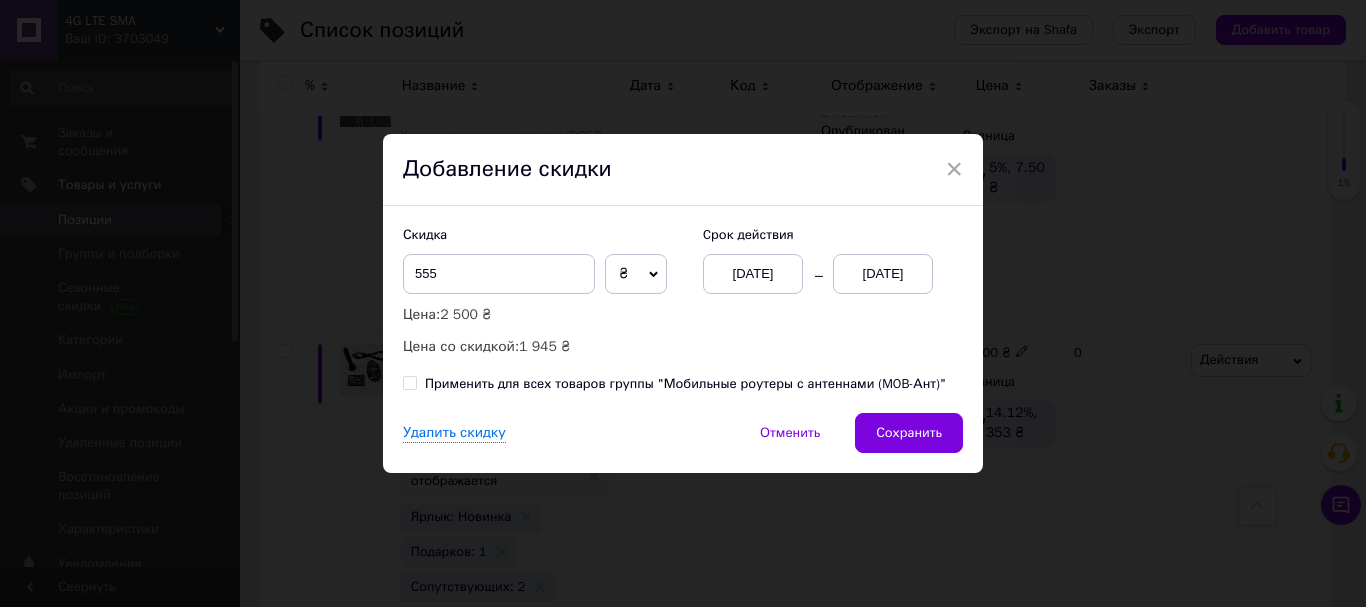 click on "[DATE]" at bounding box center [883, 274] 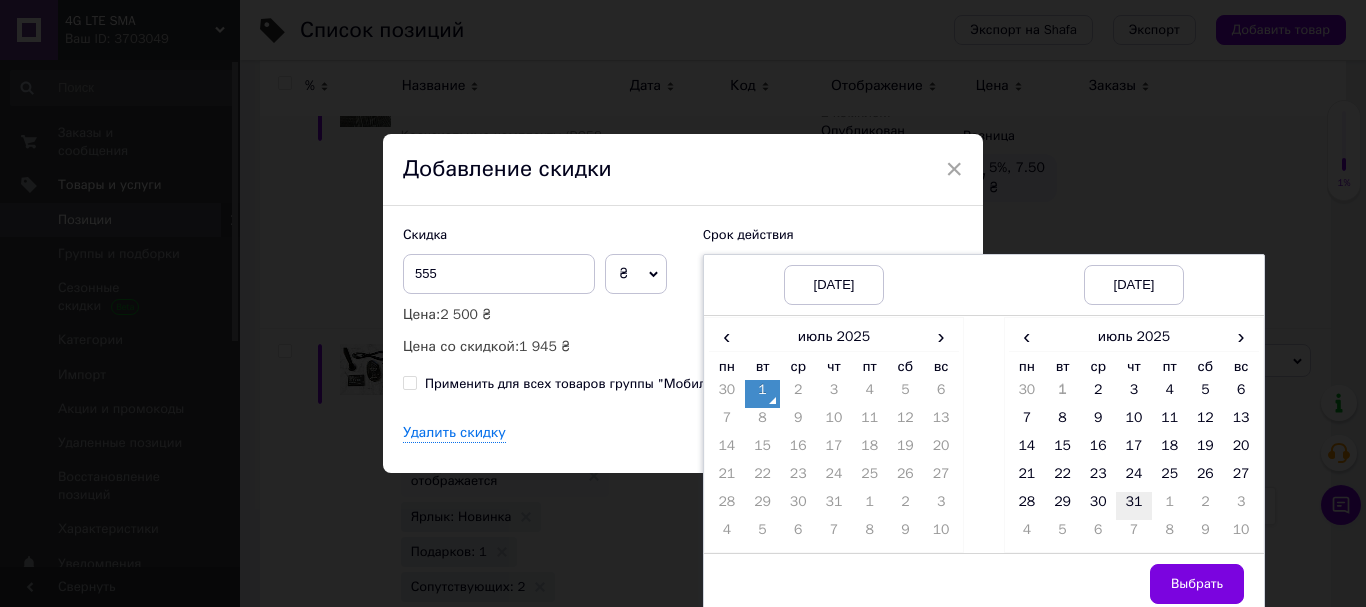 click on "31" at bounding box center (1134, 506) 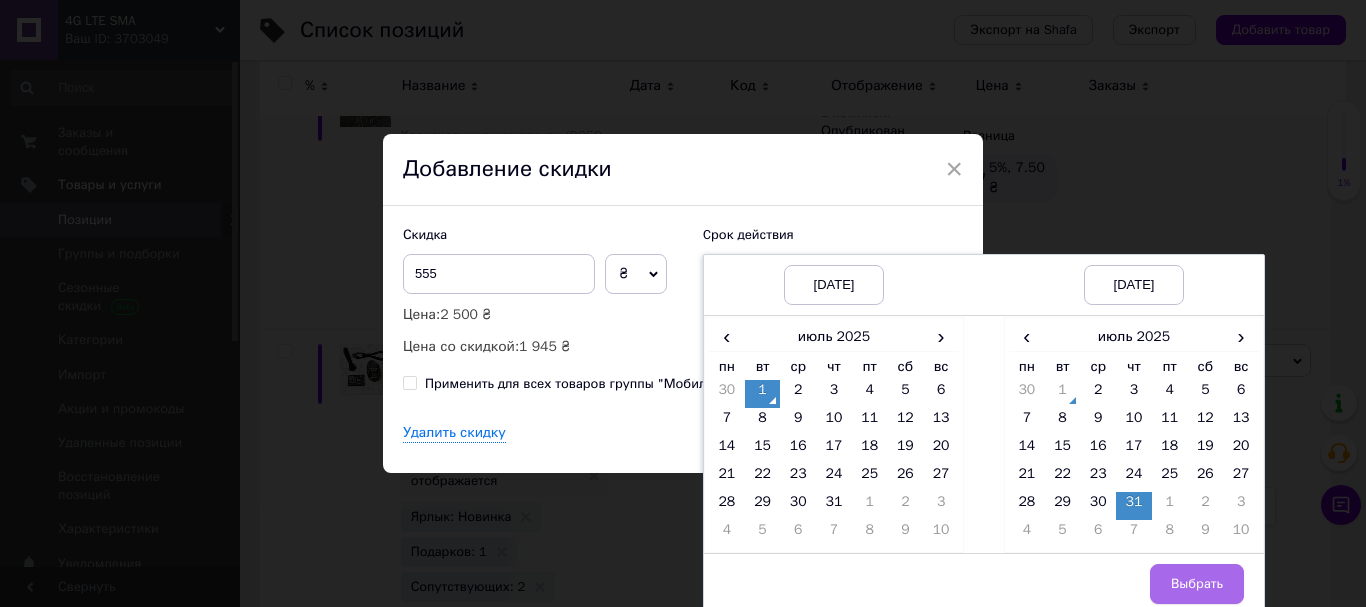 click on "Выбрать" at bounding box center [1197, 584] 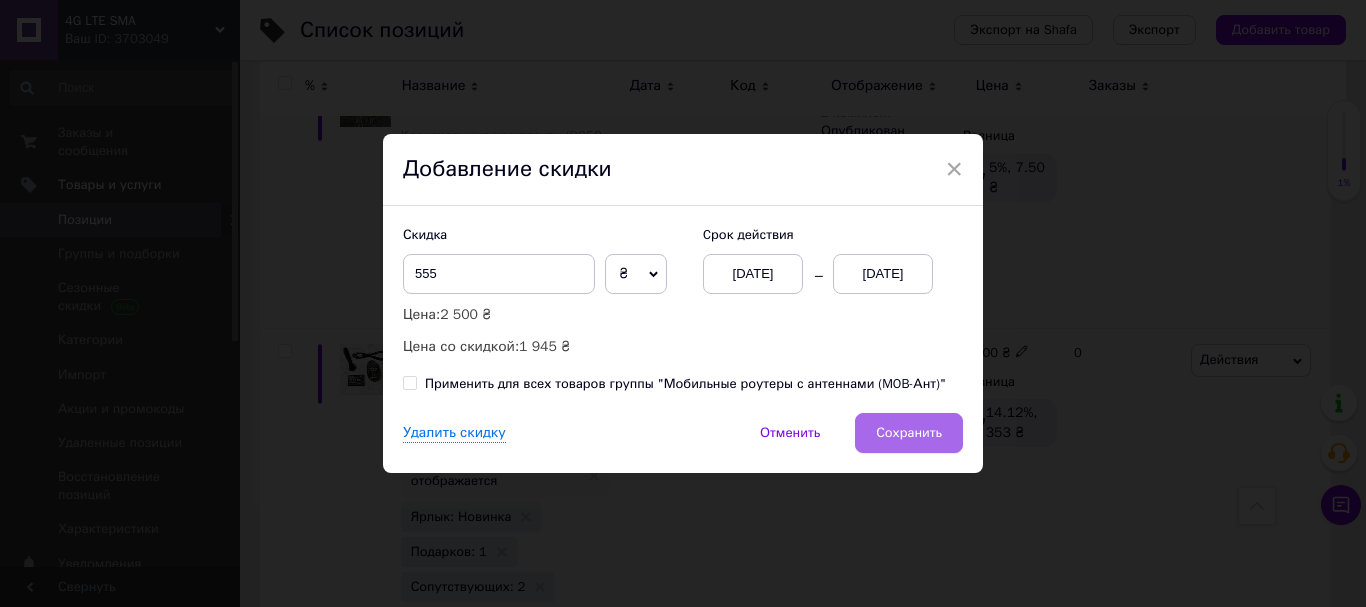 click on "Сохранить" at bounding box center (909, 433) 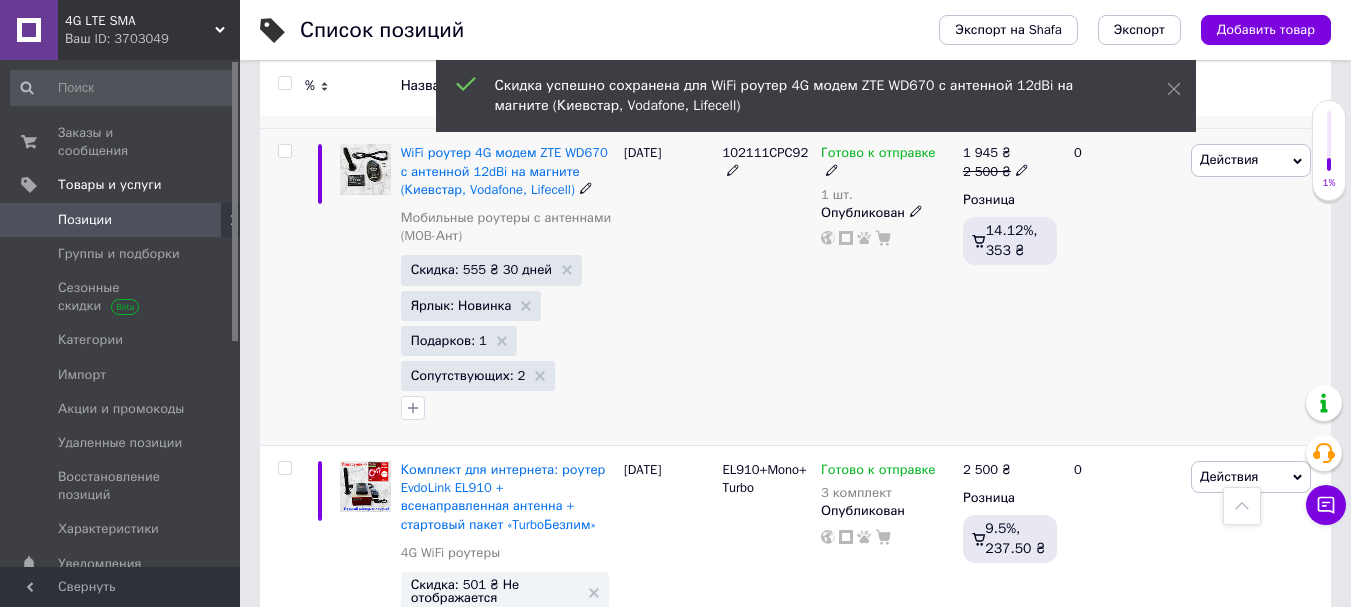 scroll, scrollTop: 3000, scrollLeft: 0, axis: vertical 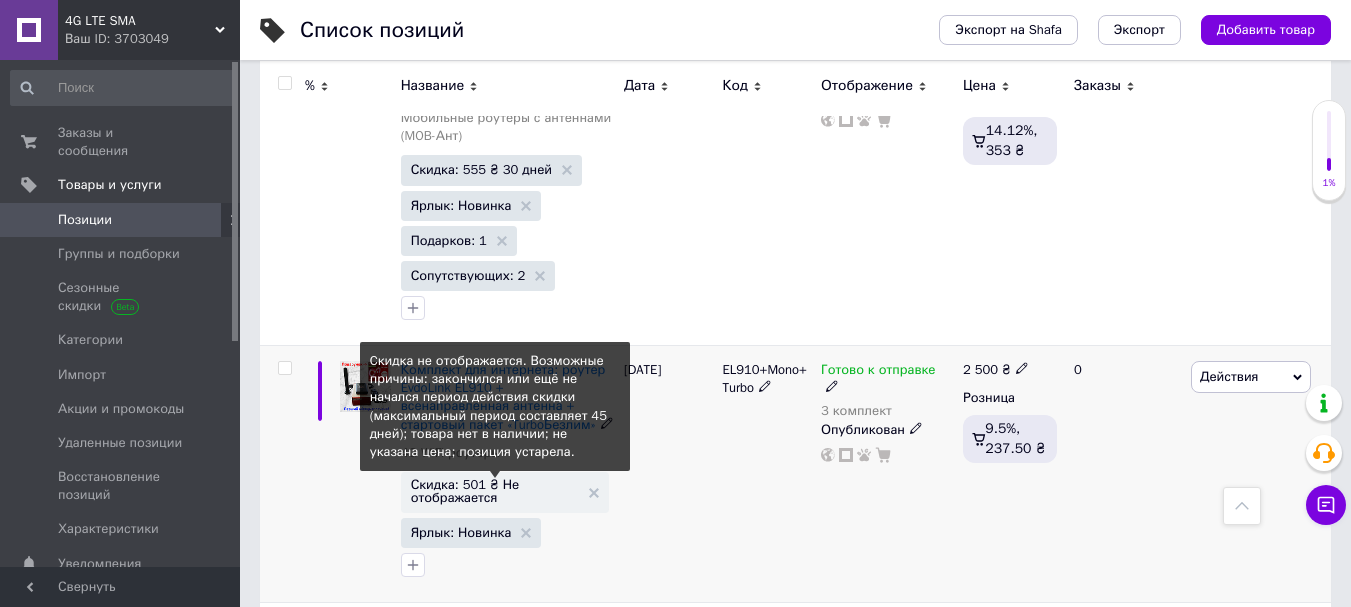 click on "Скидка: 501 ₴ Не отображается" at bounding box center [495, 491] 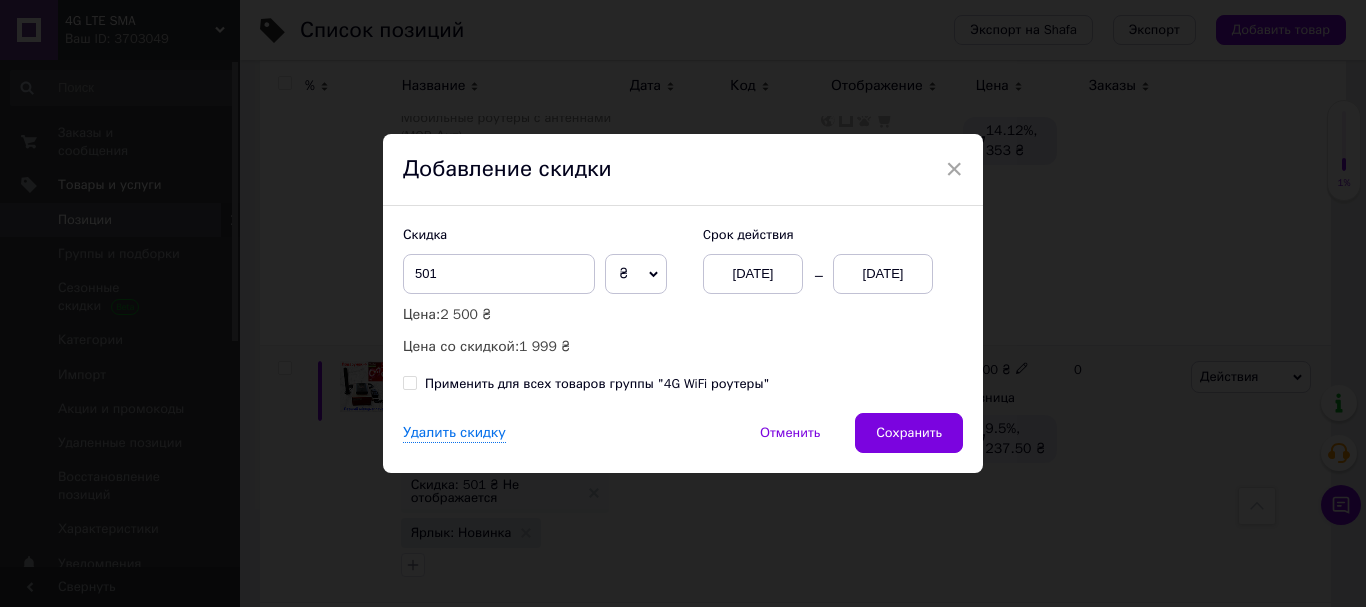 click on "[DATE]" at bounding box center (883, 274) 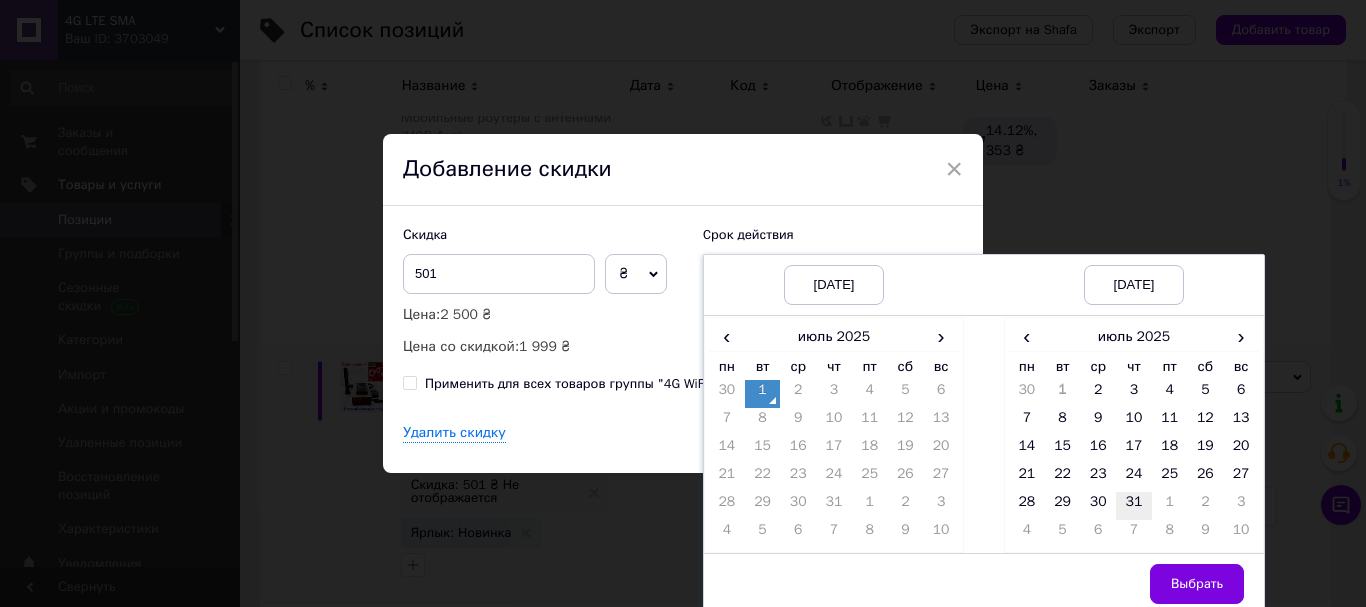 click on "31" at bounding box center (1134, 506) 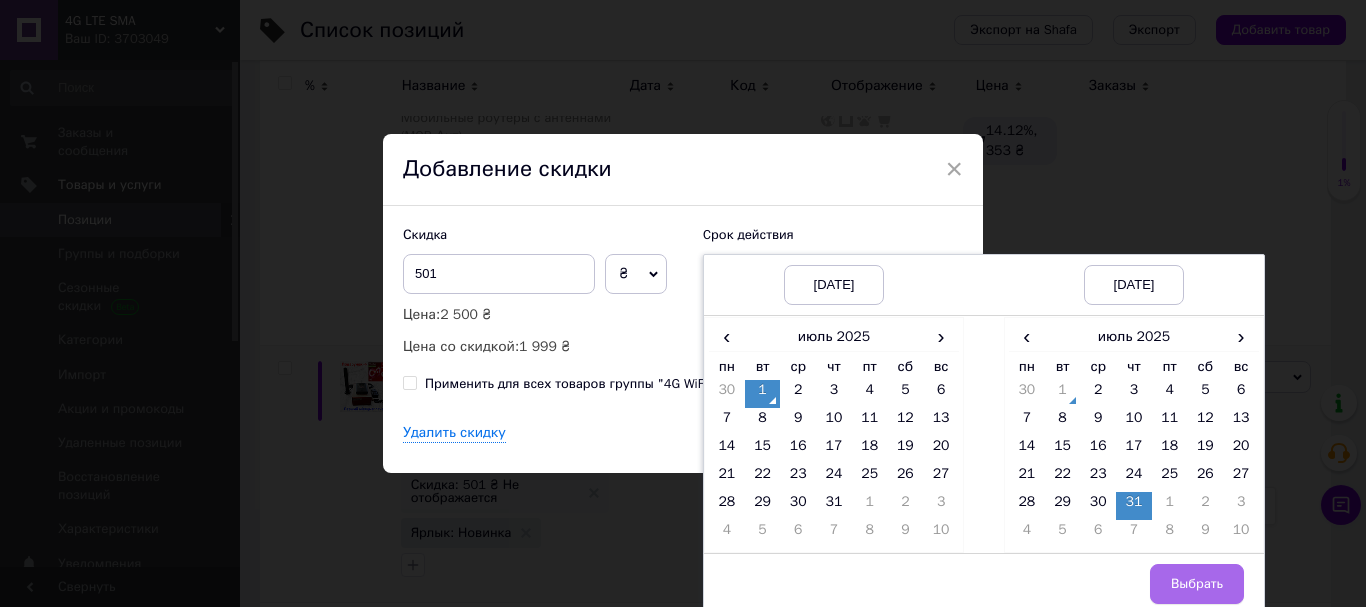 click on "Выбрать" at bounding box center [1197, 584] 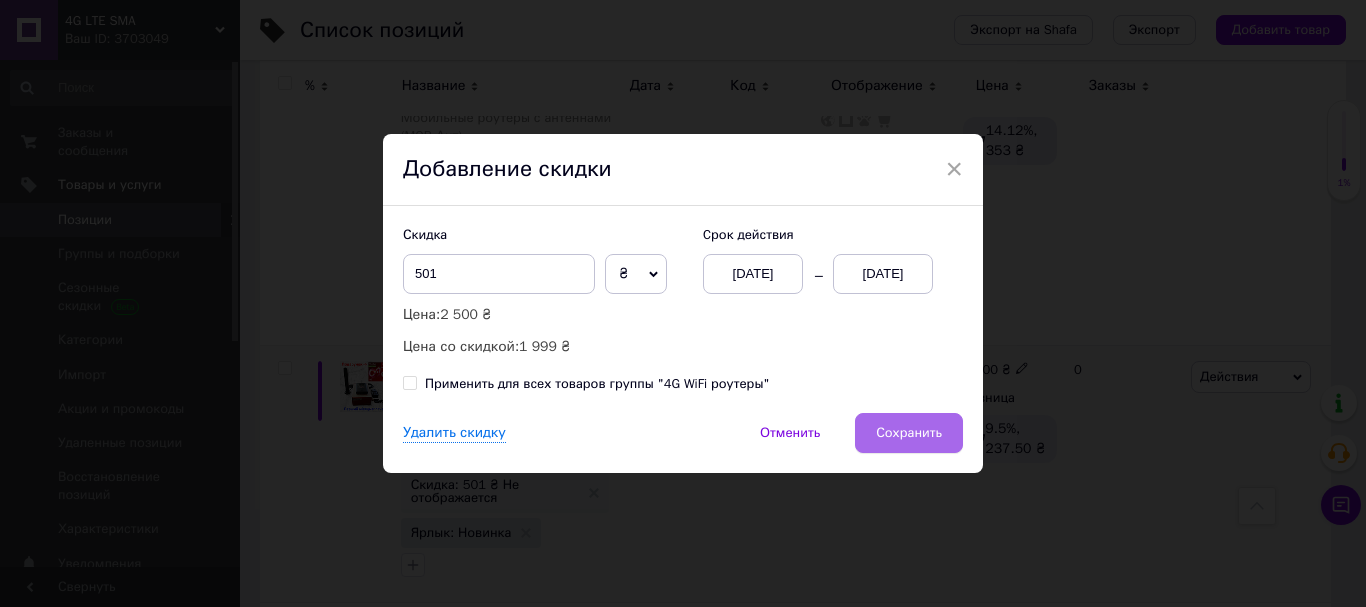 click on "Сохранить" at bounding box center (909, 433) 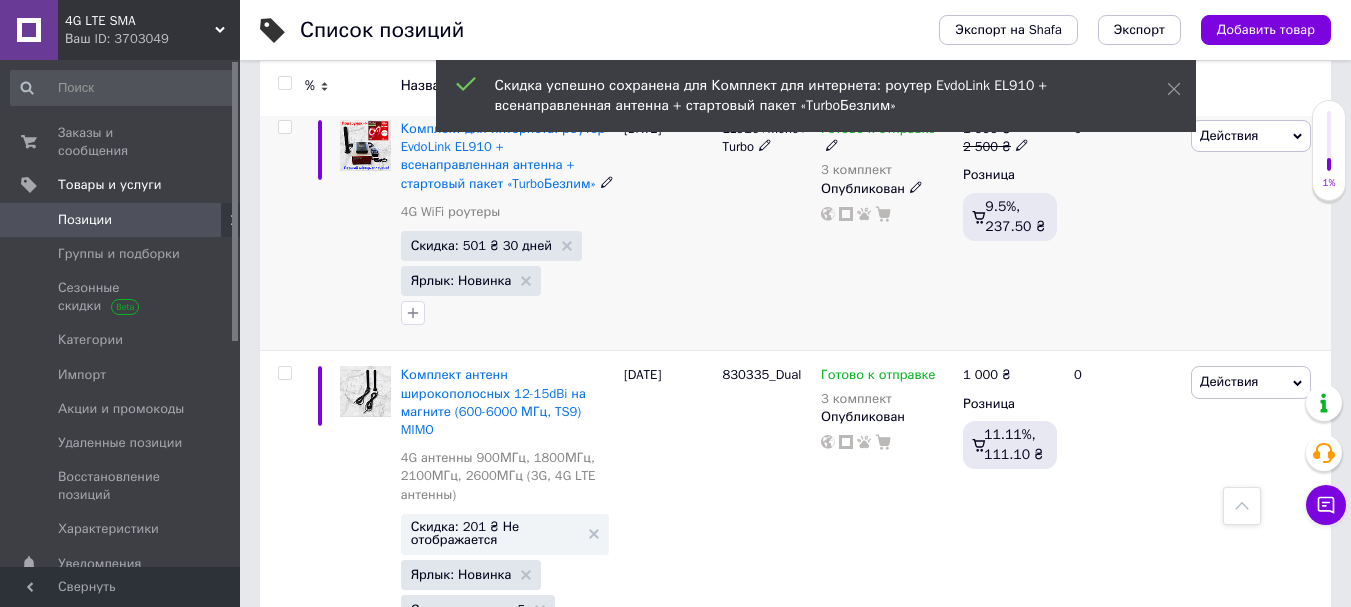 scroll, scrollTop: 3300, scrollLeft: 0, axis: vertical 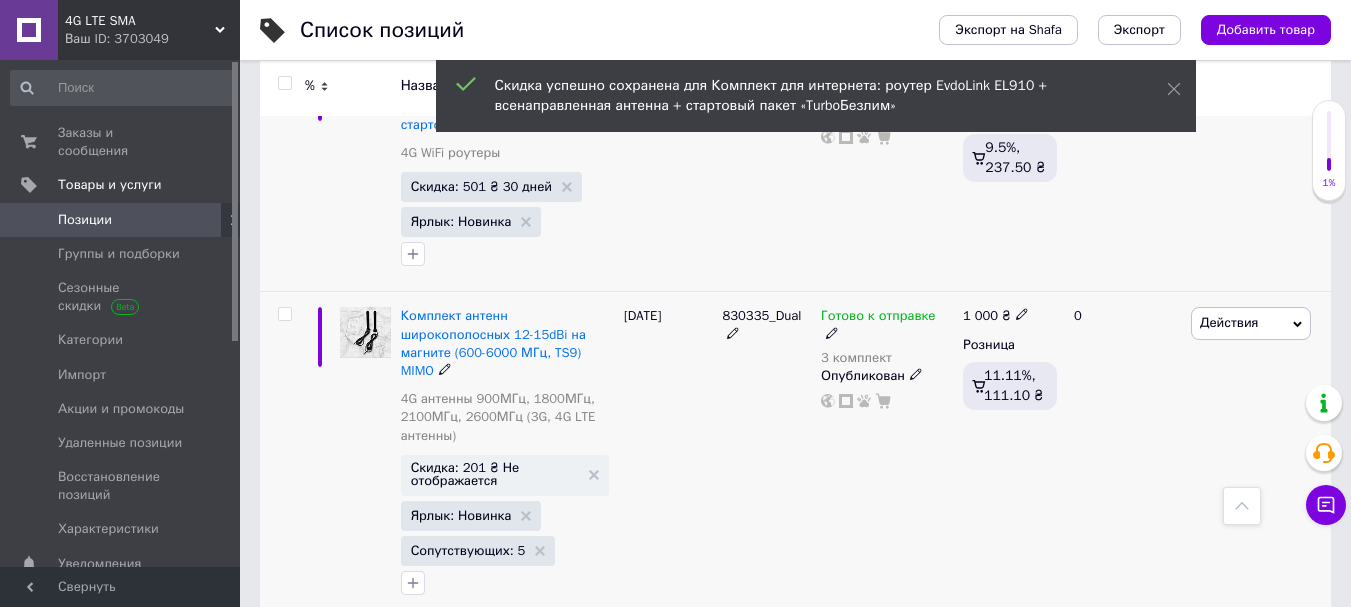 click on "Скидка: 201 ₴ Не отображается" at bounding box center (495, 474) 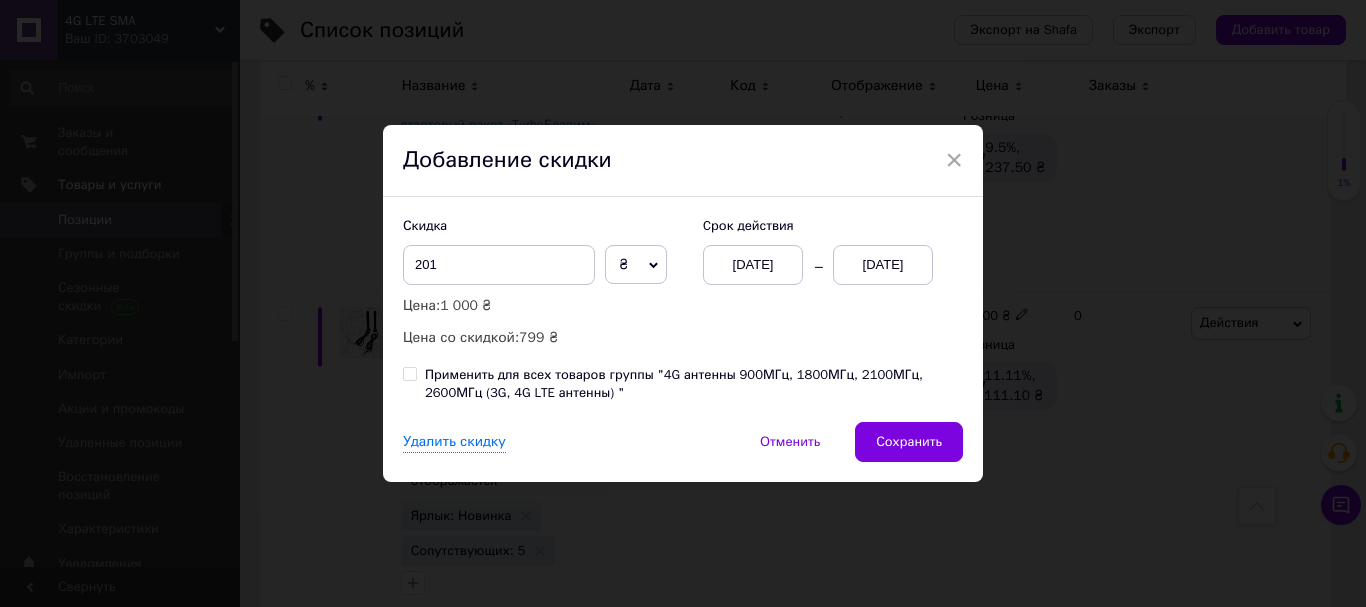 click on "[DATE]" at bounding box center (883, 265) 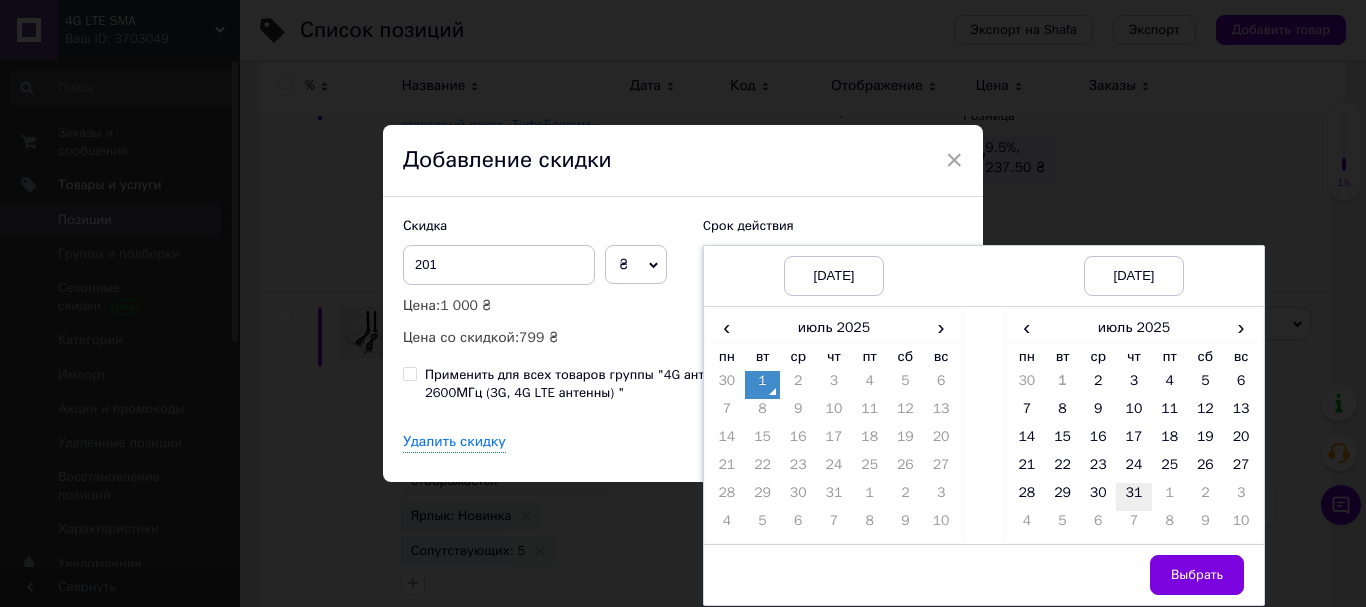 click on "31" at bounding box center [1134, 497] 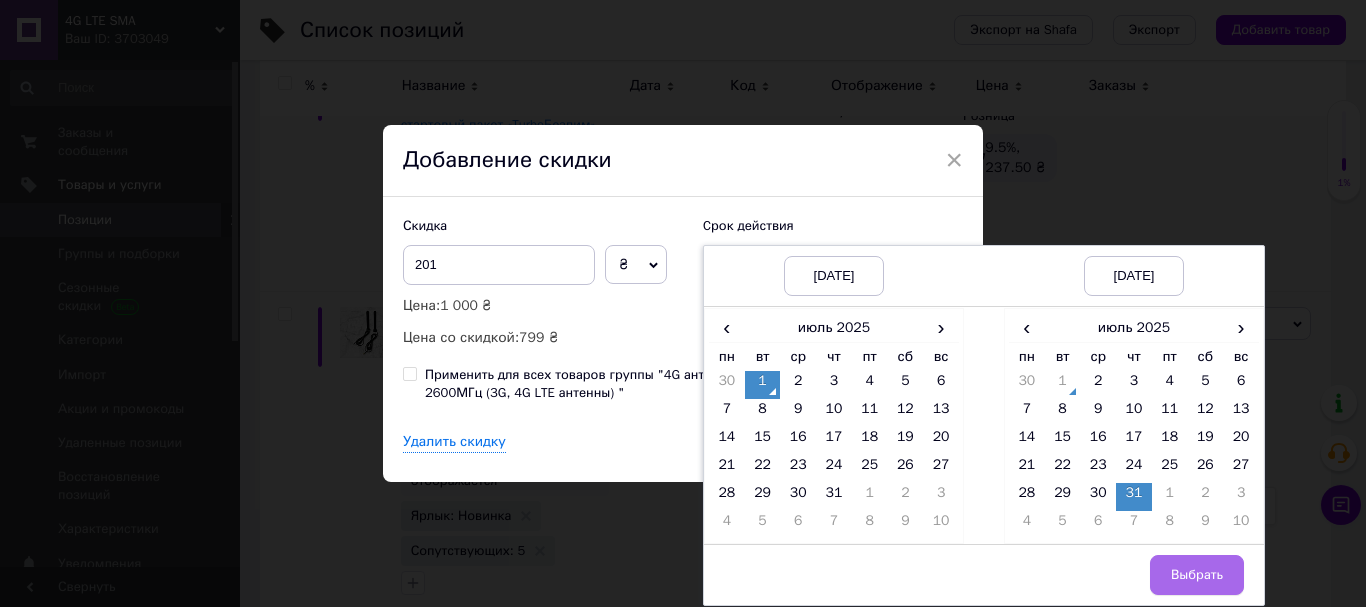 click on "Выбрать" at bounding box center [1197, 575] 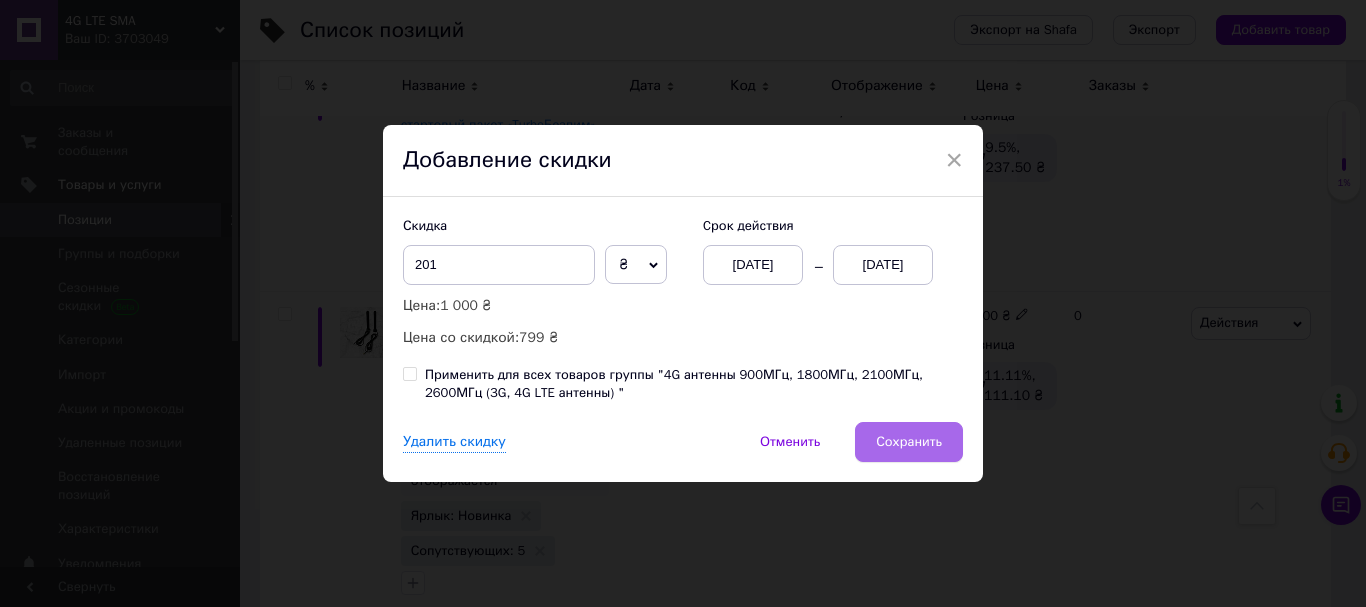 click on "Сохранить" at bounding box center [909, 442] 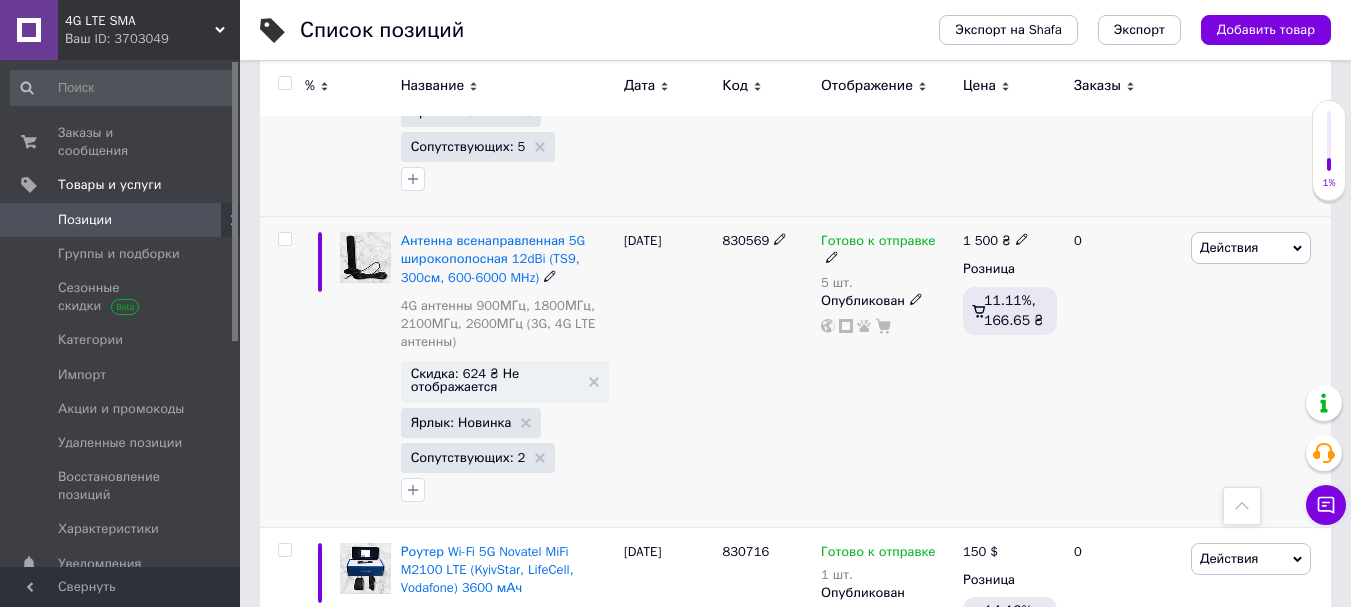 scroll, scrollTop: 3700, scrollLeft: 0, axis: vertical 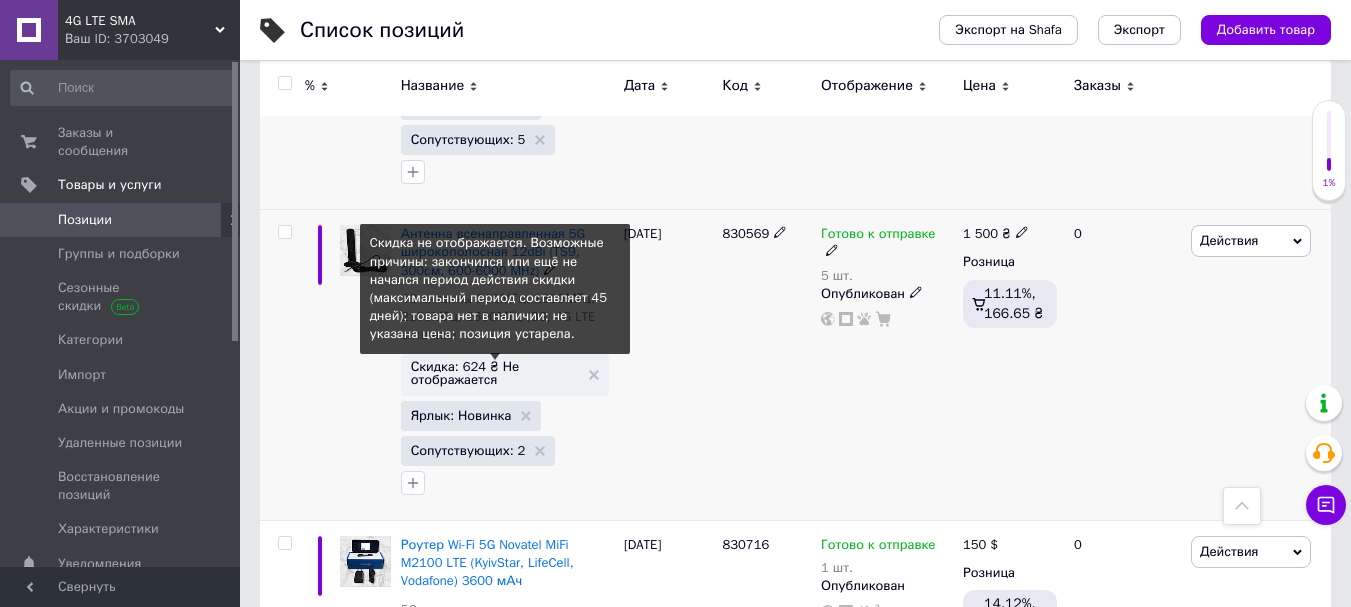 click on "Скидка: 624 ₴ Не отображается" at bounding box center (495, 373) 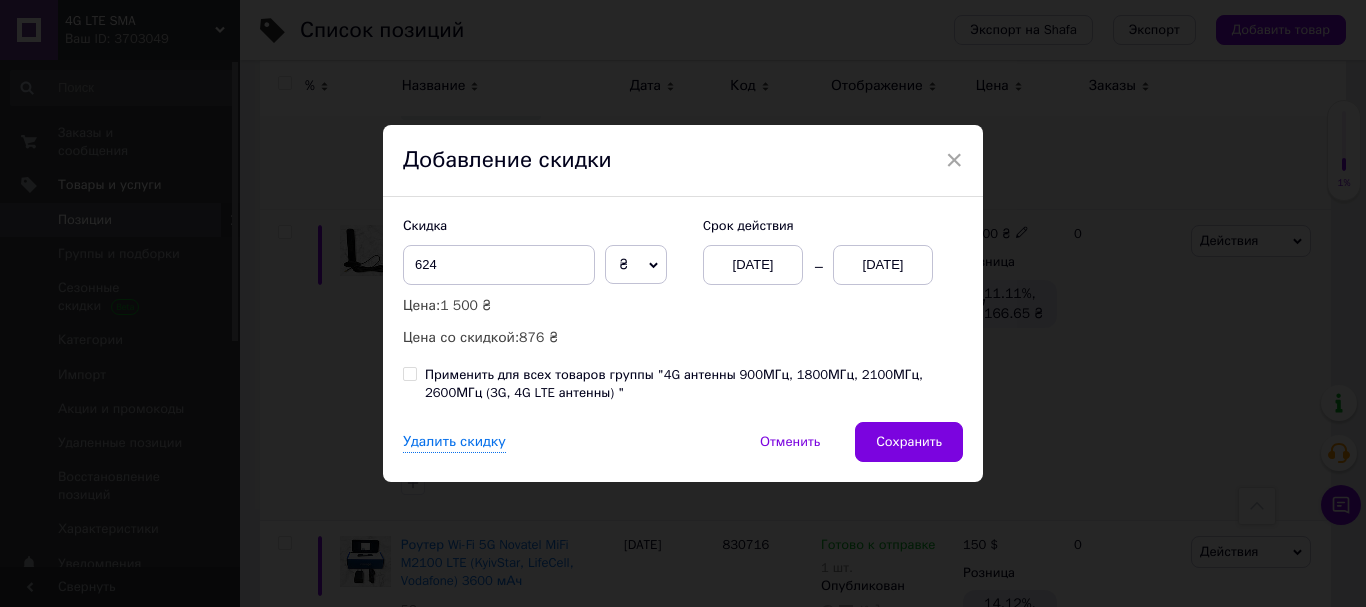 click on "[DATE]" at bounding box center (883, 265) 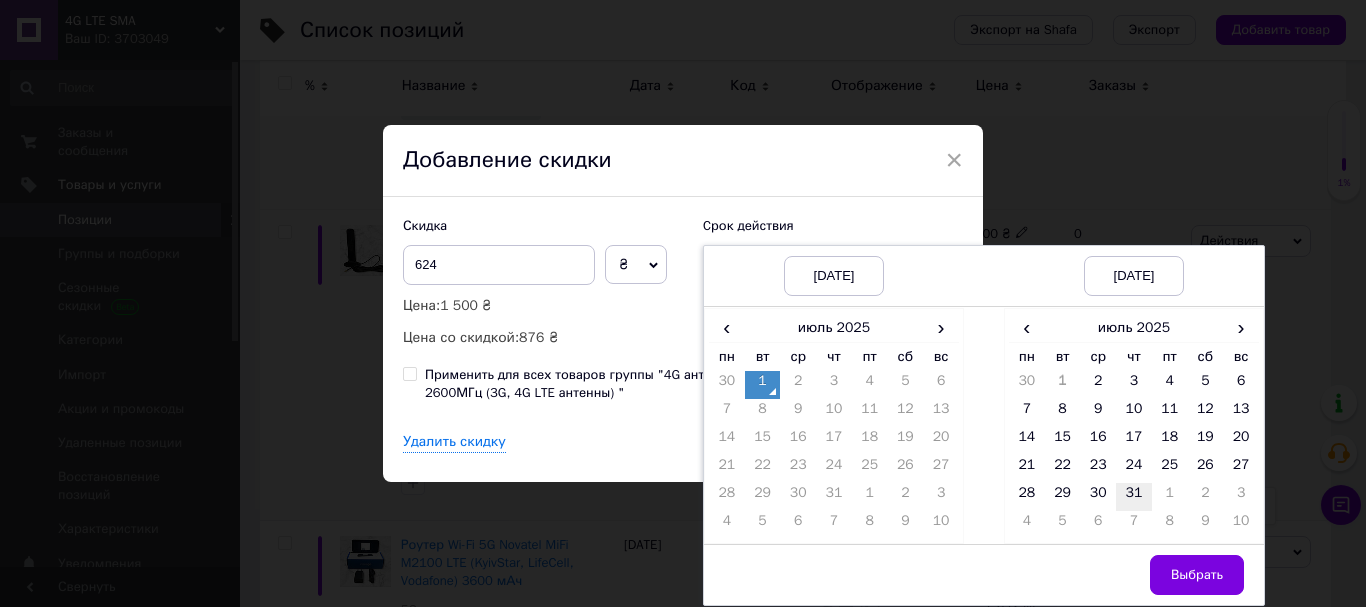 click on "31" at bounding box center [1134, 497] 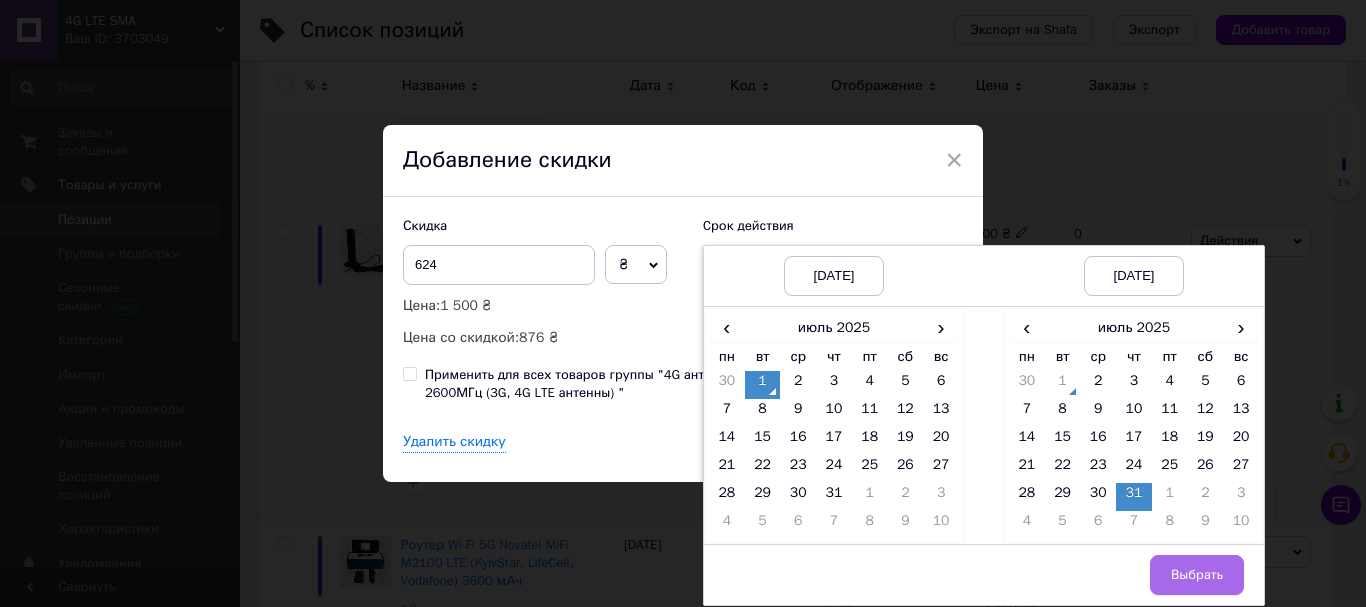 click on "Выбрать" at bounding box center [1197, 575] 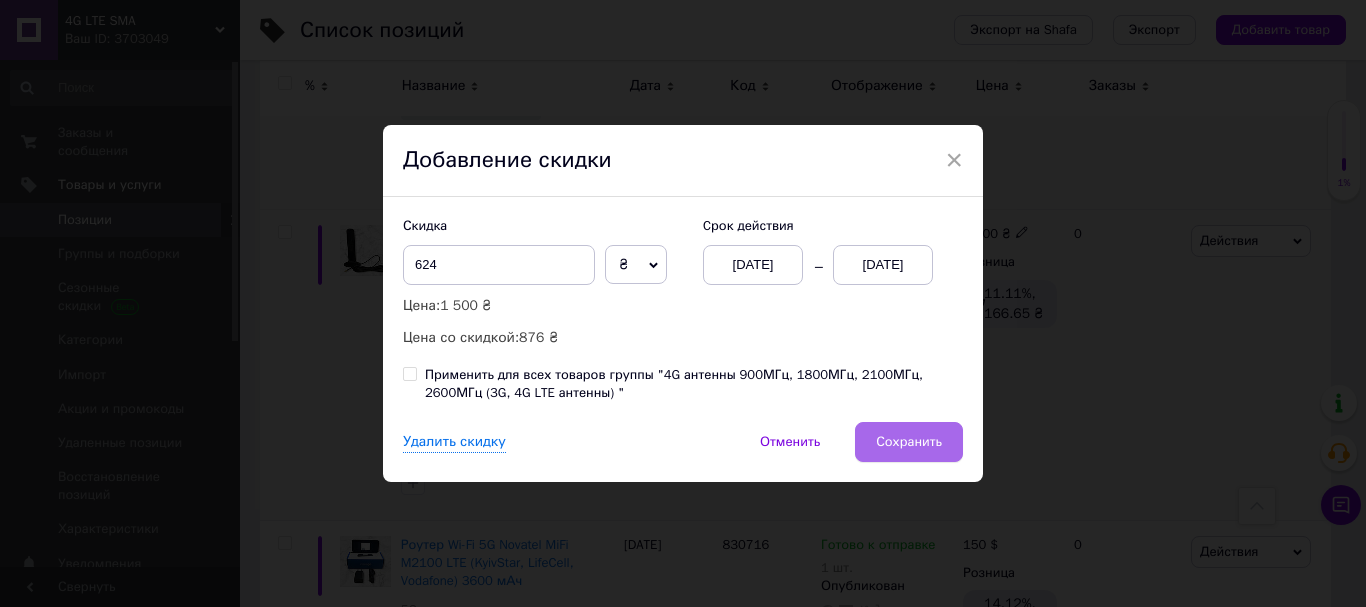 click on "Сохранить" at bounding box center [909, 442] 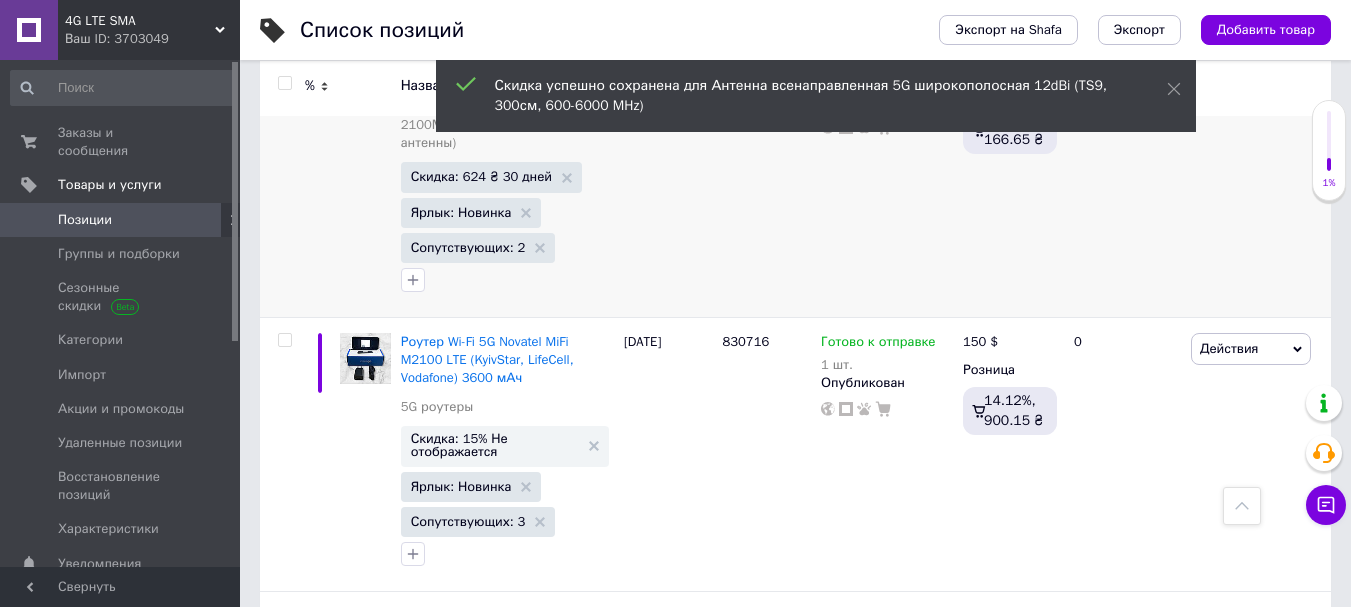 scroll, scrollTop: 3900, scrollLeft: 0, axis: vertical 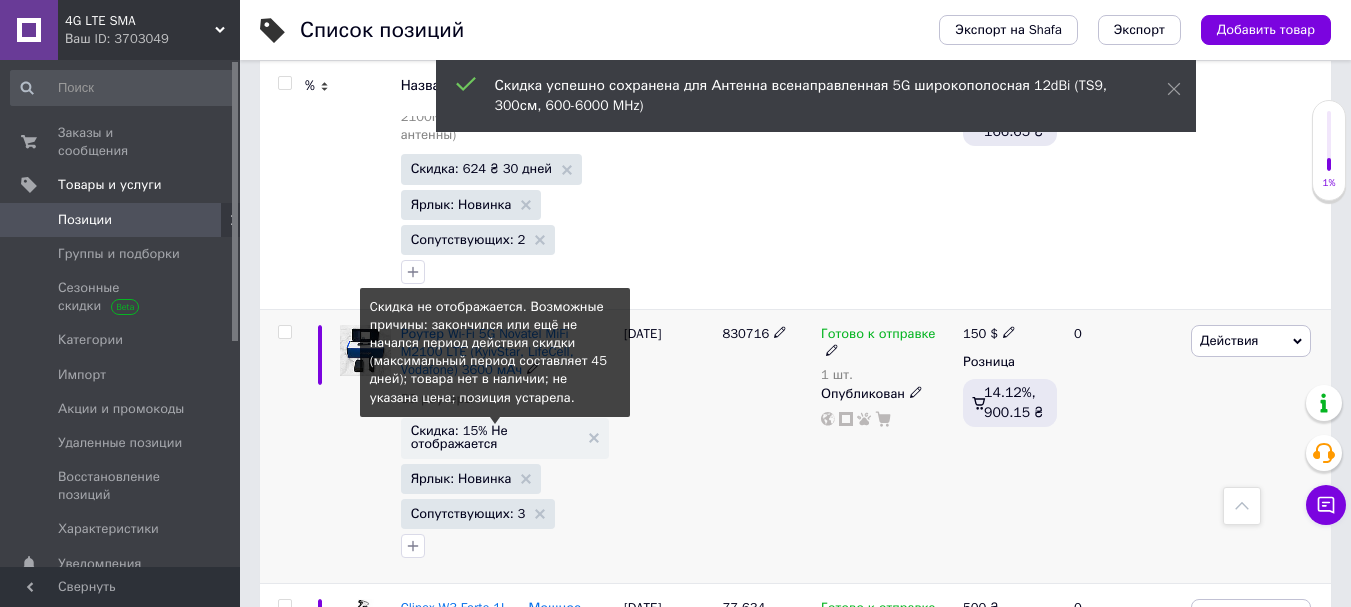 click on "Скидка: 15% Не отображается" at bounding box center (495, 437) 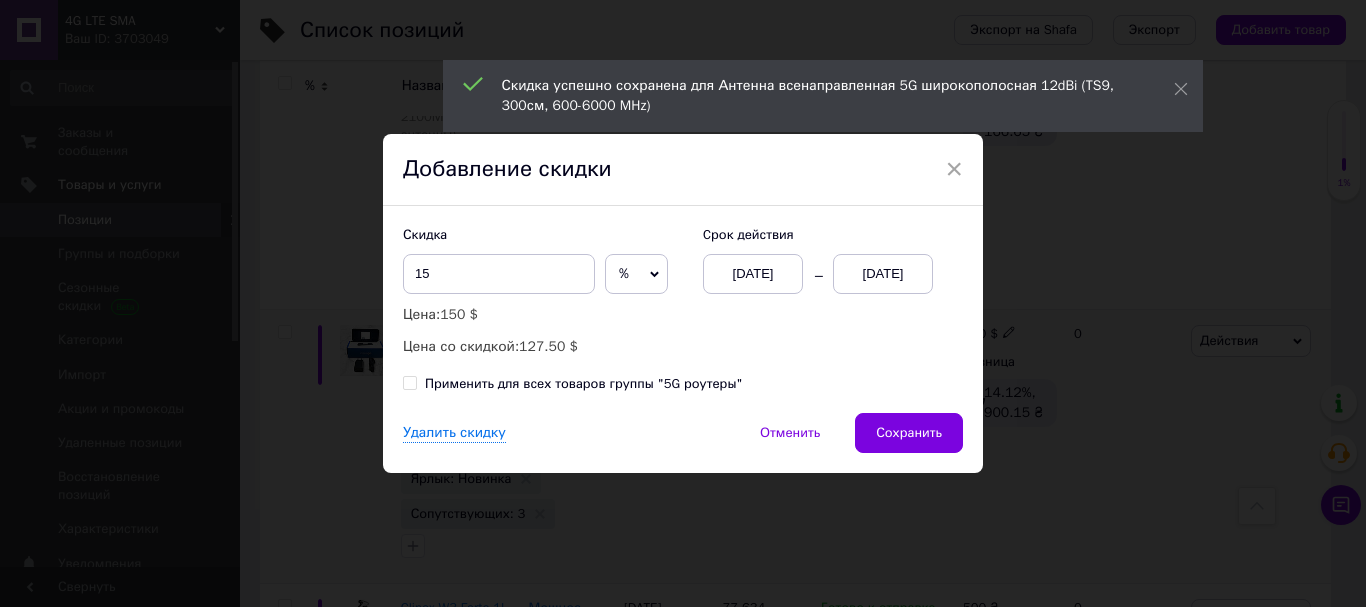 click on "[DATE]" at bounding box center (883, 274) 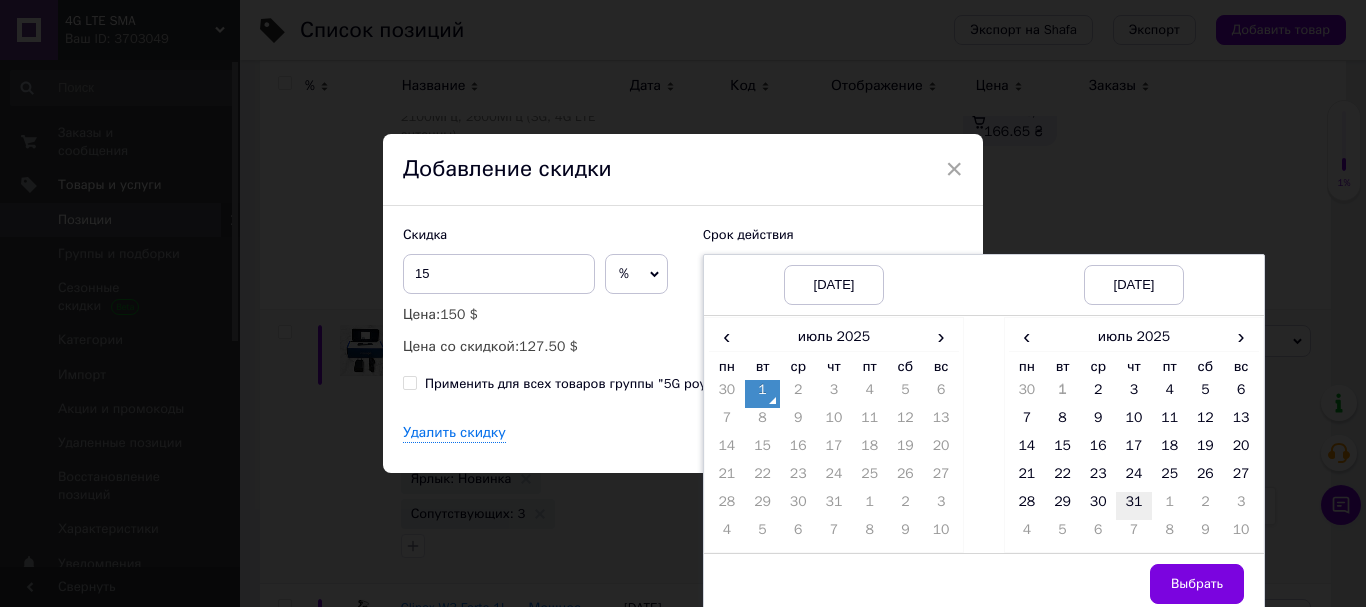 click on "31" at bounding box center (1134, 506) 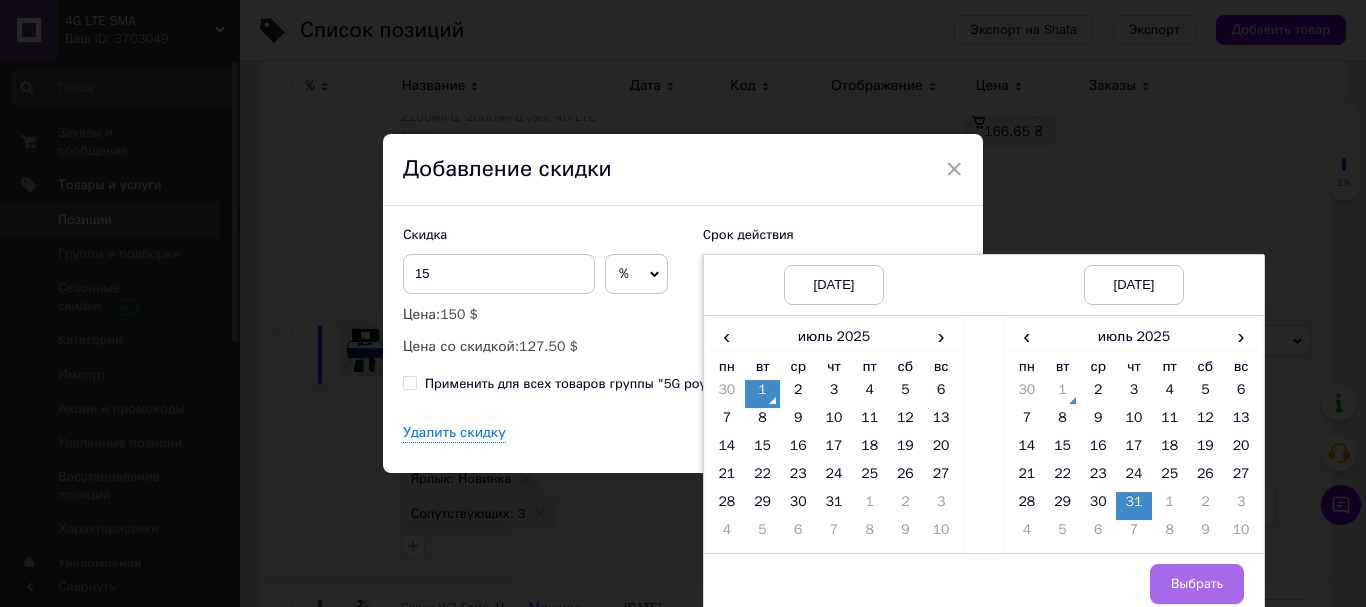 click on "Выбрать" at bounding box center (1197, 584) 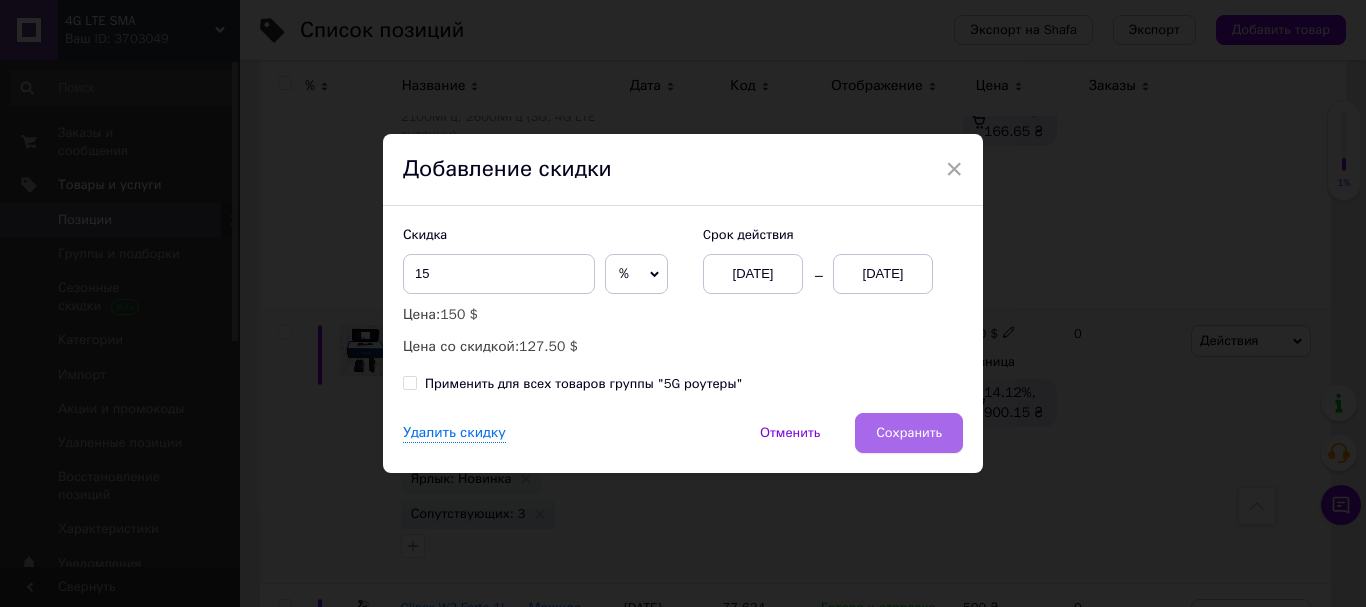 click on "Сохранить" at bounding box center [909, 433] 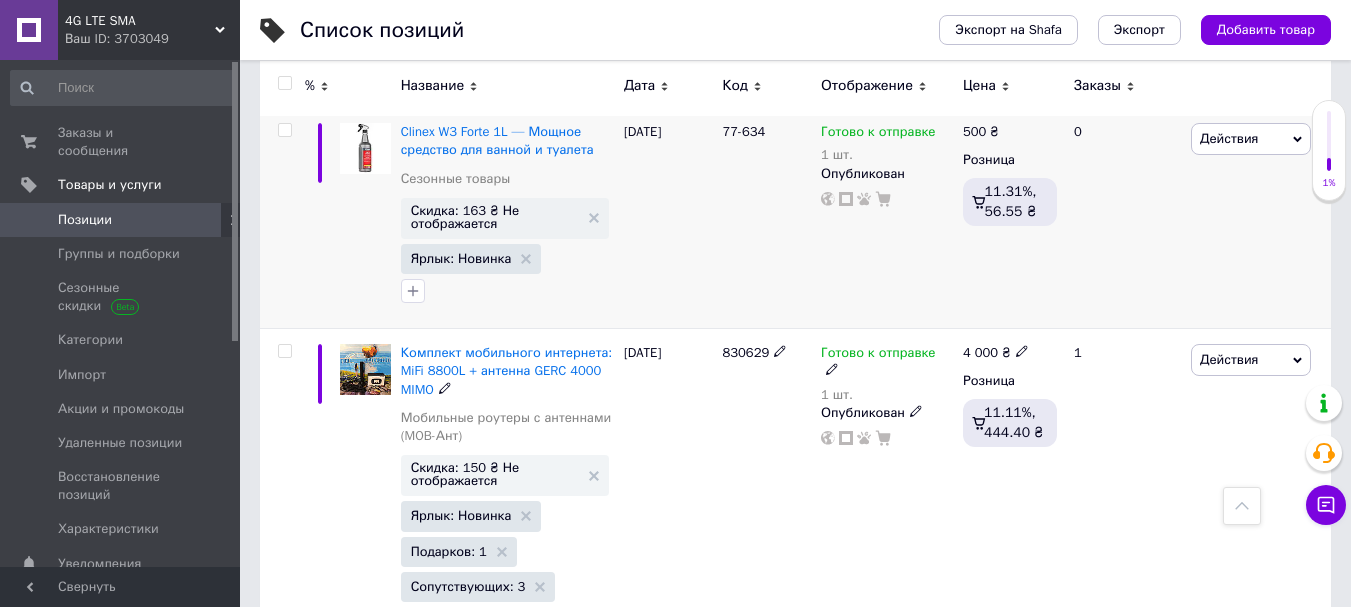 scroll, scrollTop: 4400, scrollLeft: 0, axis: vertical 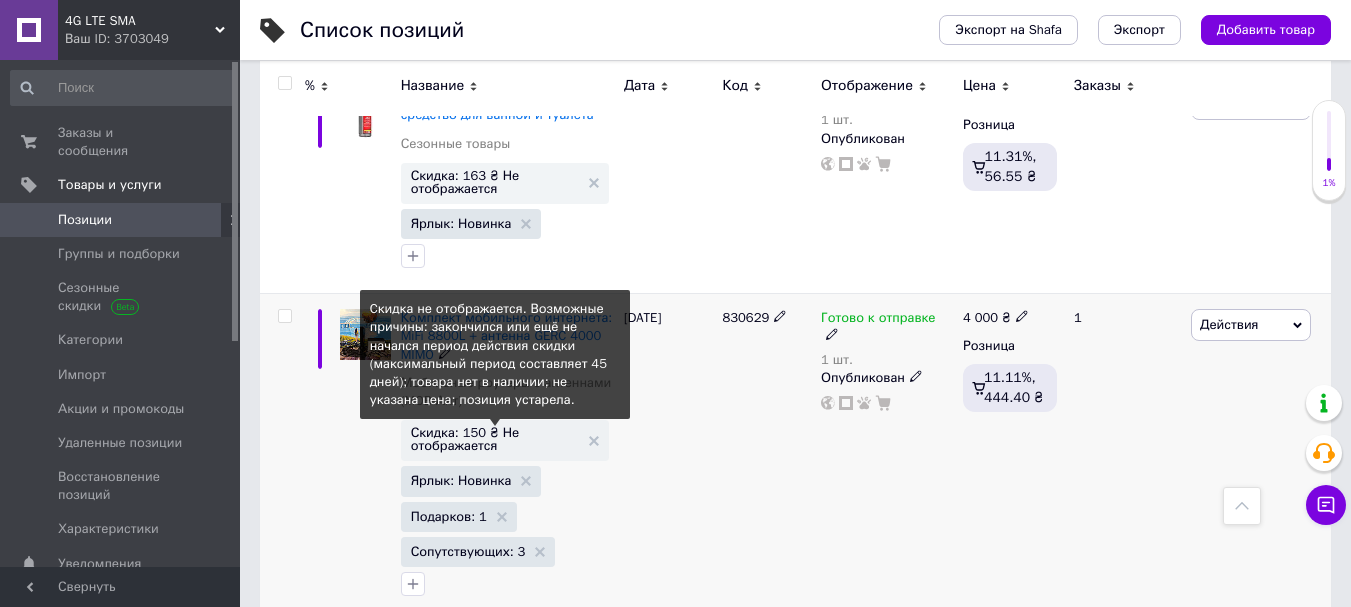 click on "Скидка: 150 ₴ Не отображается" at bounding box center [495, 439] 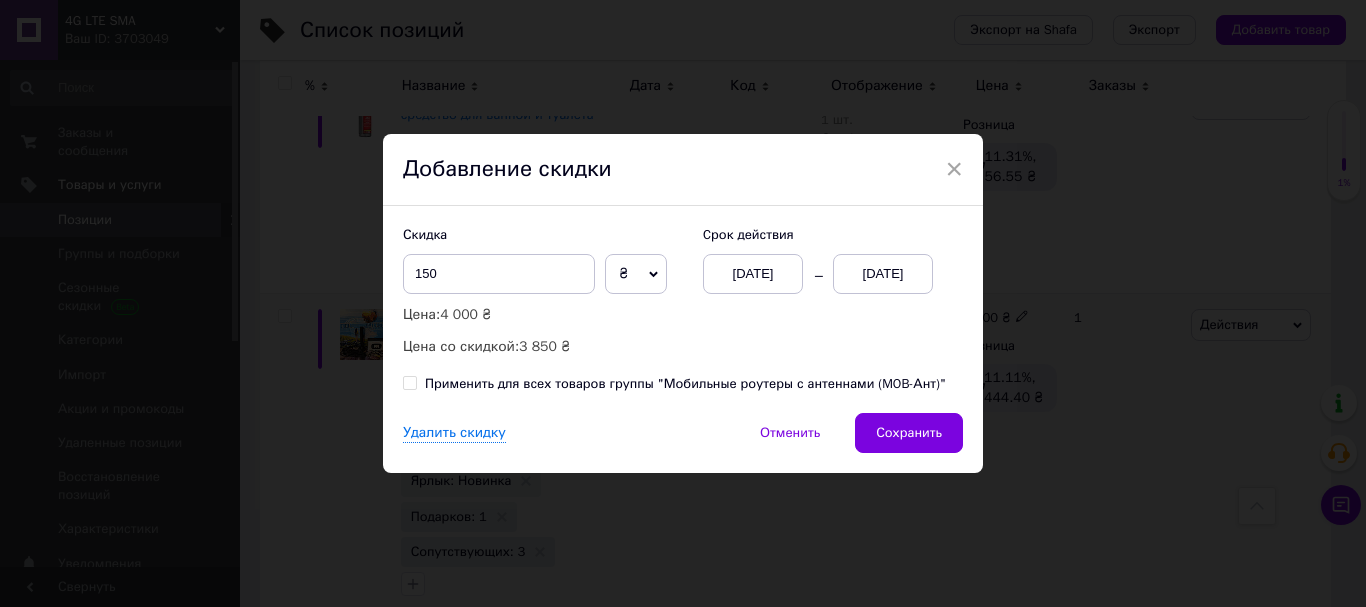 click on "[DATE]" at bounding box center (883, 274) 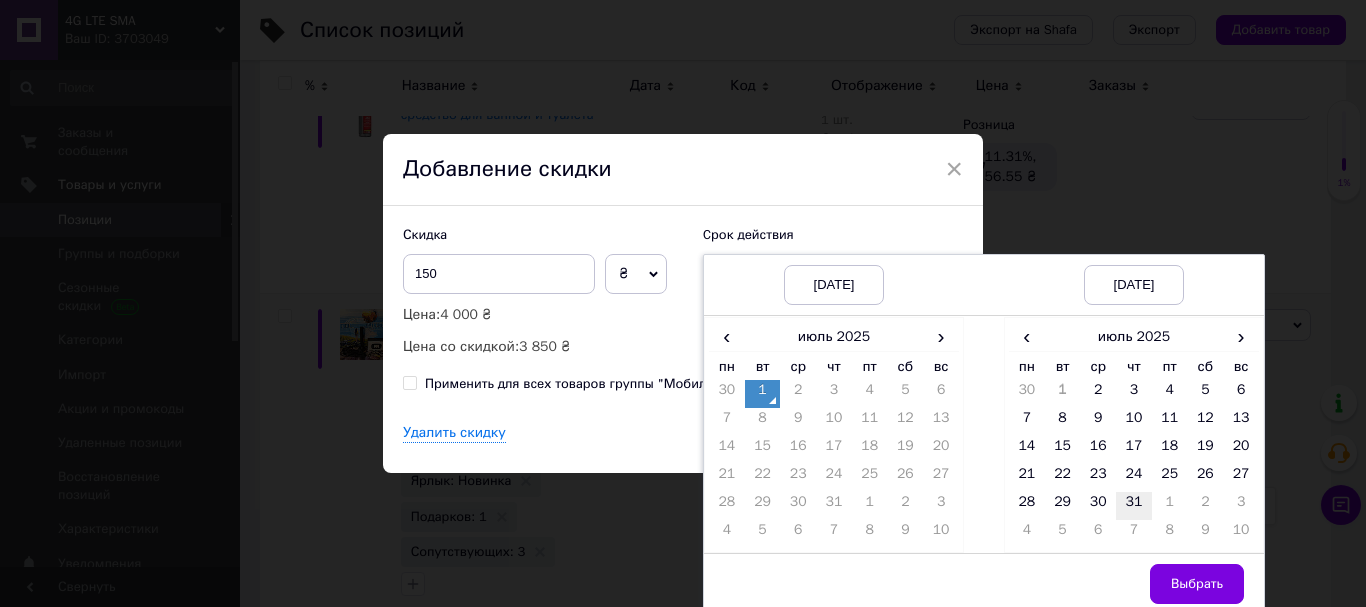 click on "31" at bounding box center (1134, 506) 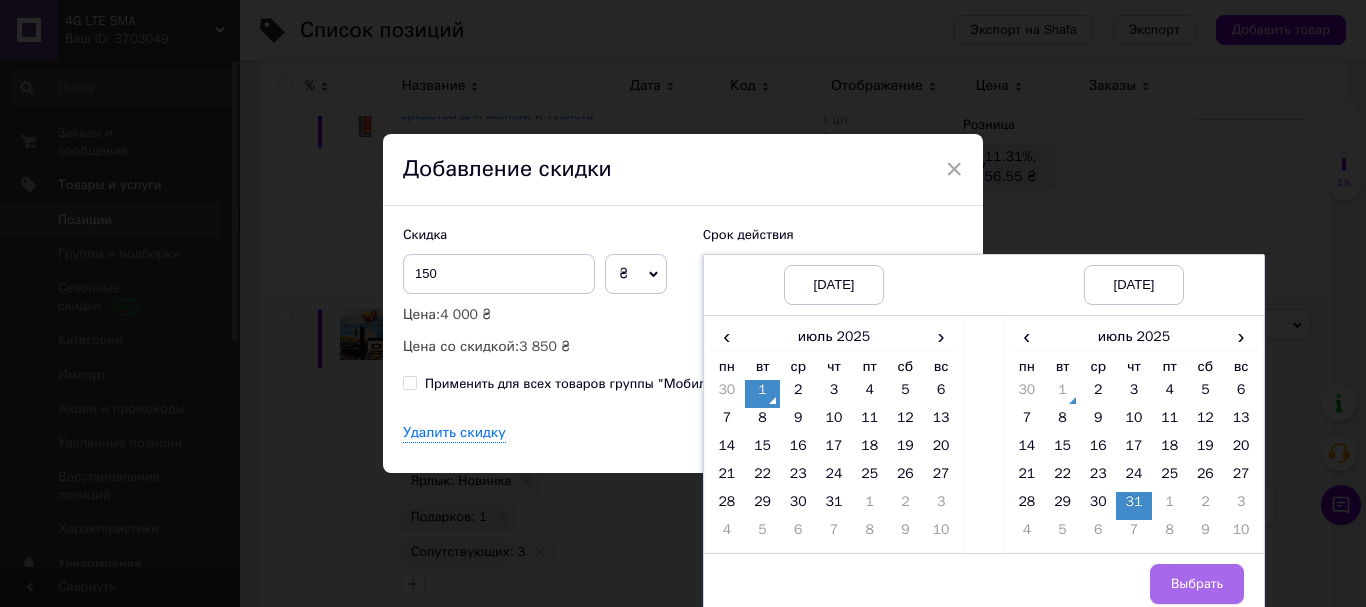 click on "Выбрать" at bounding box center (1197, 584) 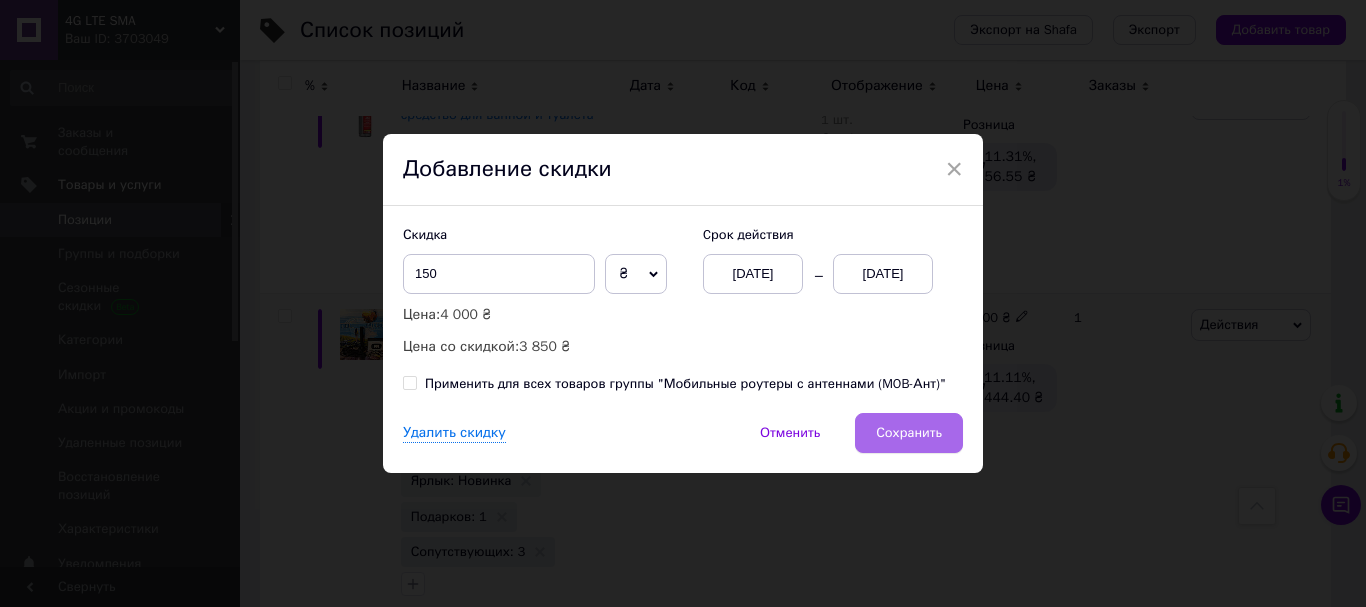 click on "Сохранить" at bounding box center (909, 433) 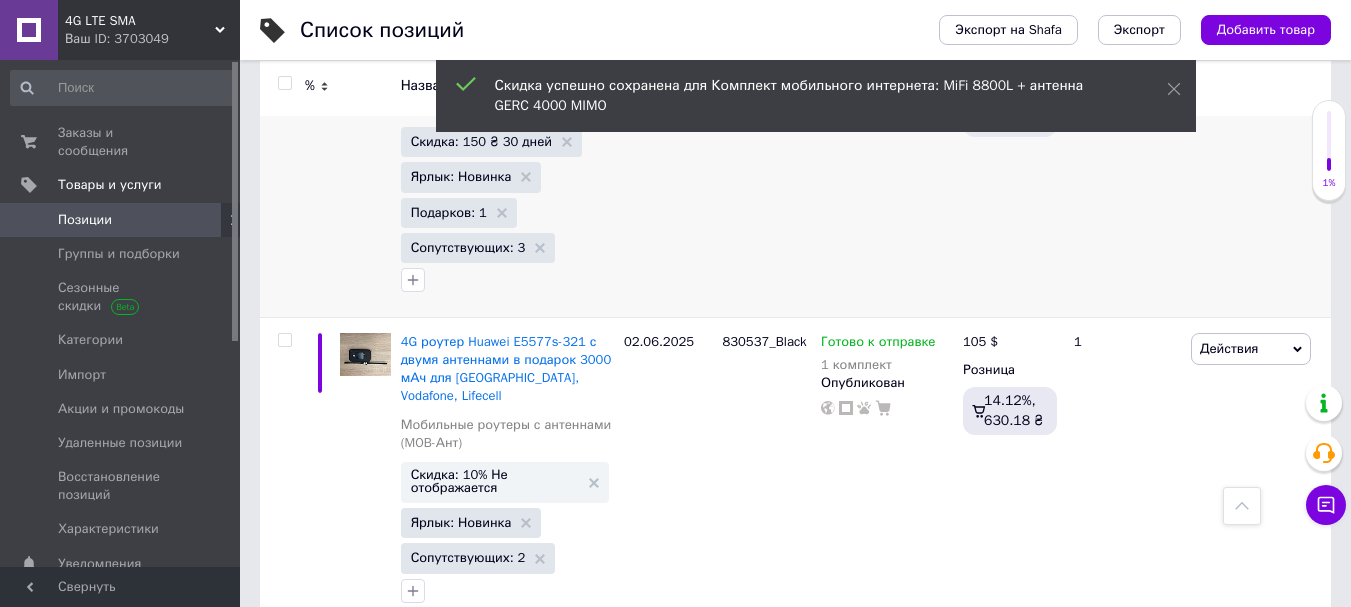 scroll, scrollTop: 4700, scrollLeft: 0, axis: vertical 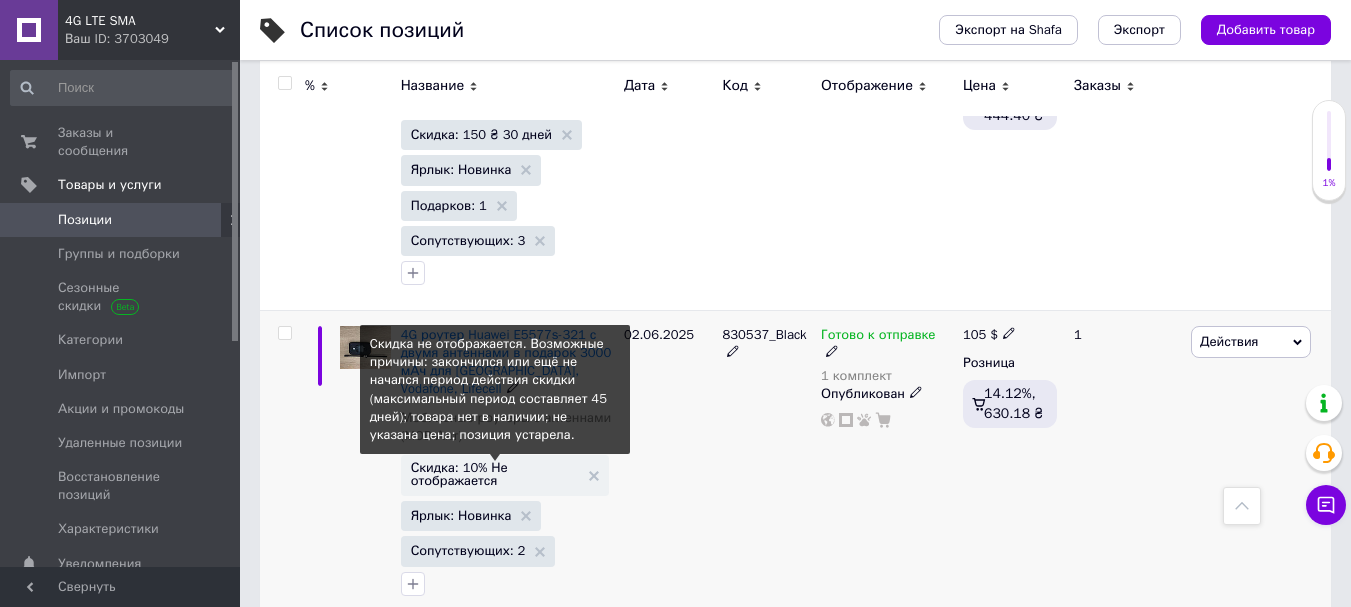 click on "Скидка: 10% Не отображается" at bounding box center (495, 474) 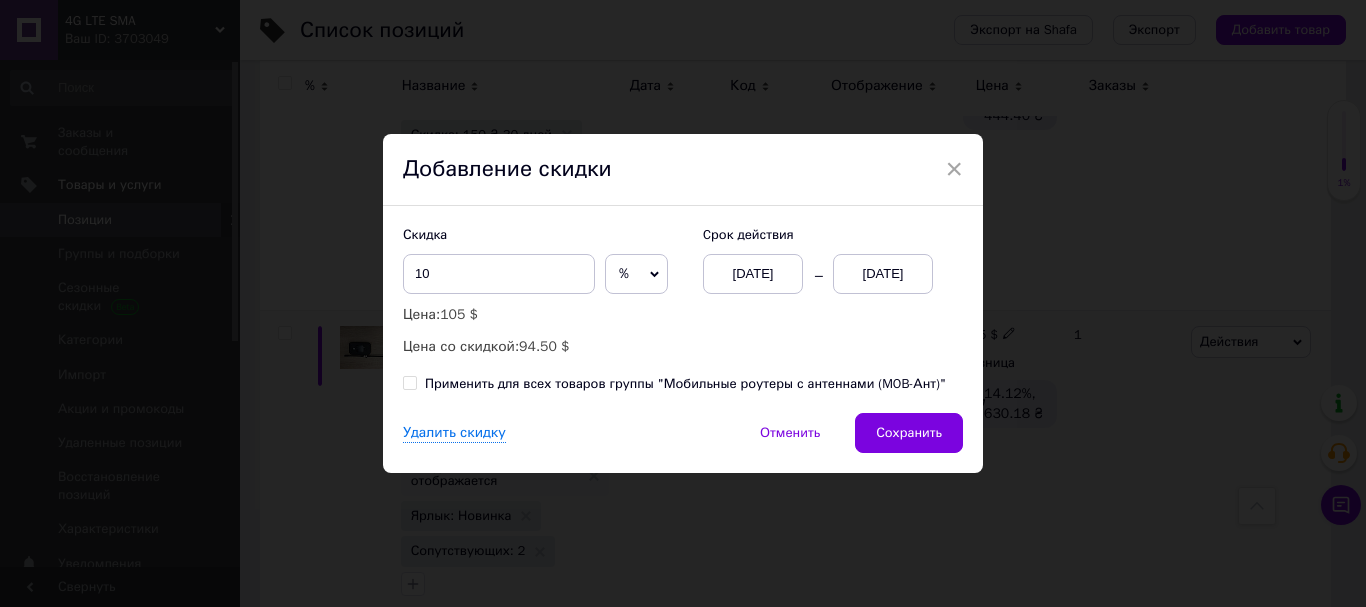 click on "[DATE]" at bounding box center (883, 274) 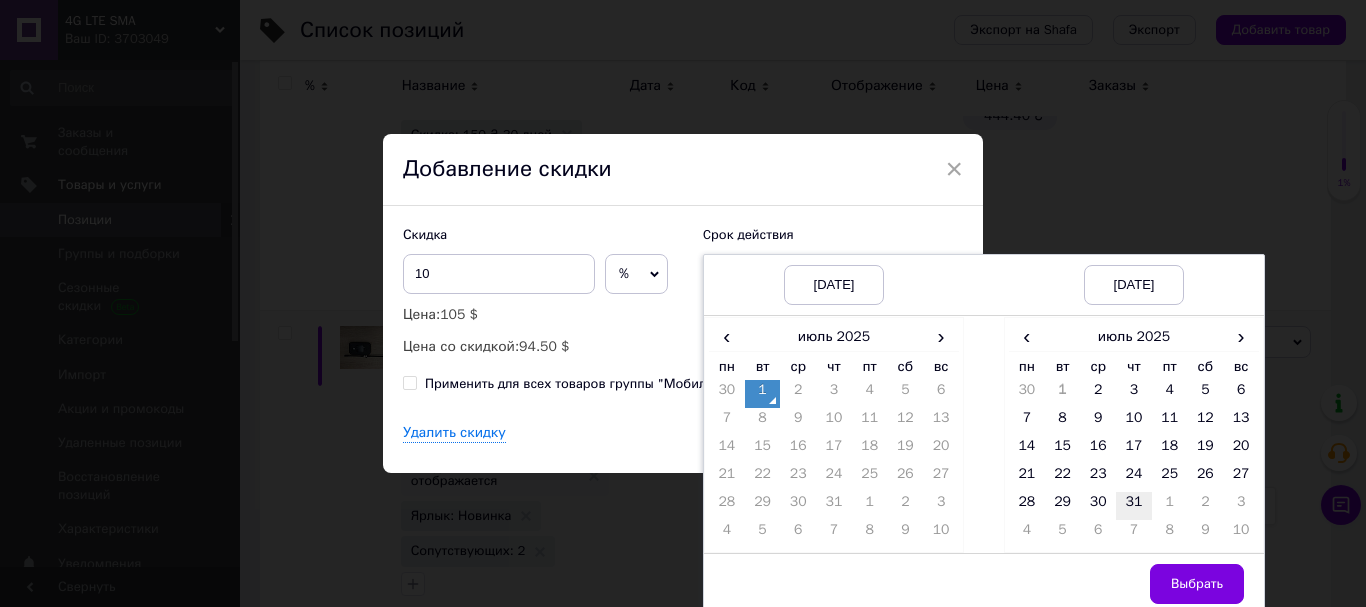 click on "31" at bounding box center [1134, 506] 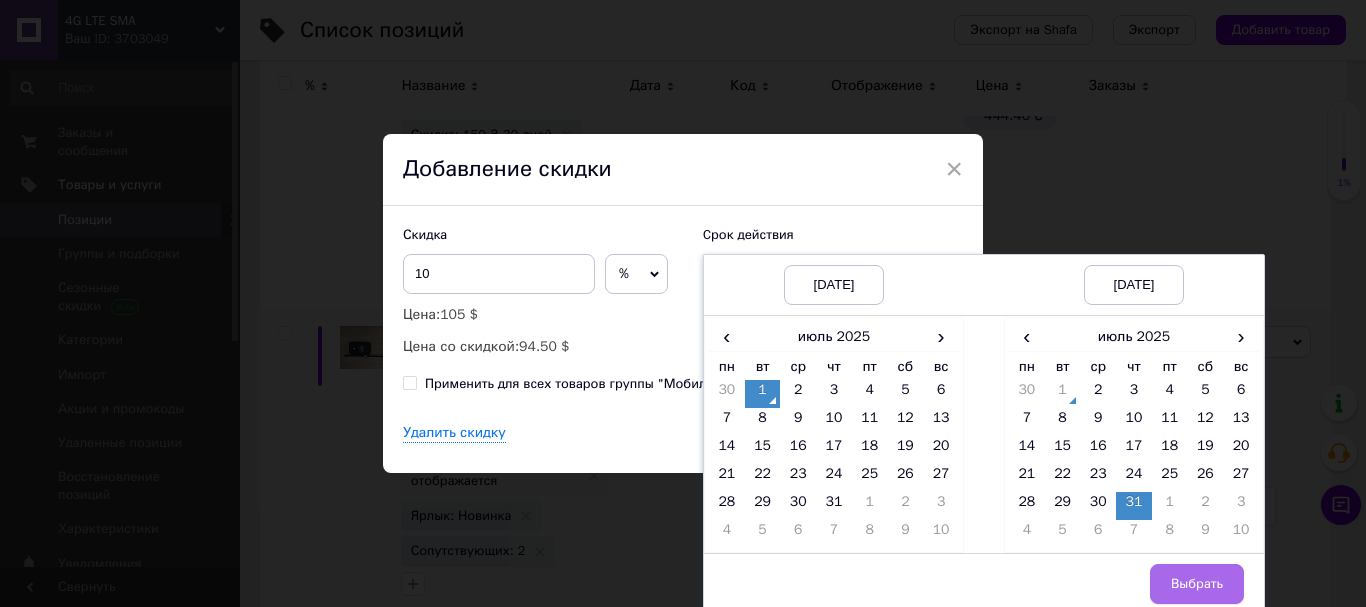 click on "Выбрать" at bounding box center (1197, 584) 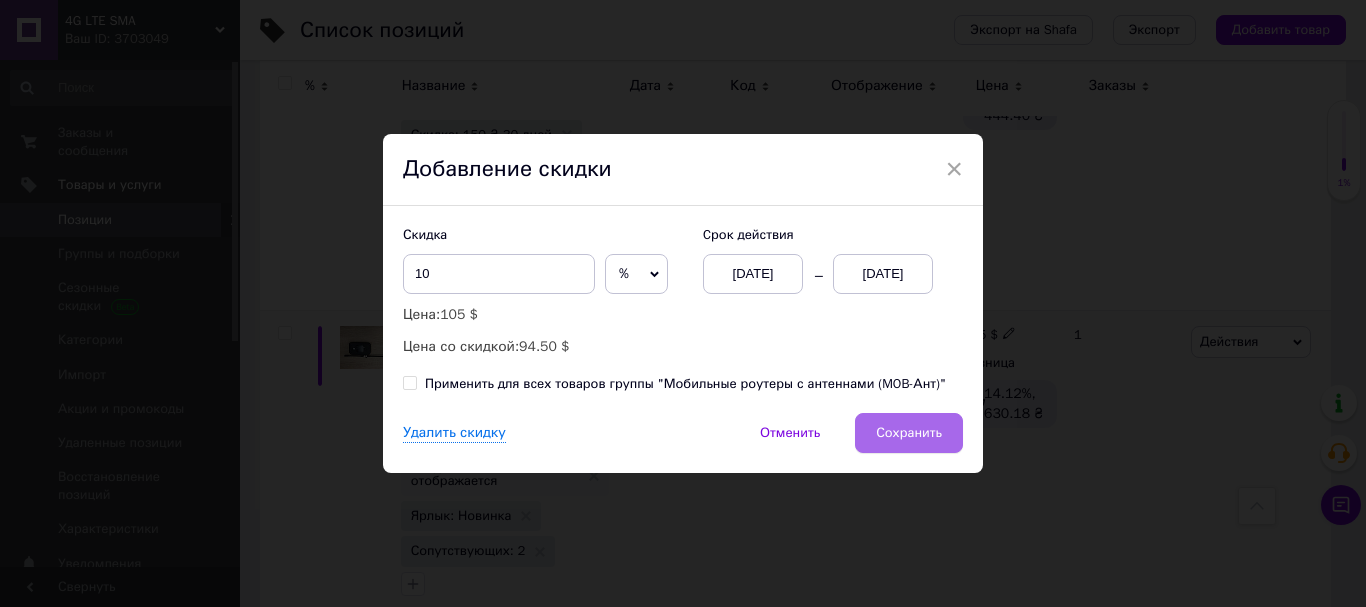 click on "Сохранить" at bounding box center [909, 433] 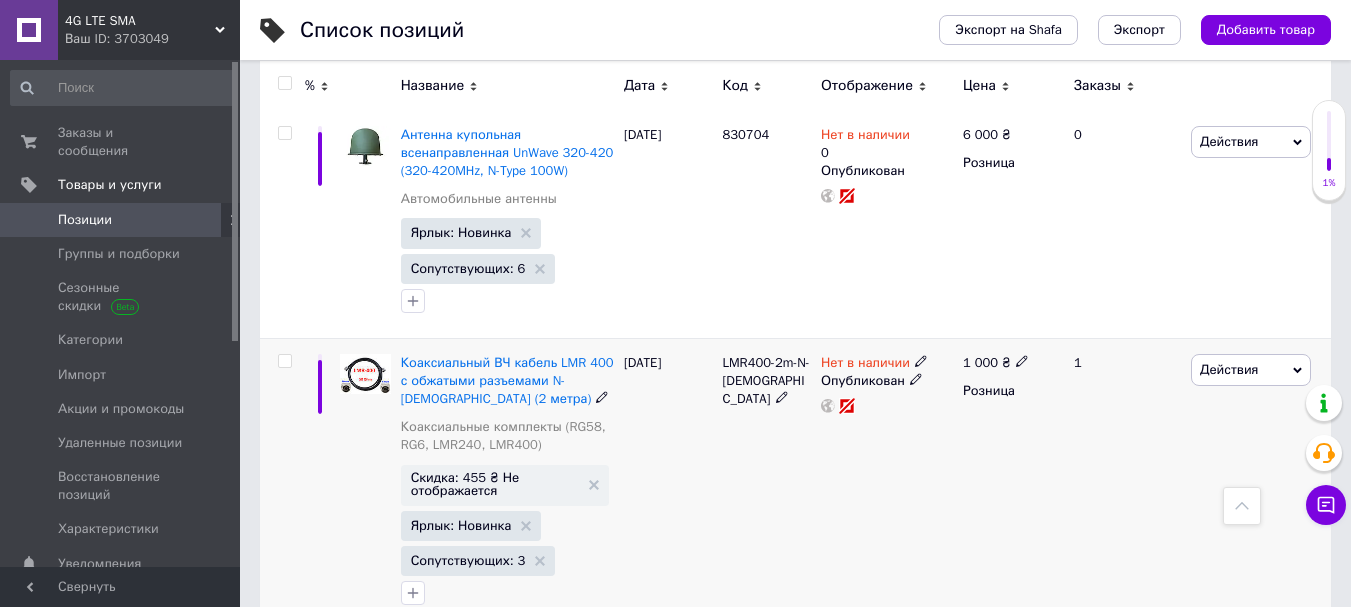 scroll, scrollTop: 5270, scrollLeft: 0, axis: vertical 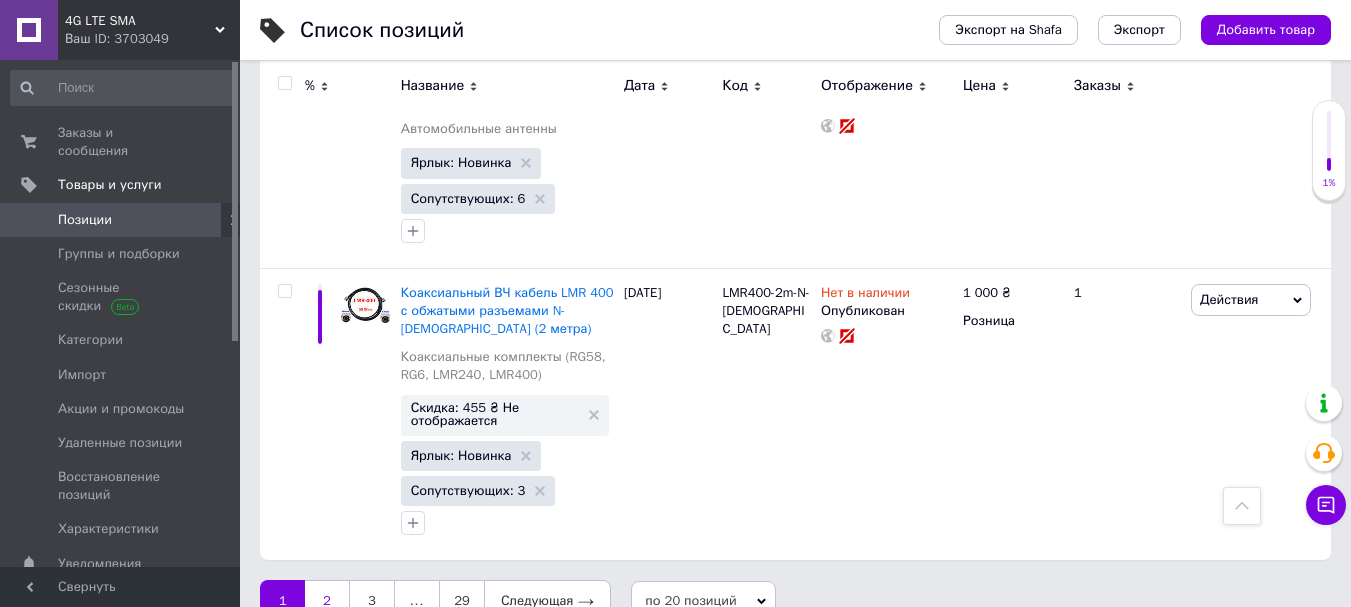 click on "2" at bounding box center [327, 601] 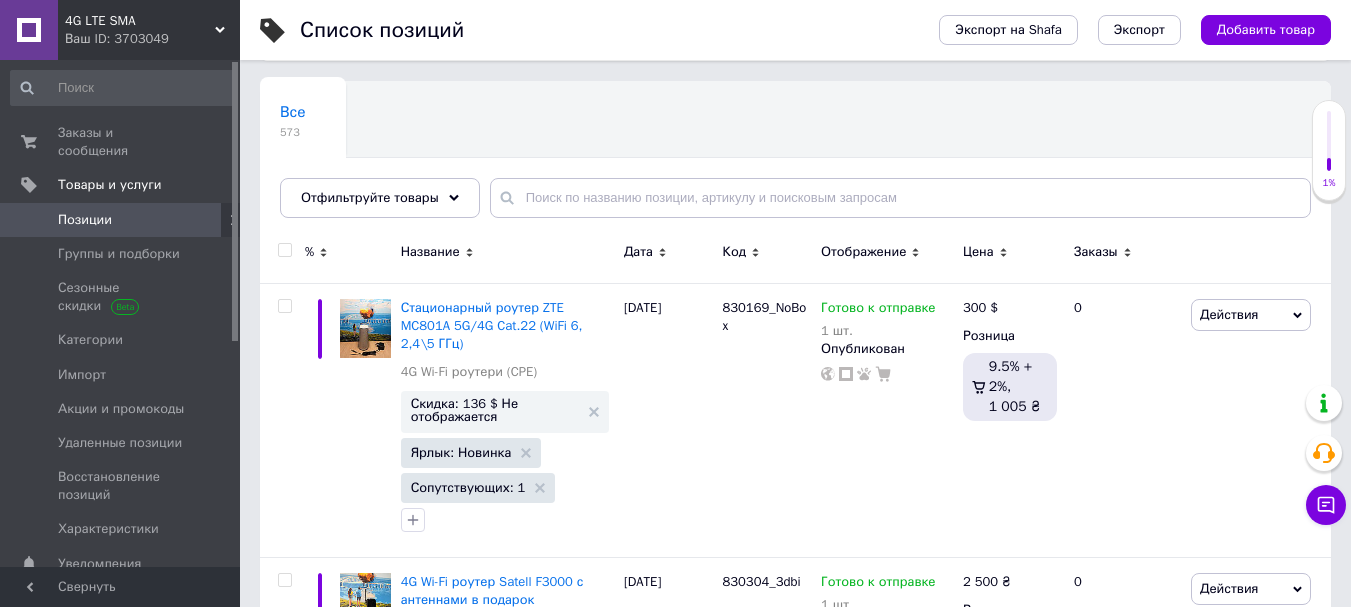 scroll, scrollTop: 200, scrollLeft: 0, axis: vertical 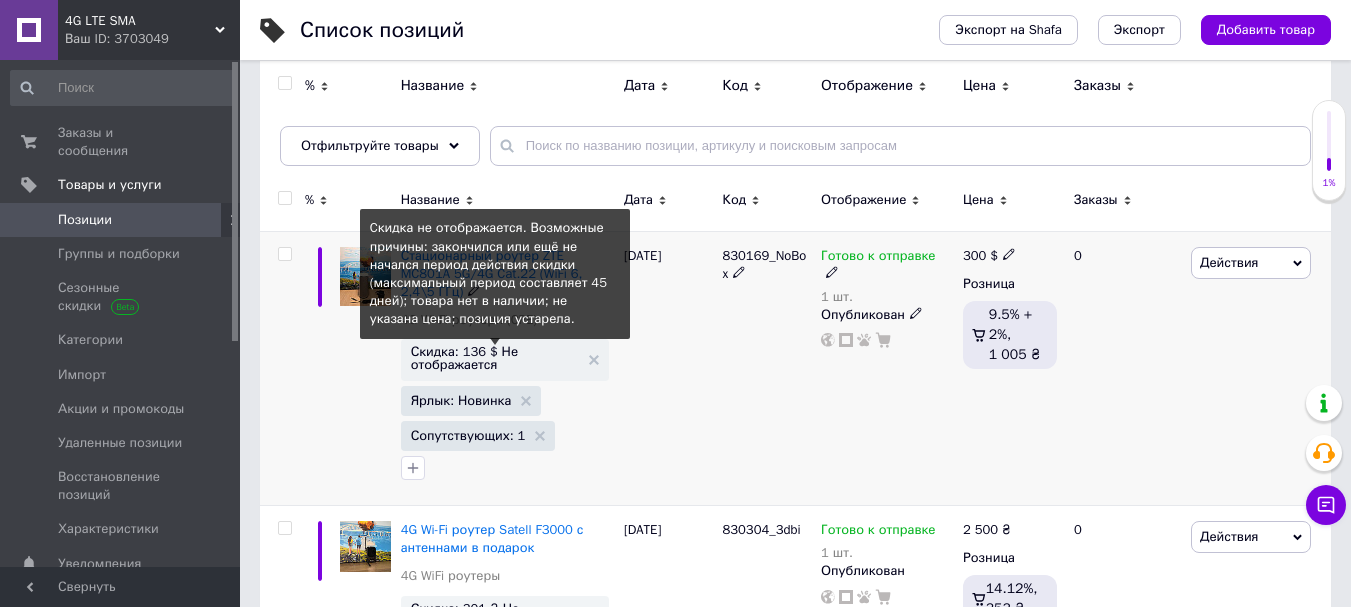 click on "Скидка: 136 $ Не отображается" at bounding box center [495, 358] 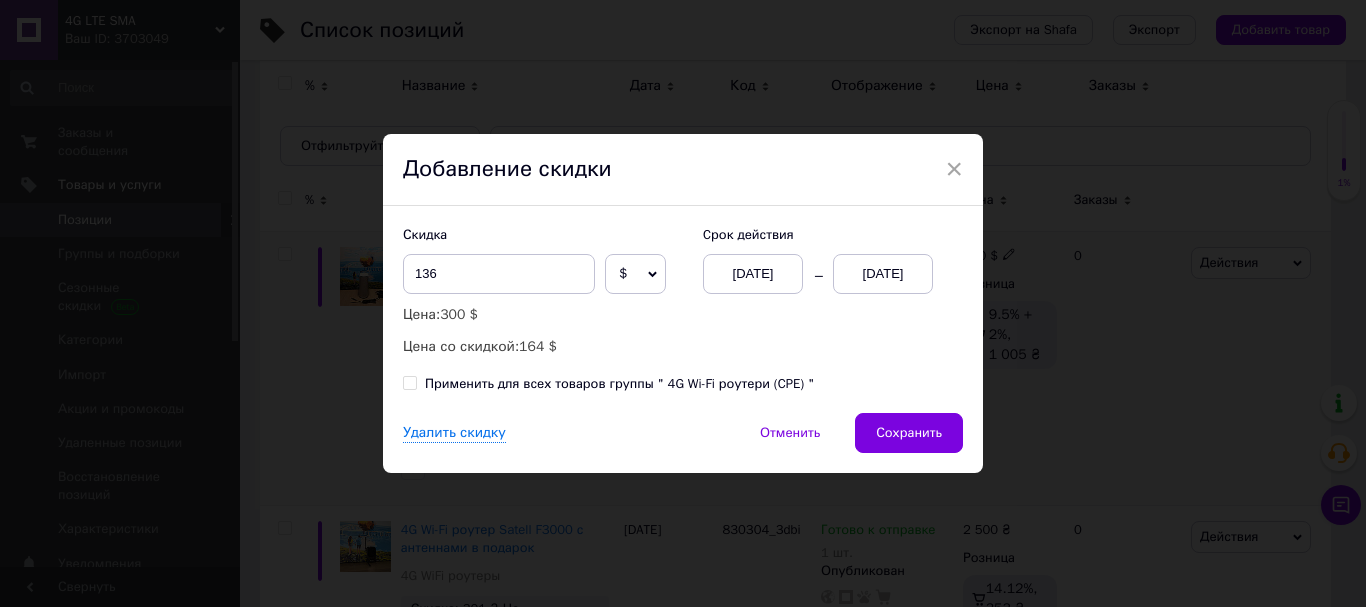 click on "[DATE]" at bounding box center [883, 274] 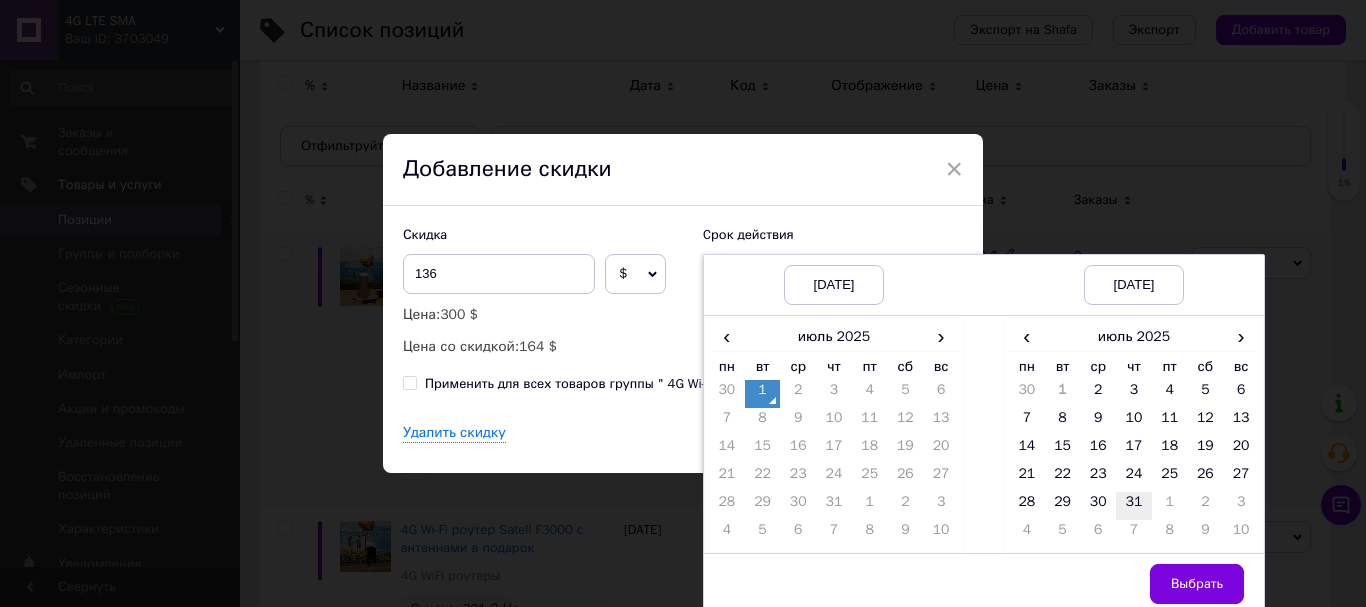 click on "31" at bounding box center [1134, 506] 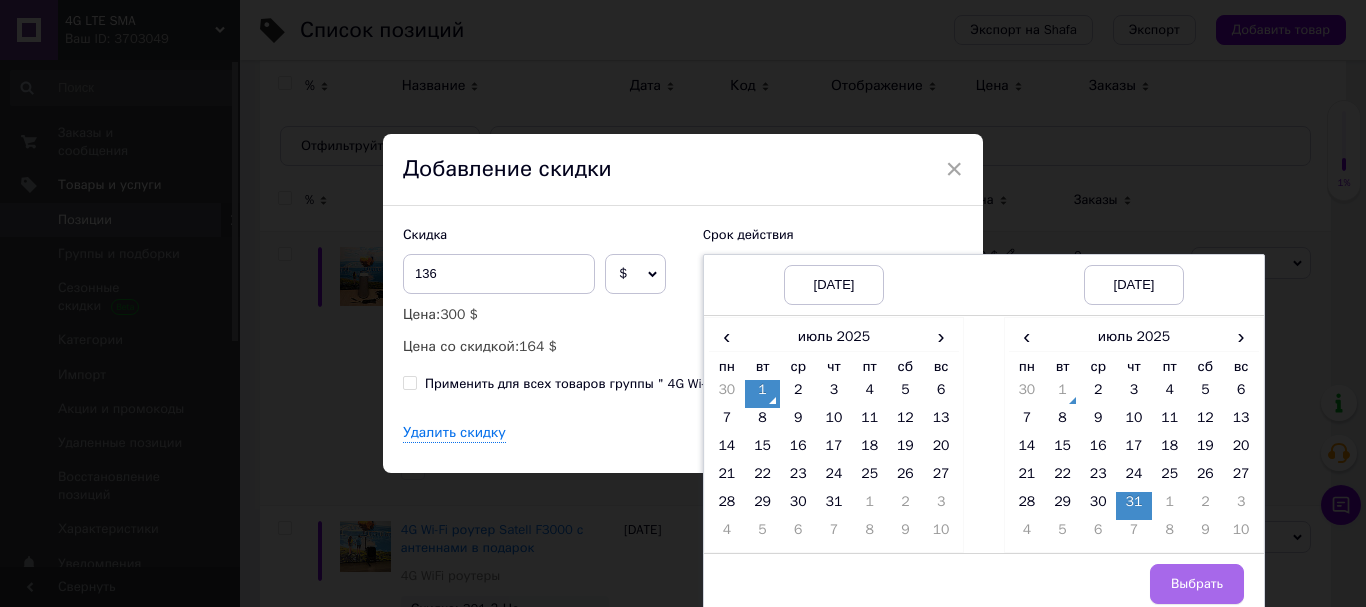 click on "Выбрать" at bounding box center (1197, 584) 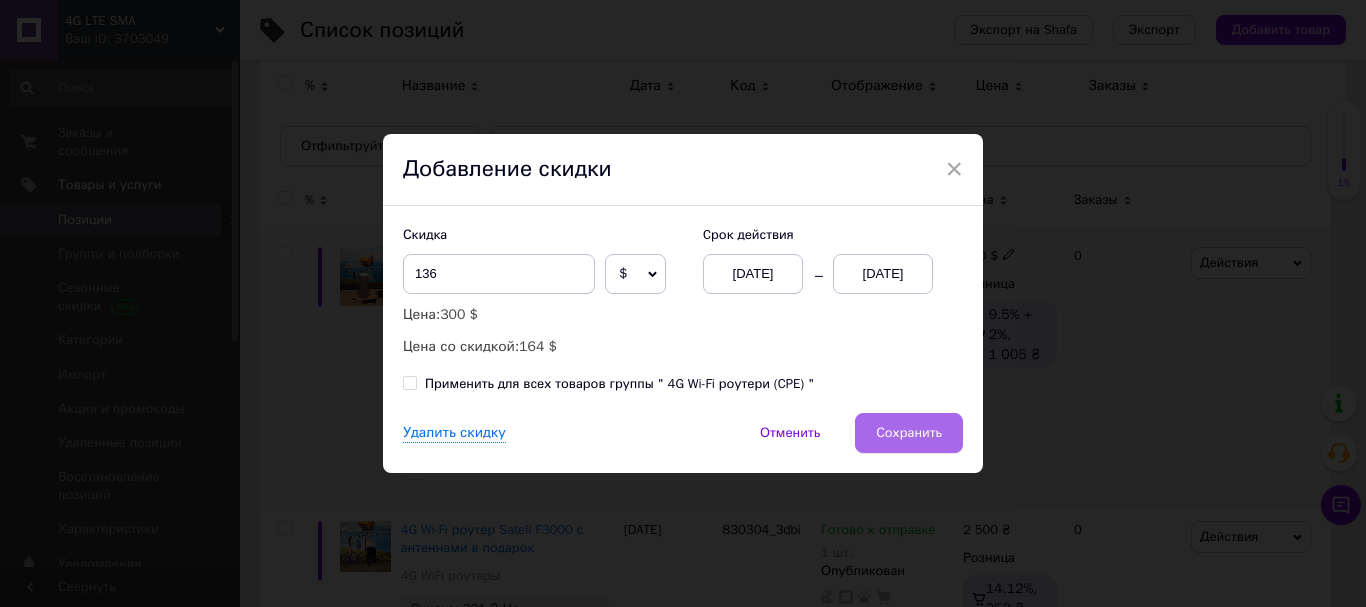 click on "Сохранить" at bounding box center [909, 433] 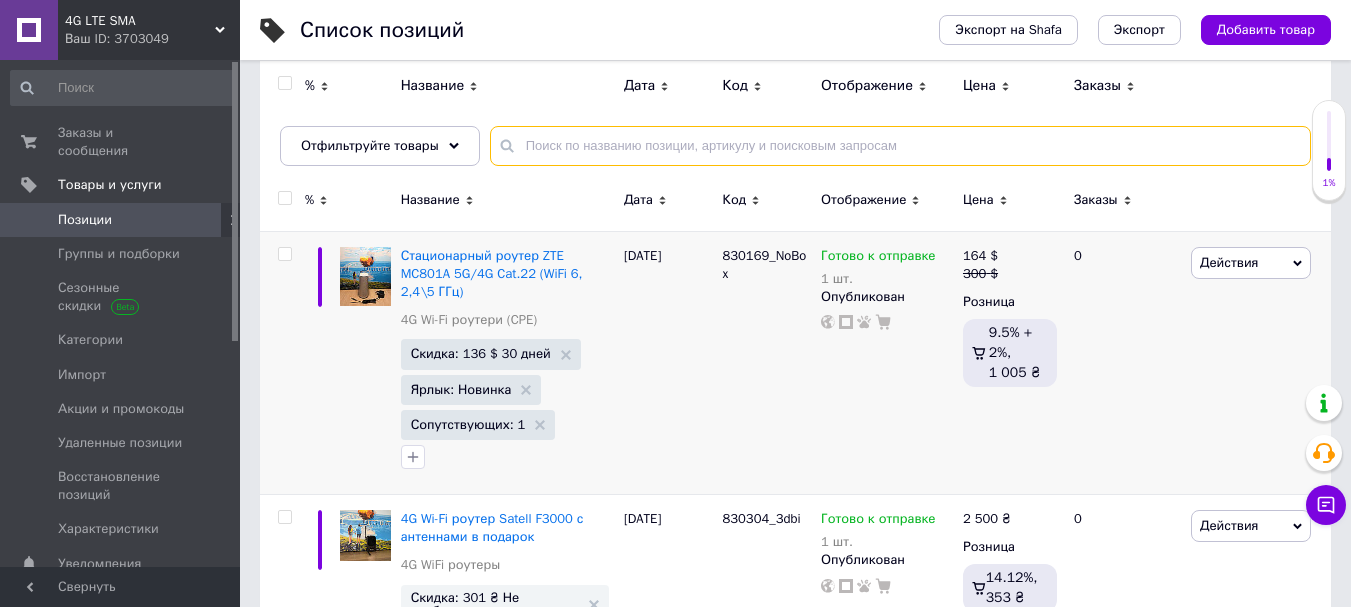 click at bounding box center [900, 146] 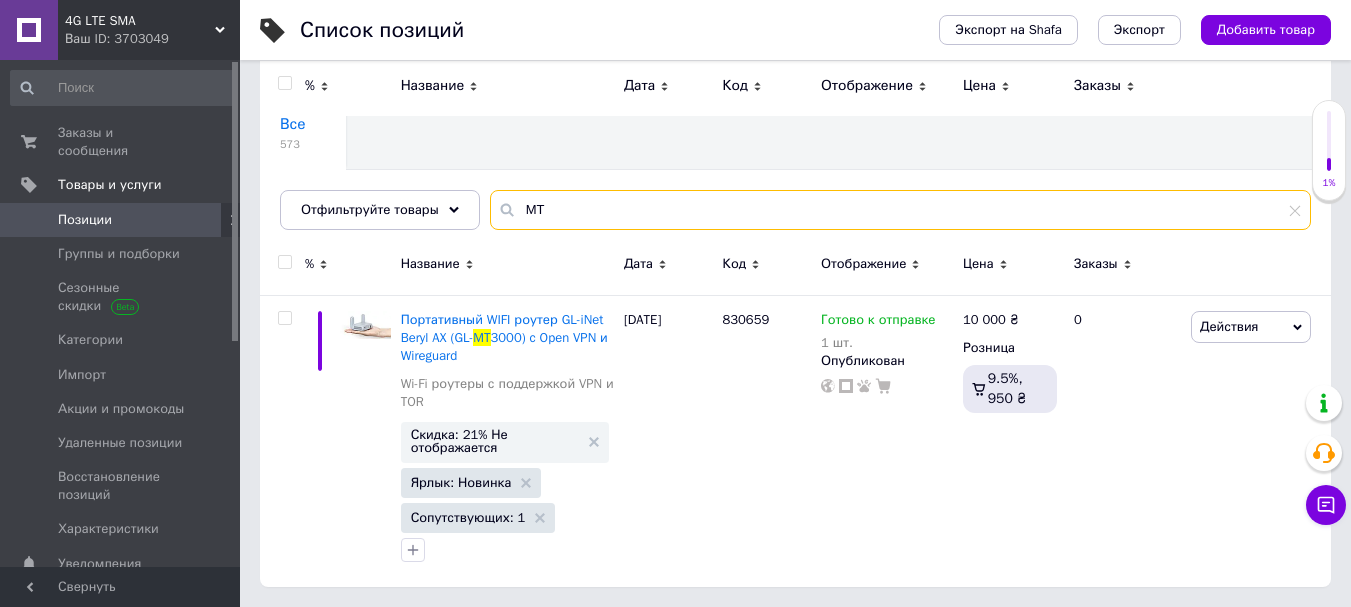 scroll, scrollTop: 136, scrollLeft: 0, axis: vertical 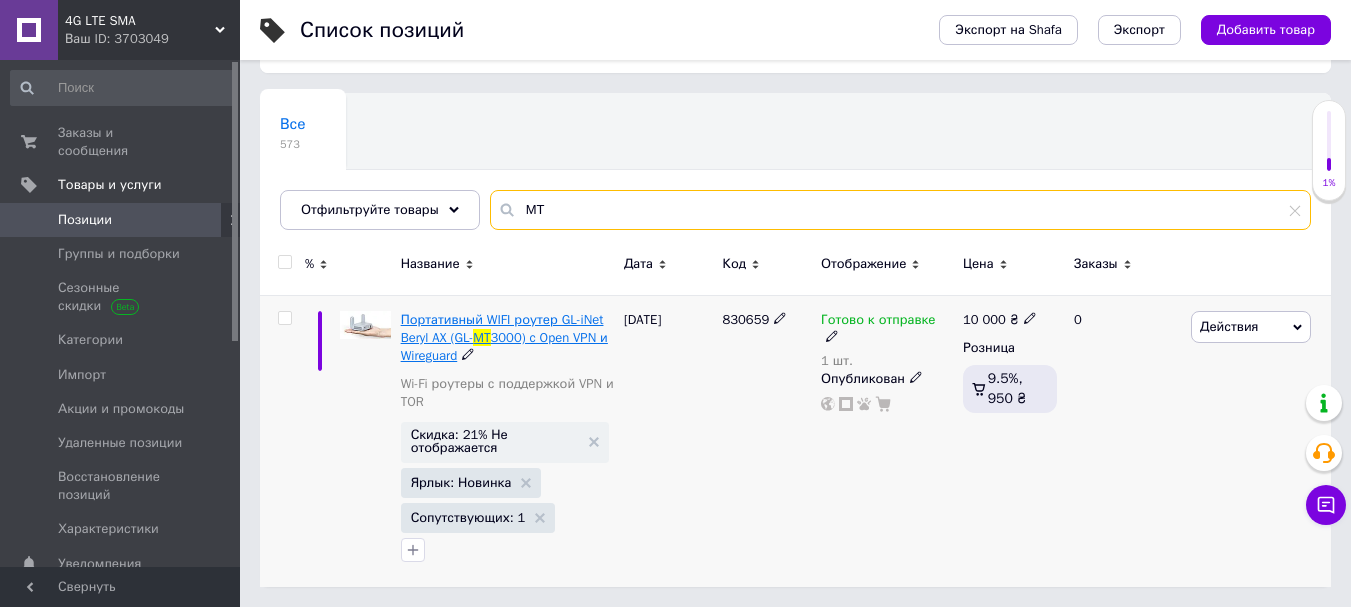 type on "MT" 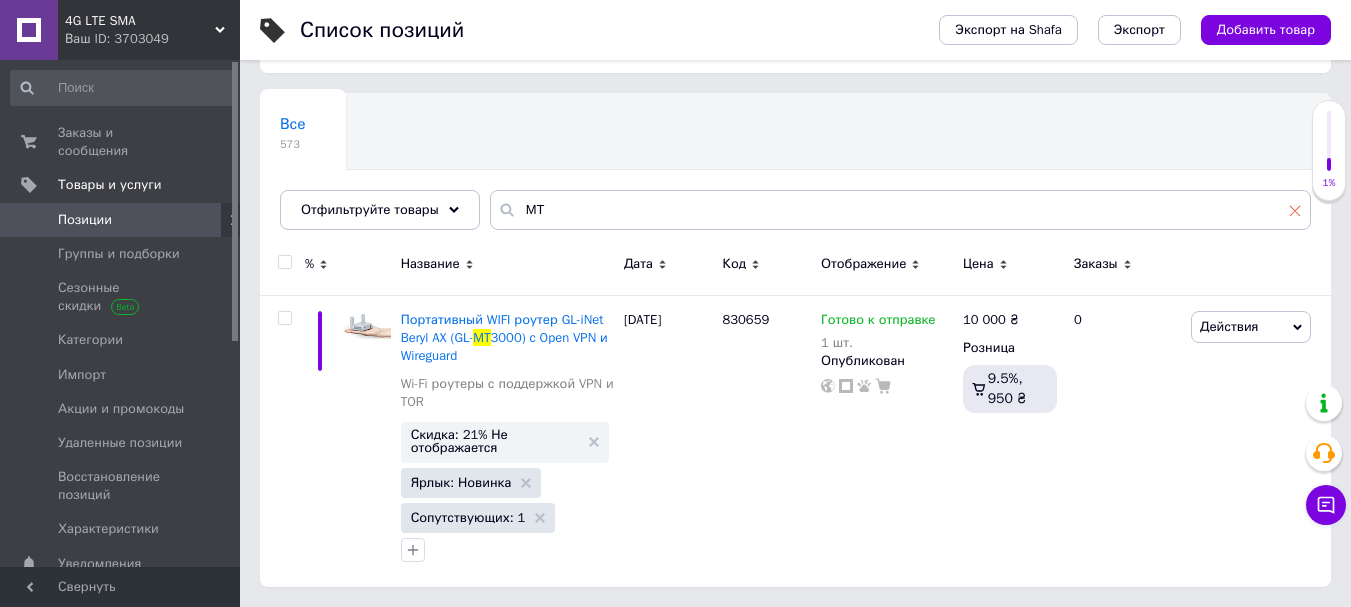 click 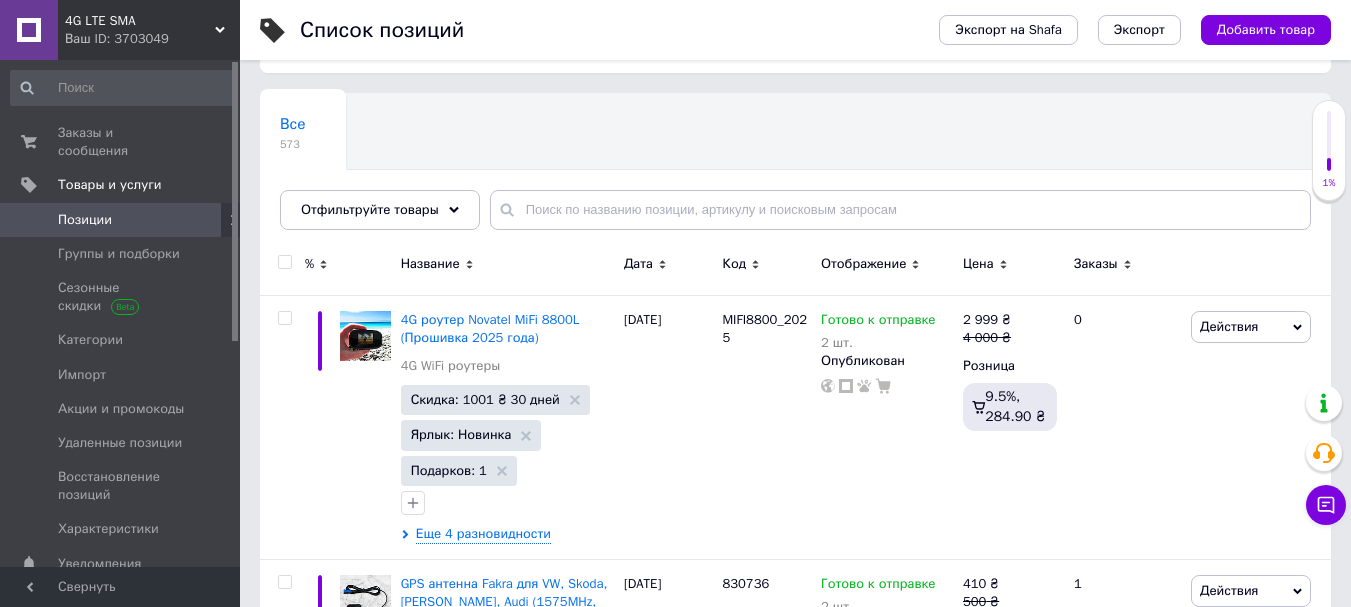 scroll, scrollTop: 0, scrollLeft: 0, axis: both 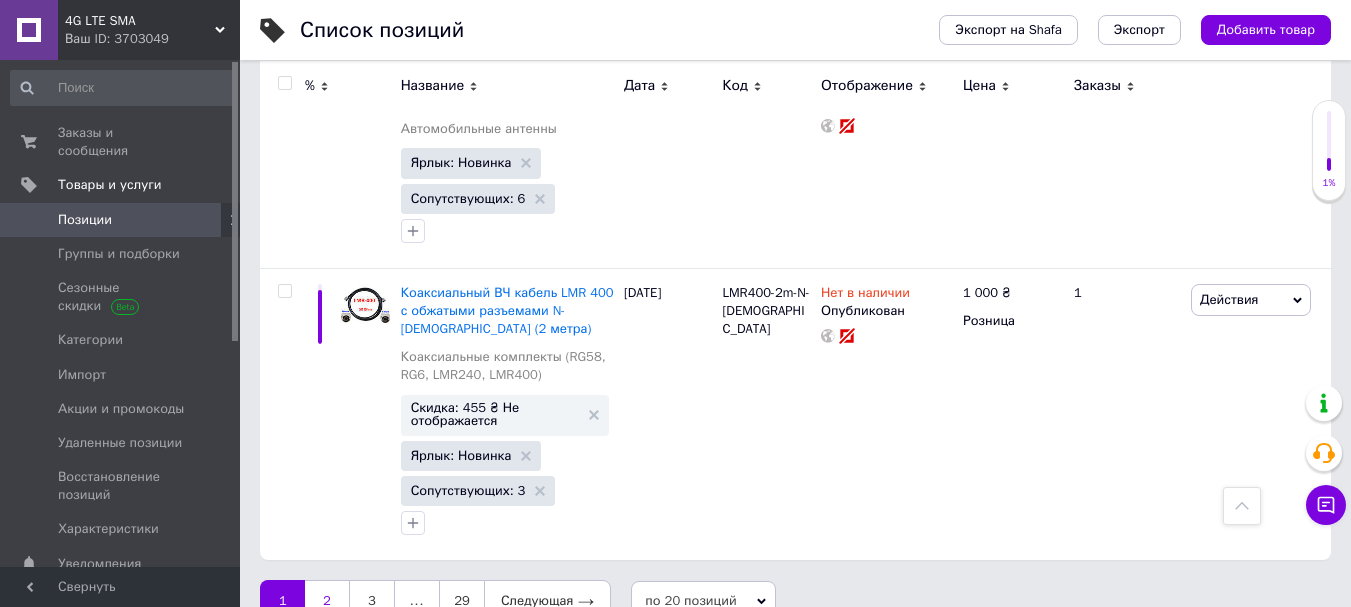 click on "2" at bounding box center (327, 601) 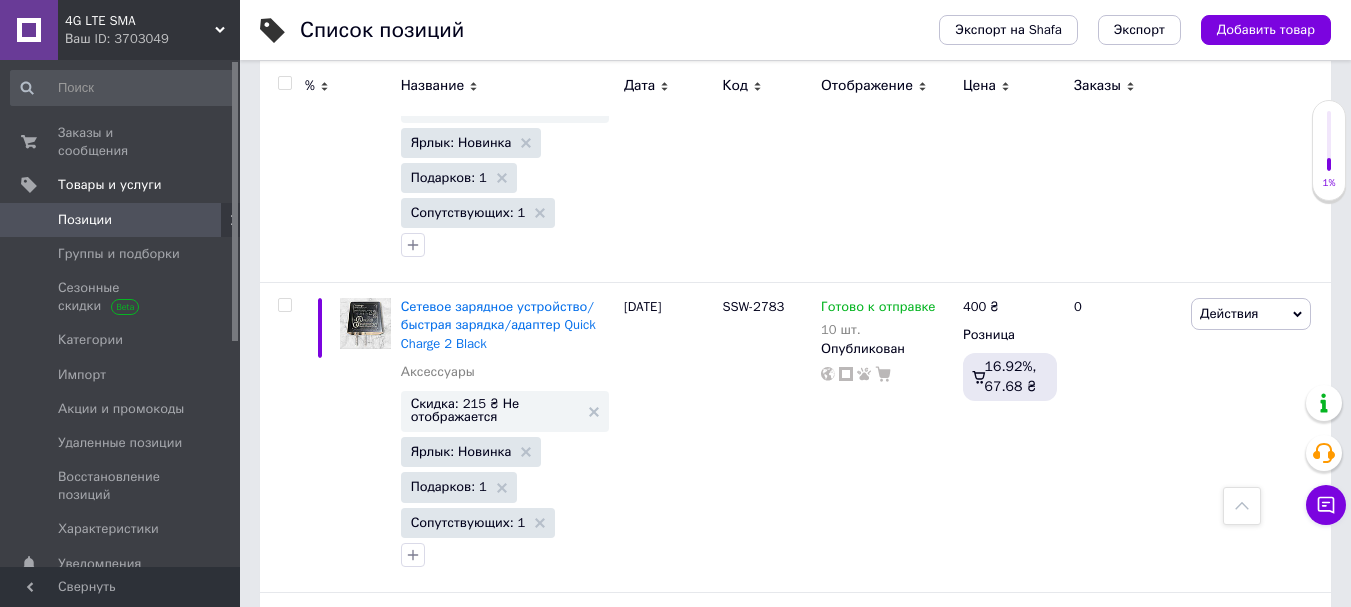 scroll, scrollTop: 0, scrollLeft: 0, axis: both 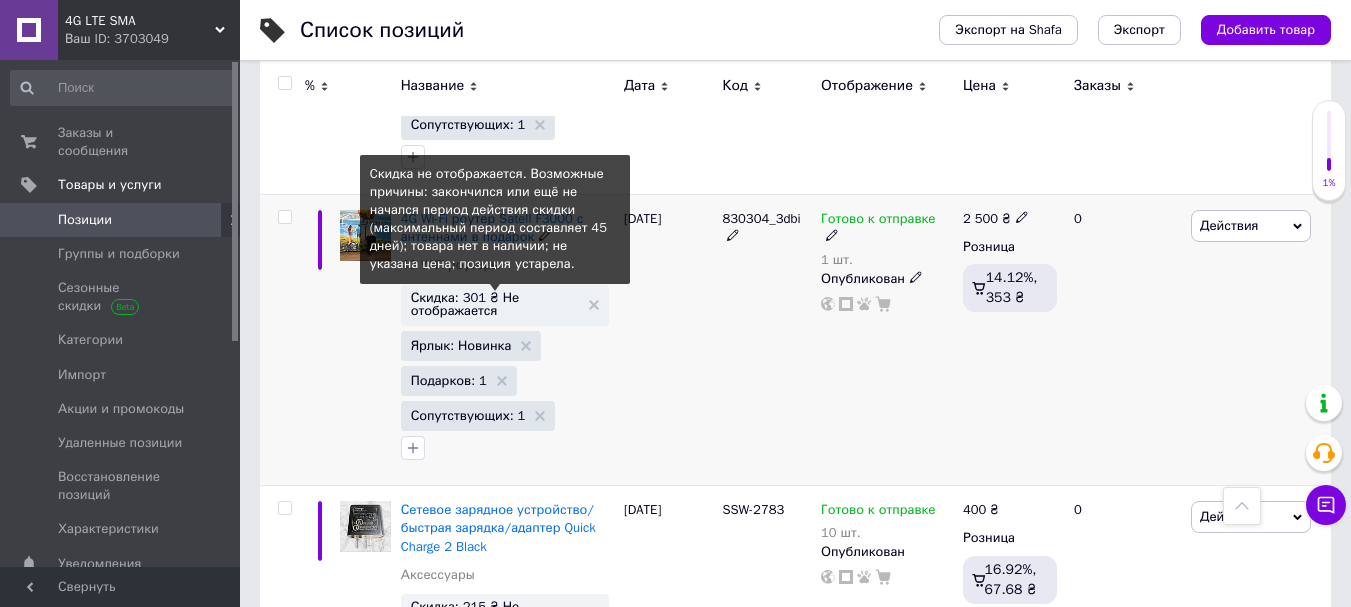 click on "Скидка: 301 ₴ Не отображается" at bounding box center (495, 304) 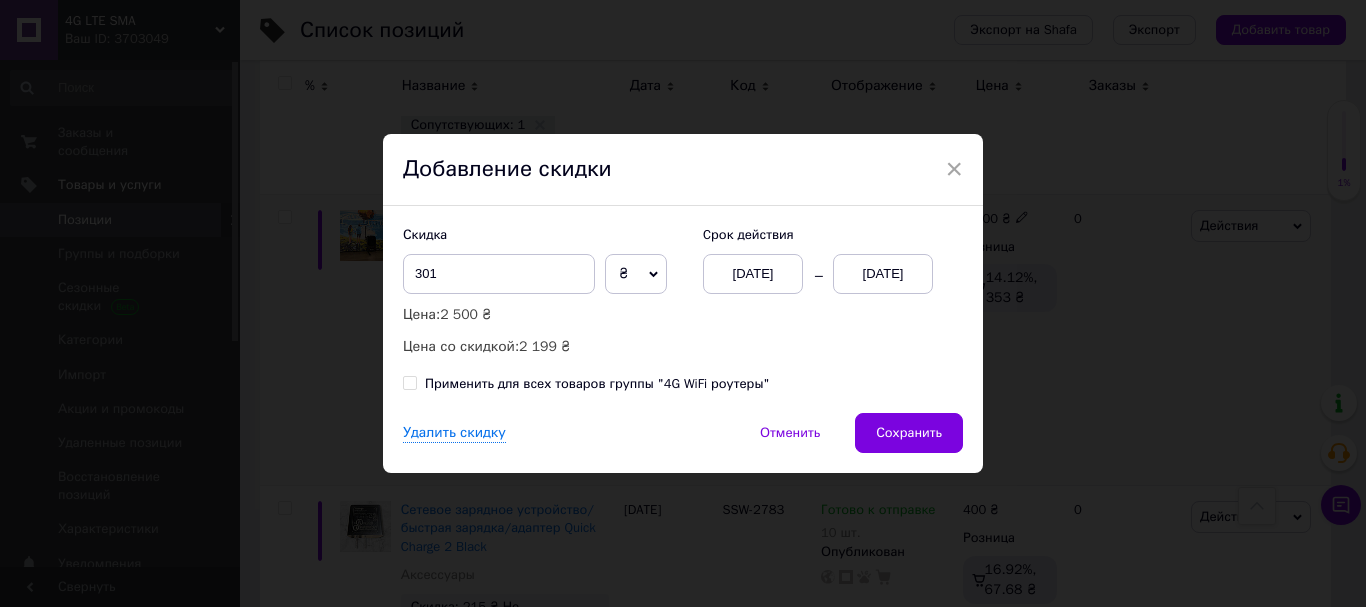 click on "[DATE]" at bounding box center [883, 274] 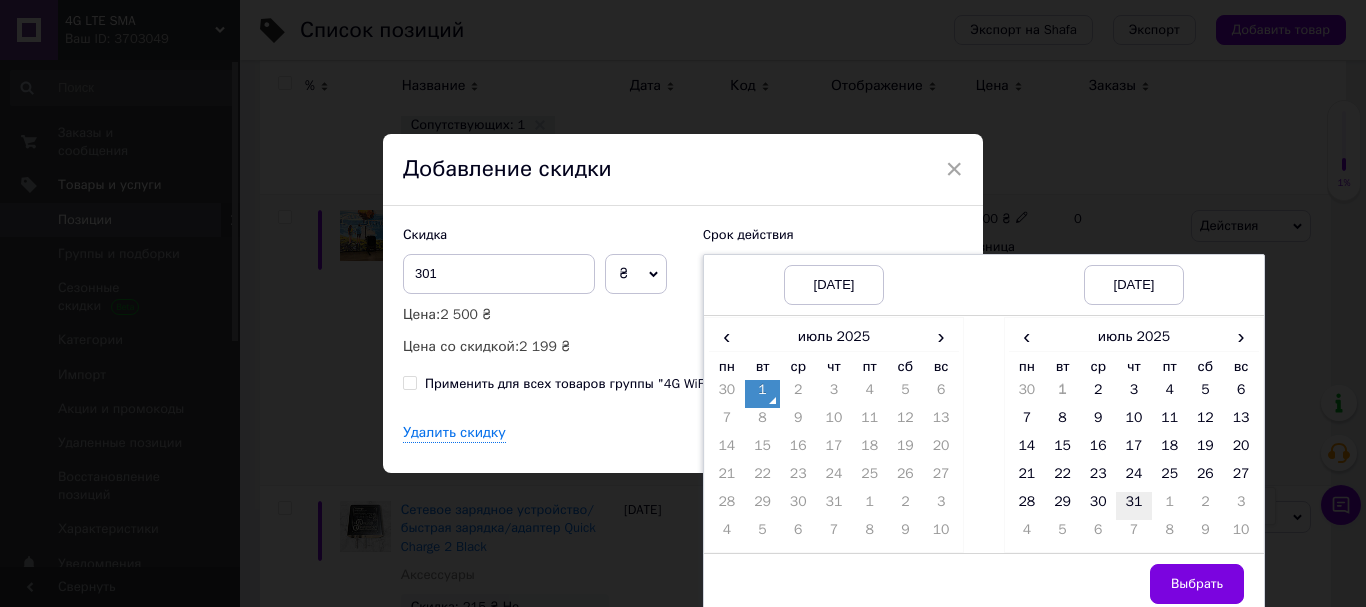 click on "31" at bounding box center (1134, 506) 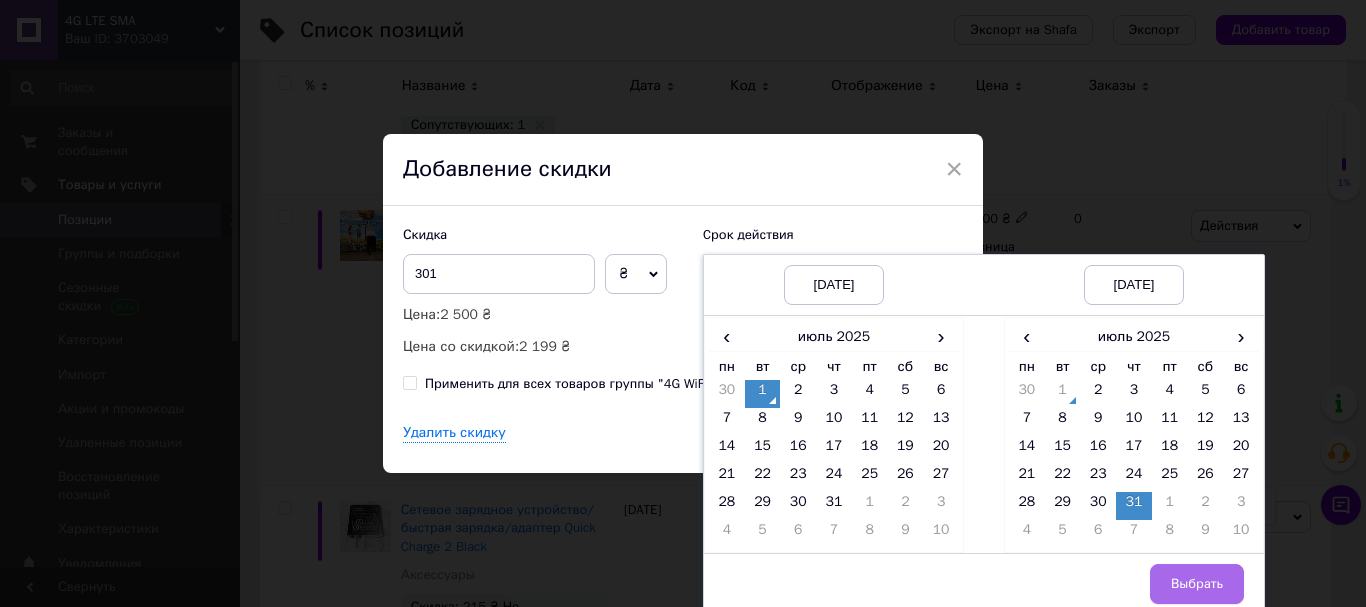 click on "Выбрать" at bounding box center [1197, 584] 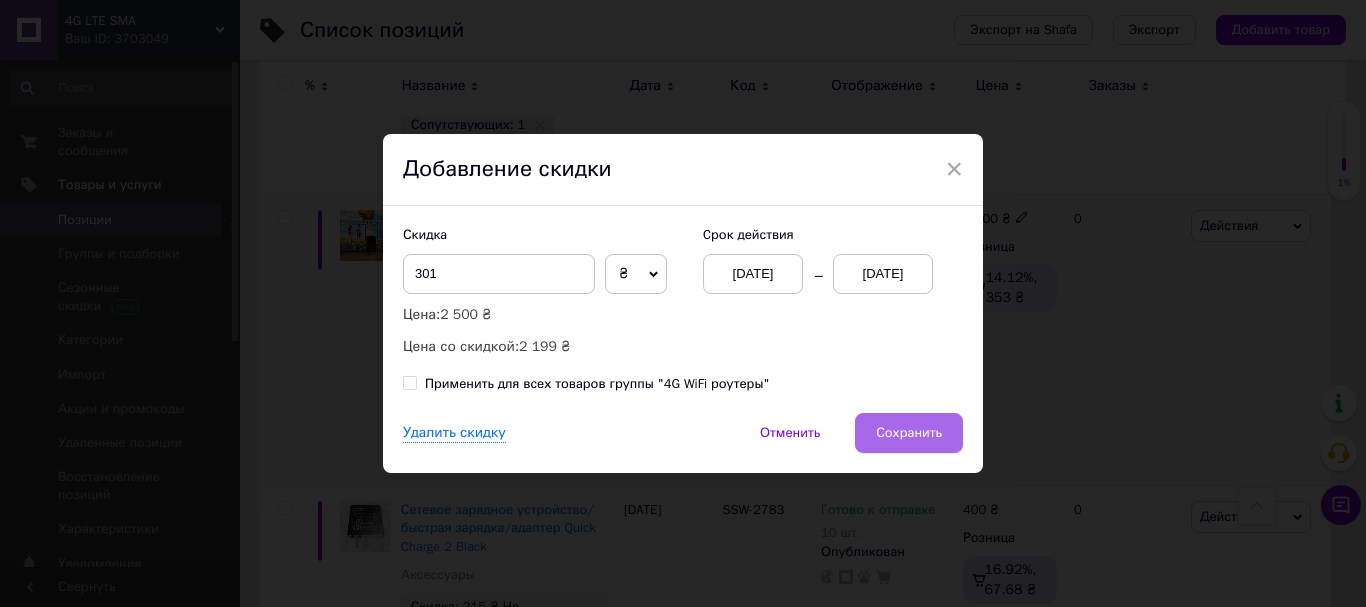click on "Сохранить" at bounding box center [909, 433] 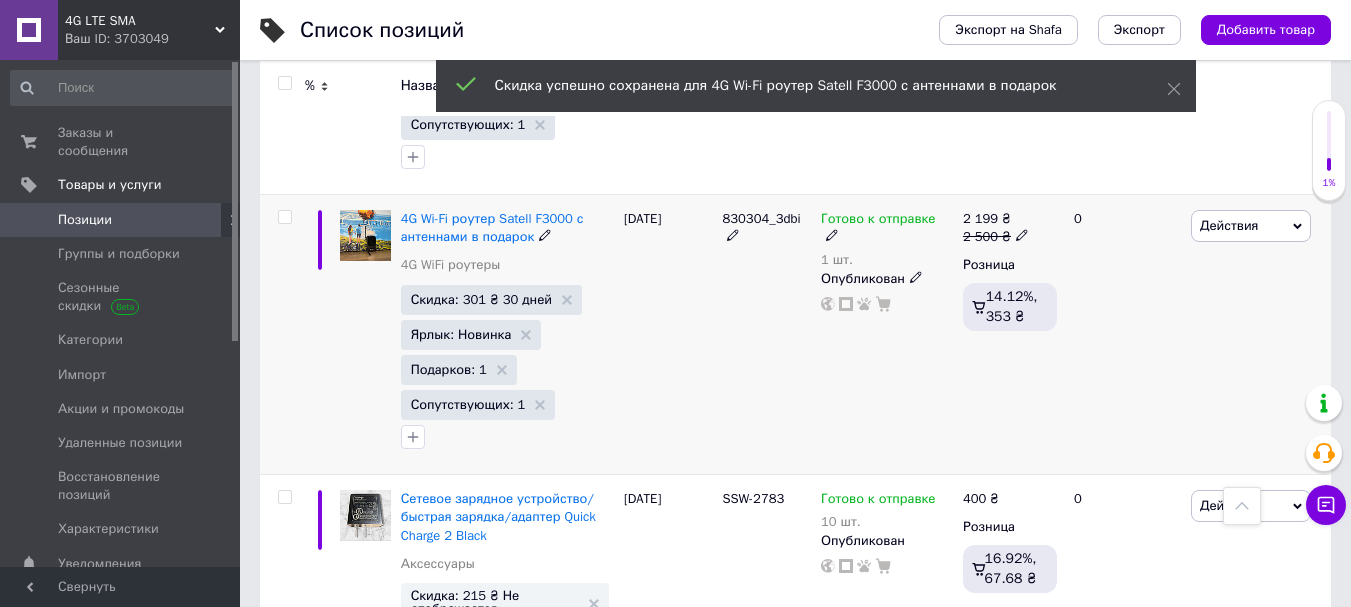 scroll, scrollTop: 700, scrollLeft: 0, axis: vertical 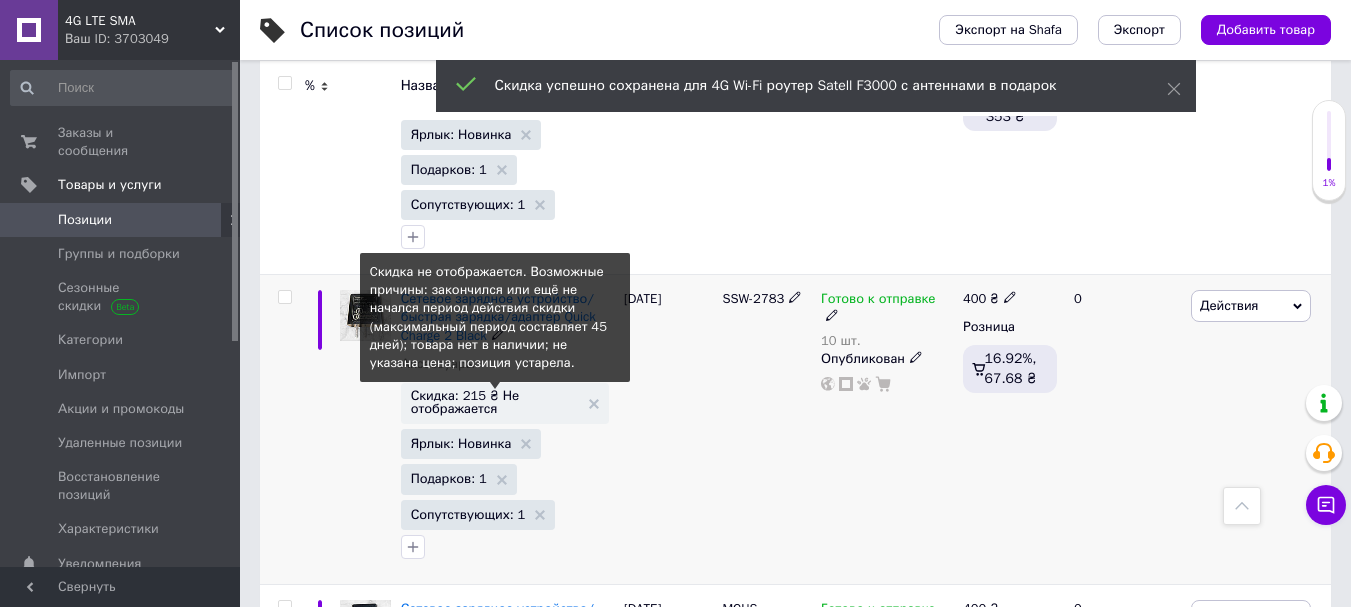 click on "Скидка: 215 ₴ Не отображается" at bounding box center (495, 402) 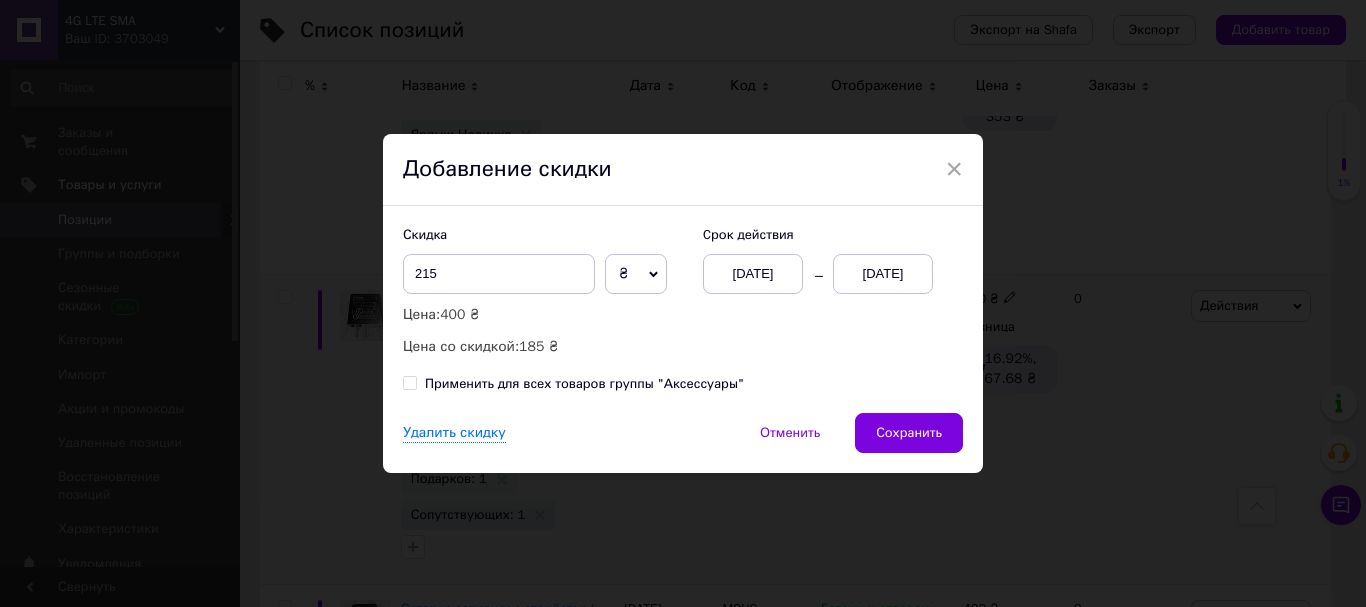 click on "[DATE]" at bounding box center (883, 274) 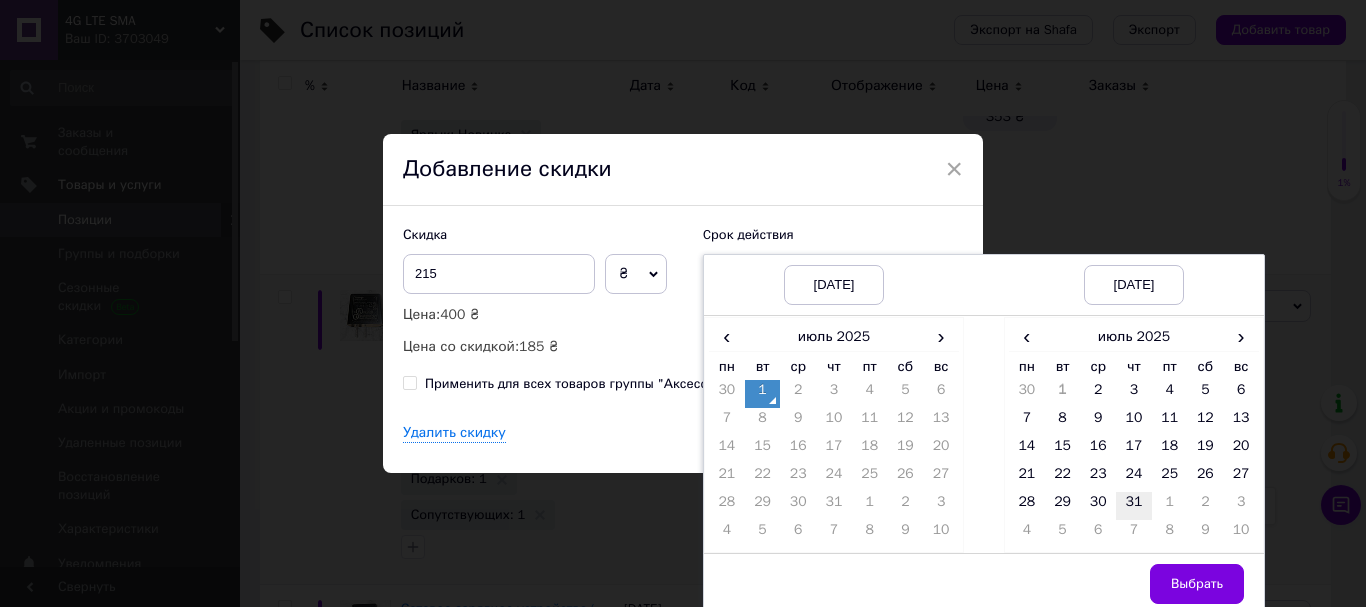 click on "31" at bounding box center (1134, 506) 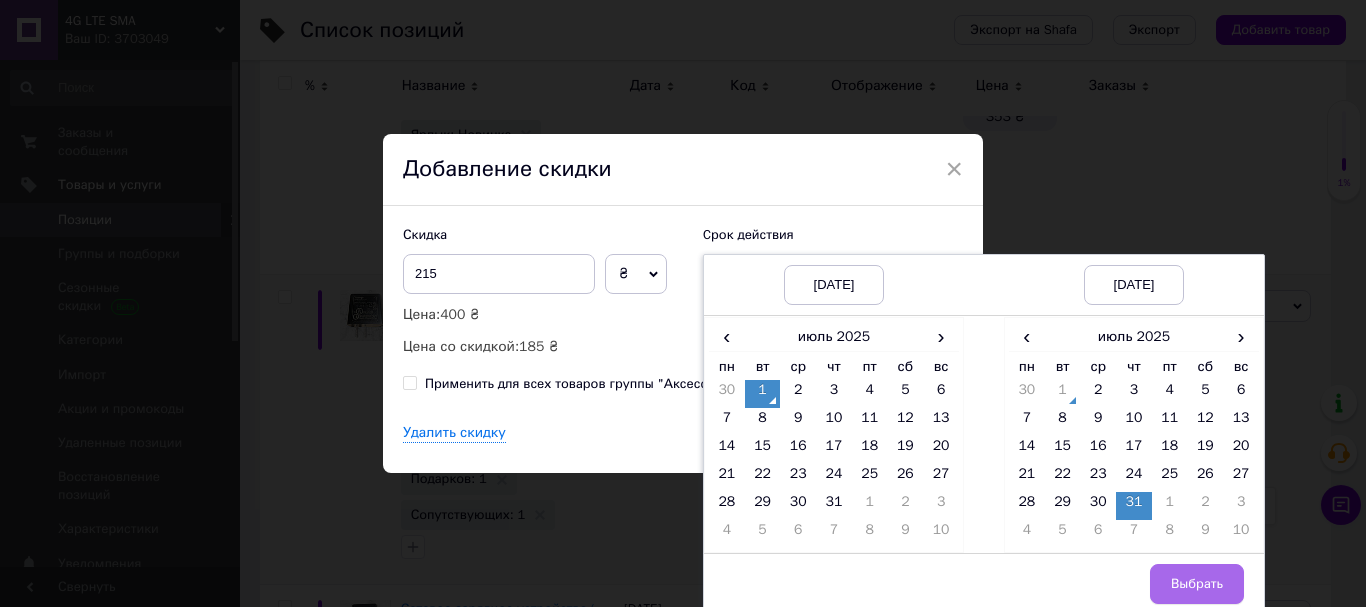 click on "Выбрать" at bounding box center [1197, 584] 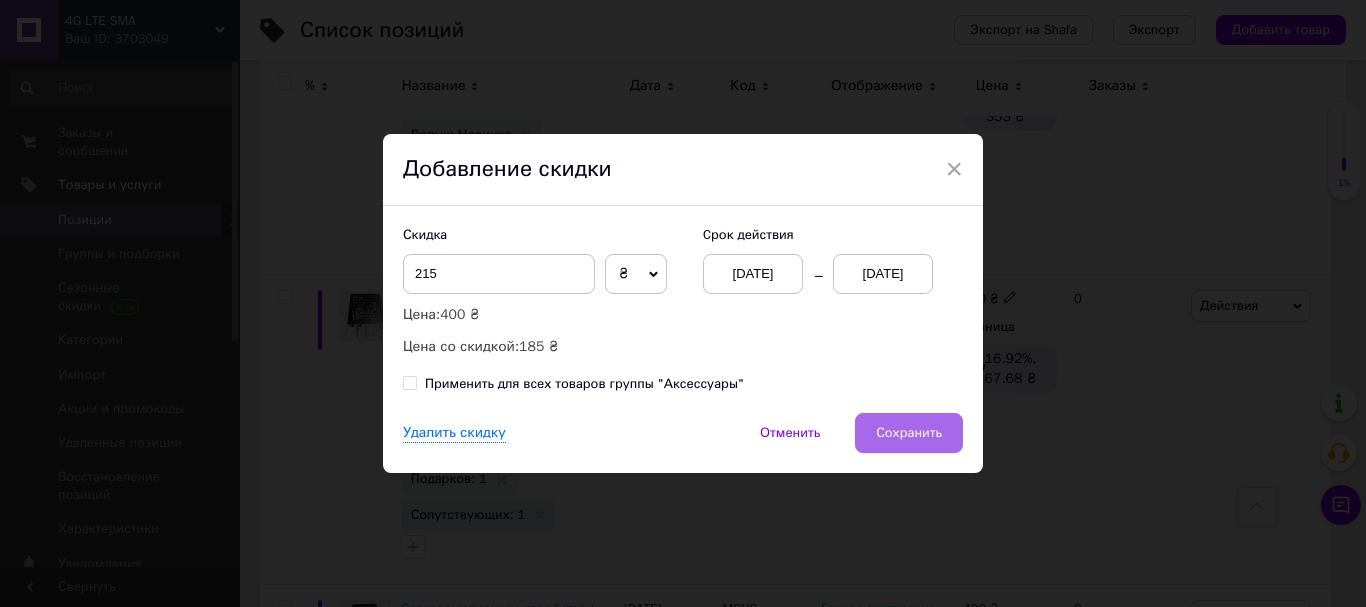 click on "Сохранить" at bounding box center [909, 433] 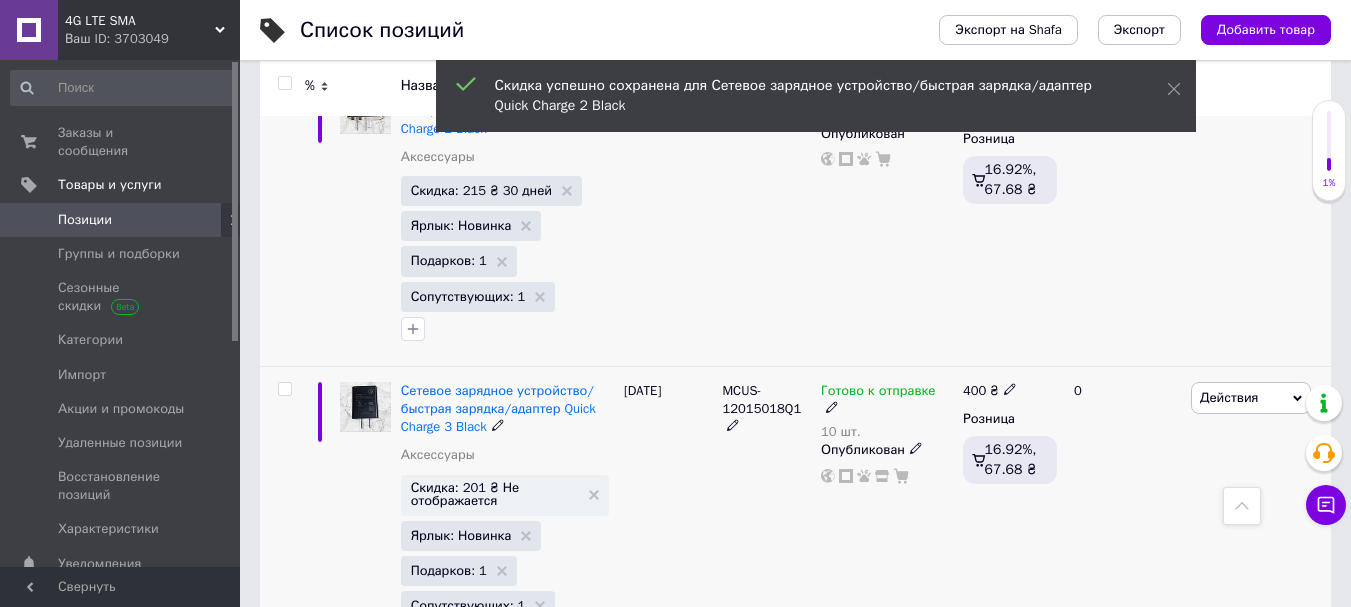 scroll, scrollTop: 1100, scrollLeft: 0, axis: vertical 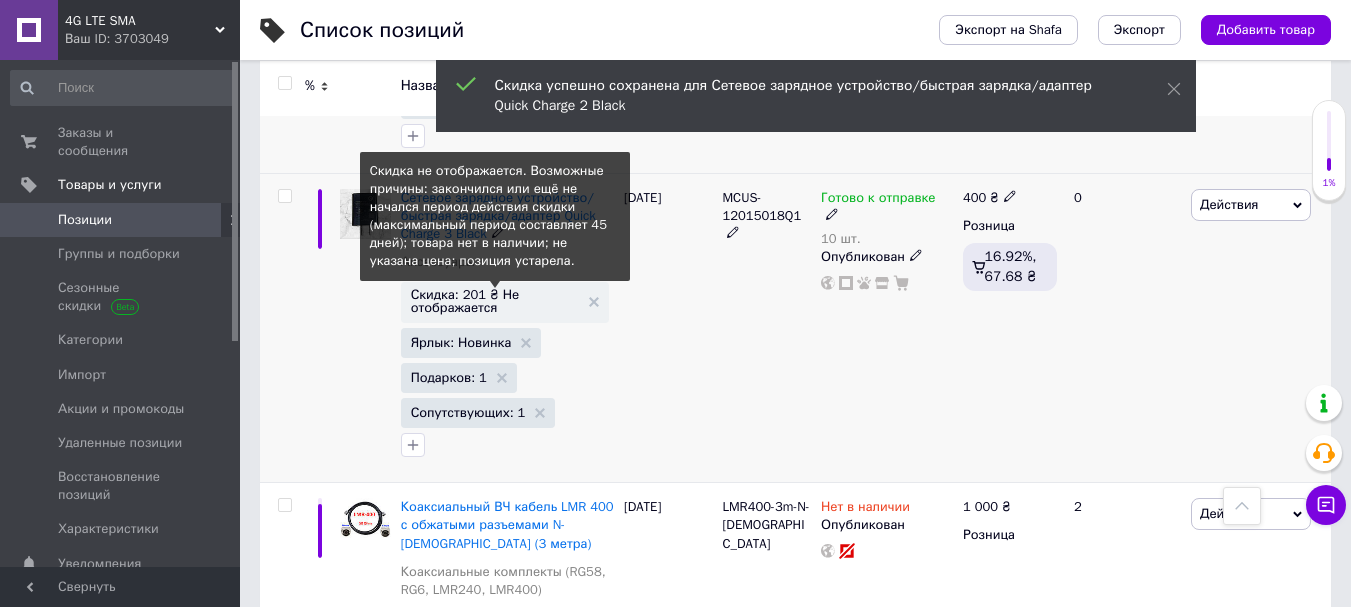 click on "Скидка: 201 ₴ Не отображается" at bounding box center (495, 301) 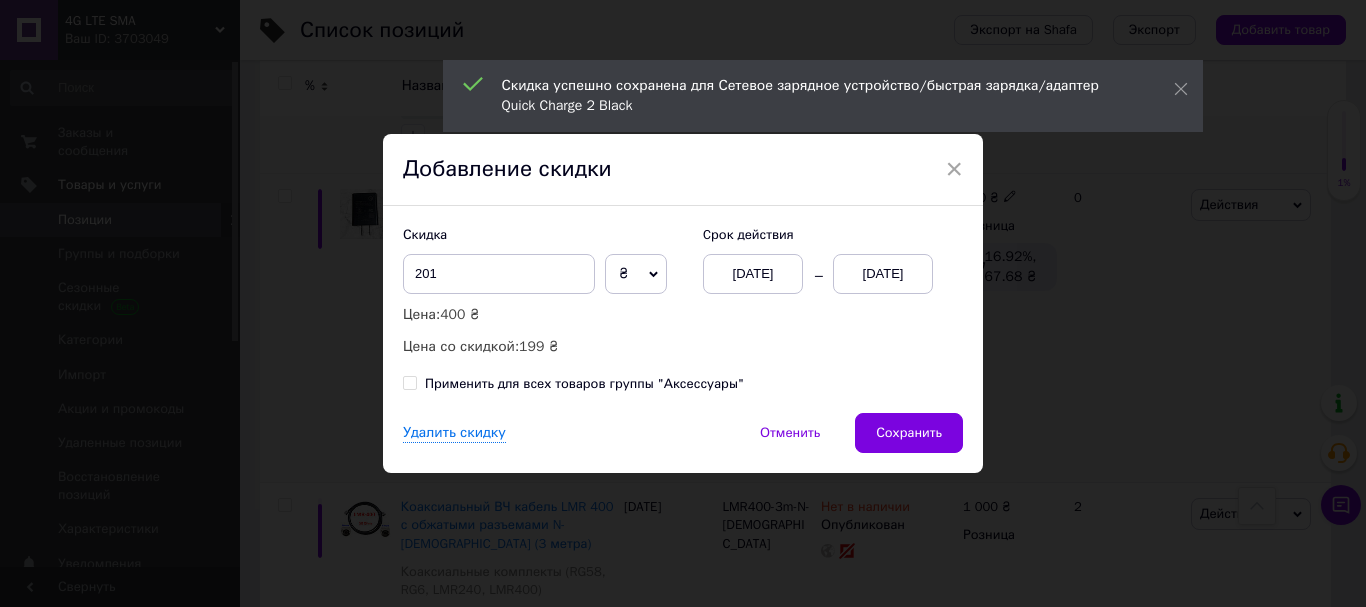 click on "[DATE]" at bounding box center (883, 274) 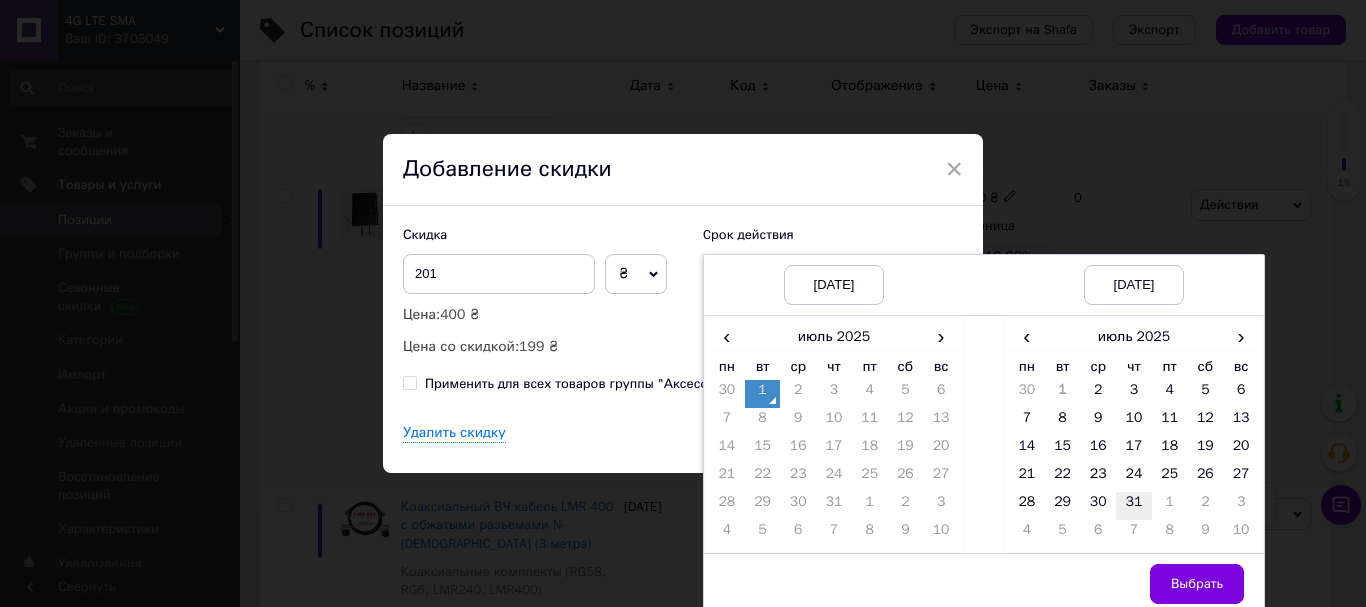click on "31" at bounding box center (1134, 506) 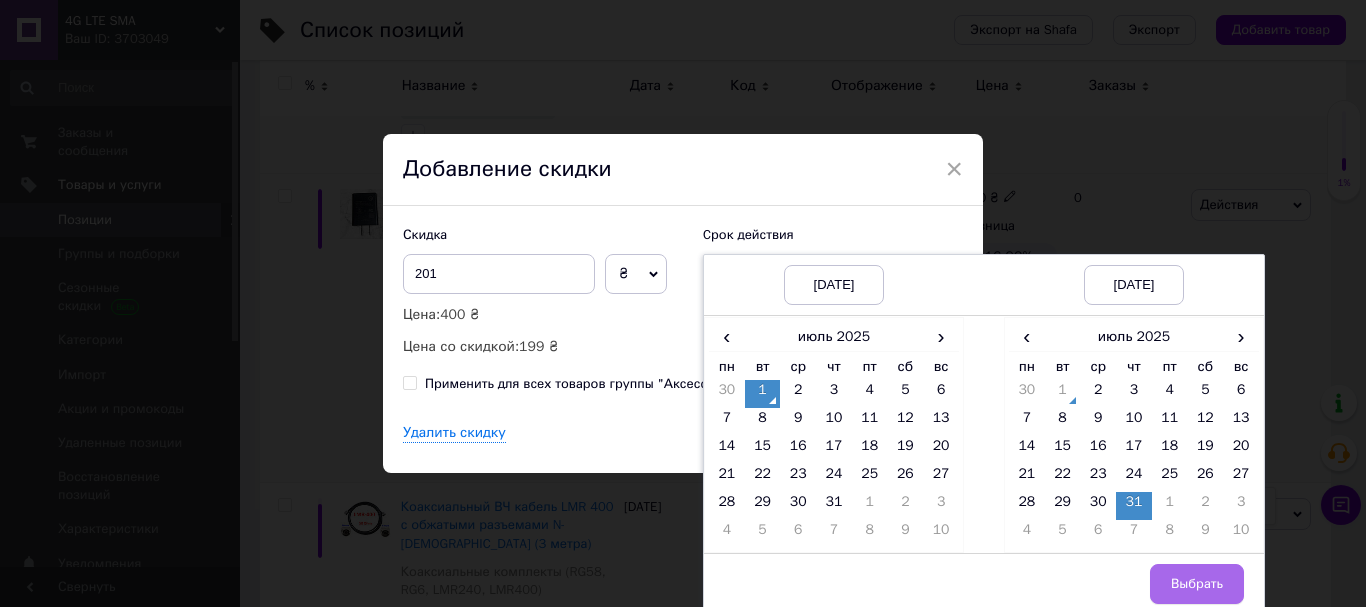 click on "Выбрать" at bounding box center [1197, 584] 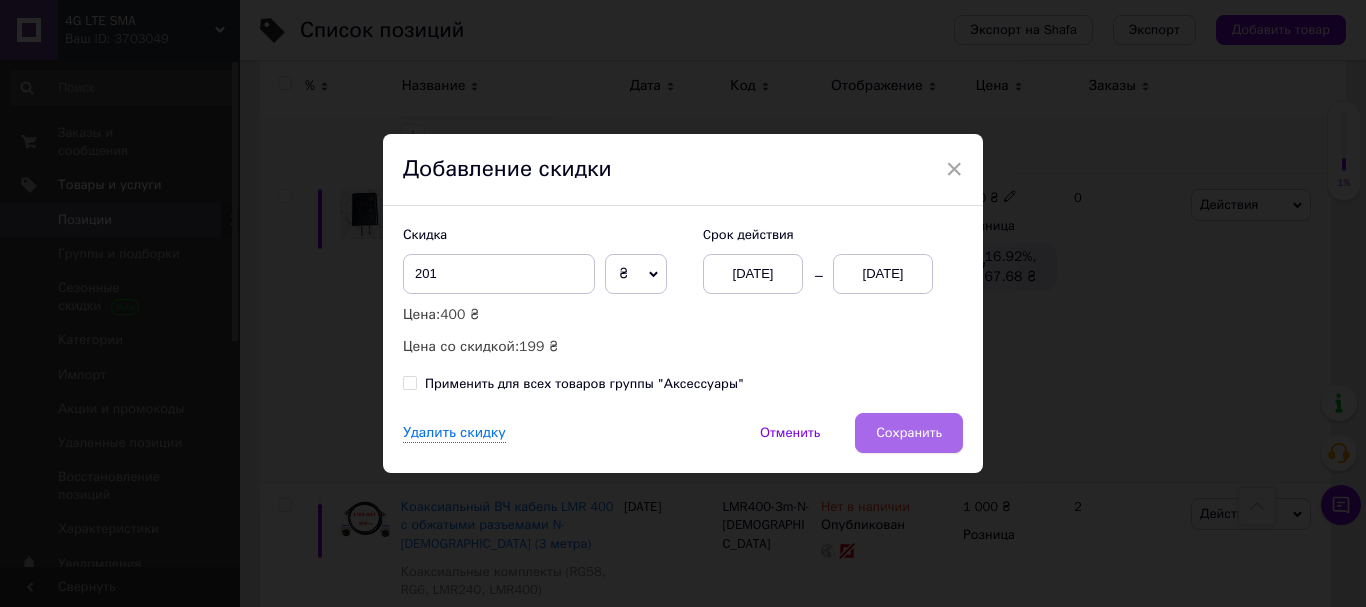 click on "Сохранить" at bounding box center [909, 433] 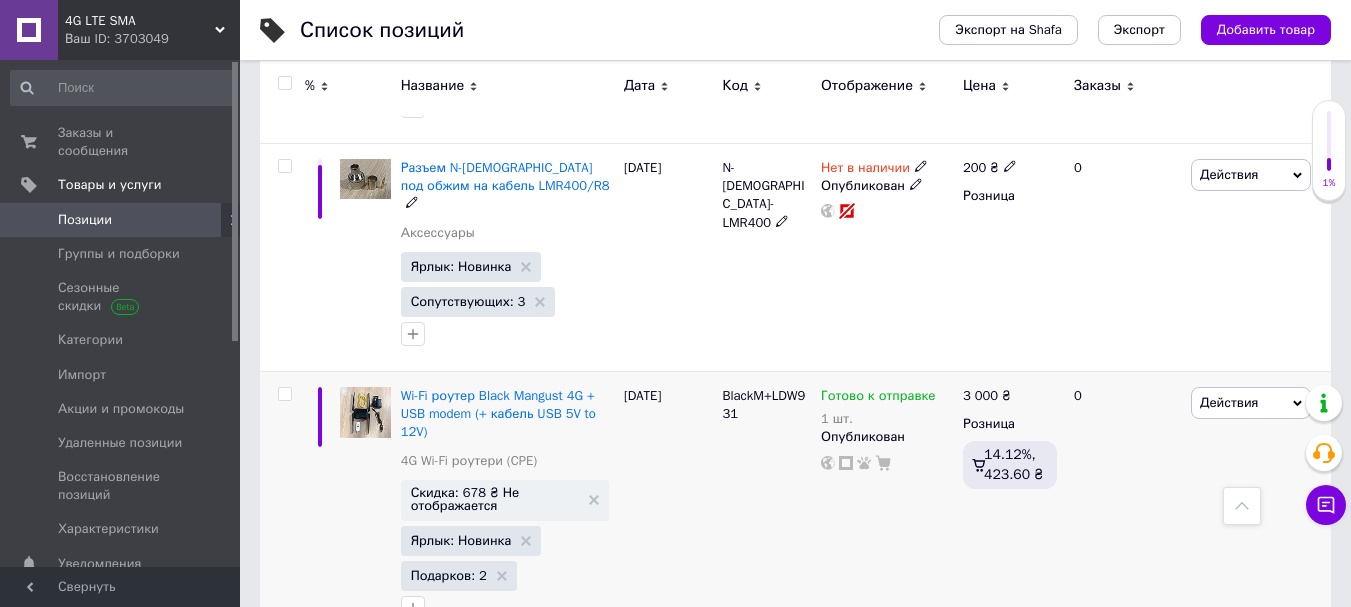 scroll, scrollTop: 1800, scrollLeft: 0, axis: vertical 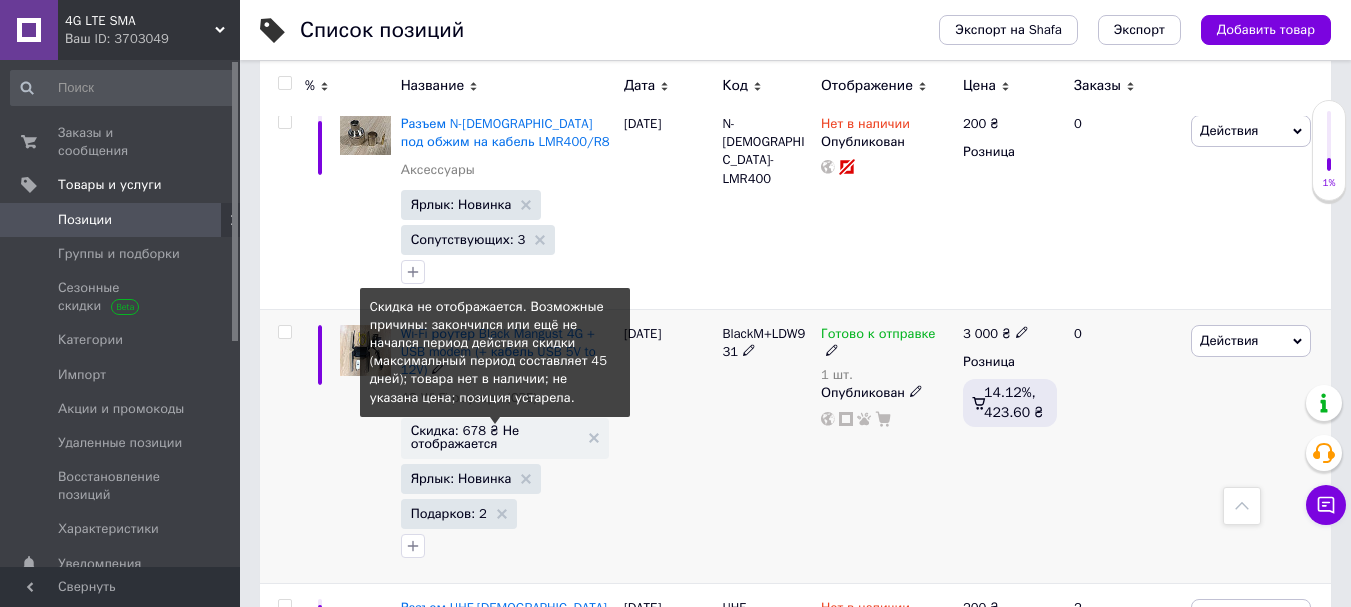 click on "Скидка: 678 ₴ Не отображается" at bounding box center (495, 437) 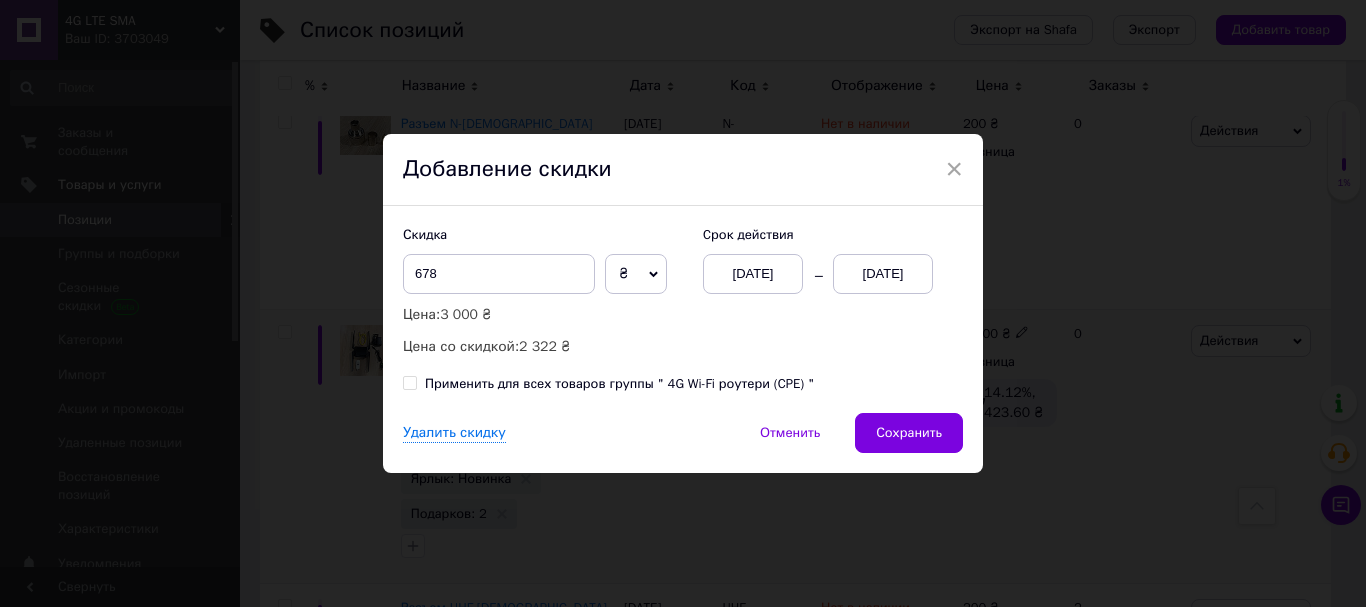 click on "[DATE]" at bounding box center [883, 274] 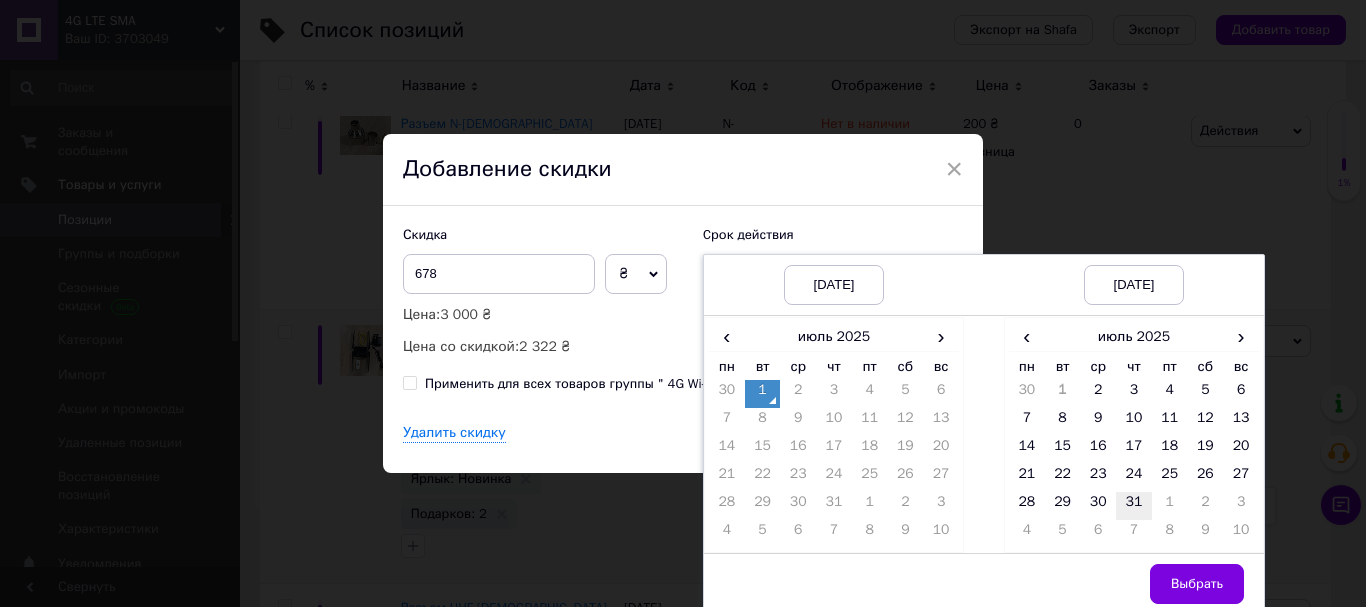 click on "31" at bounding box center [1134, 506] 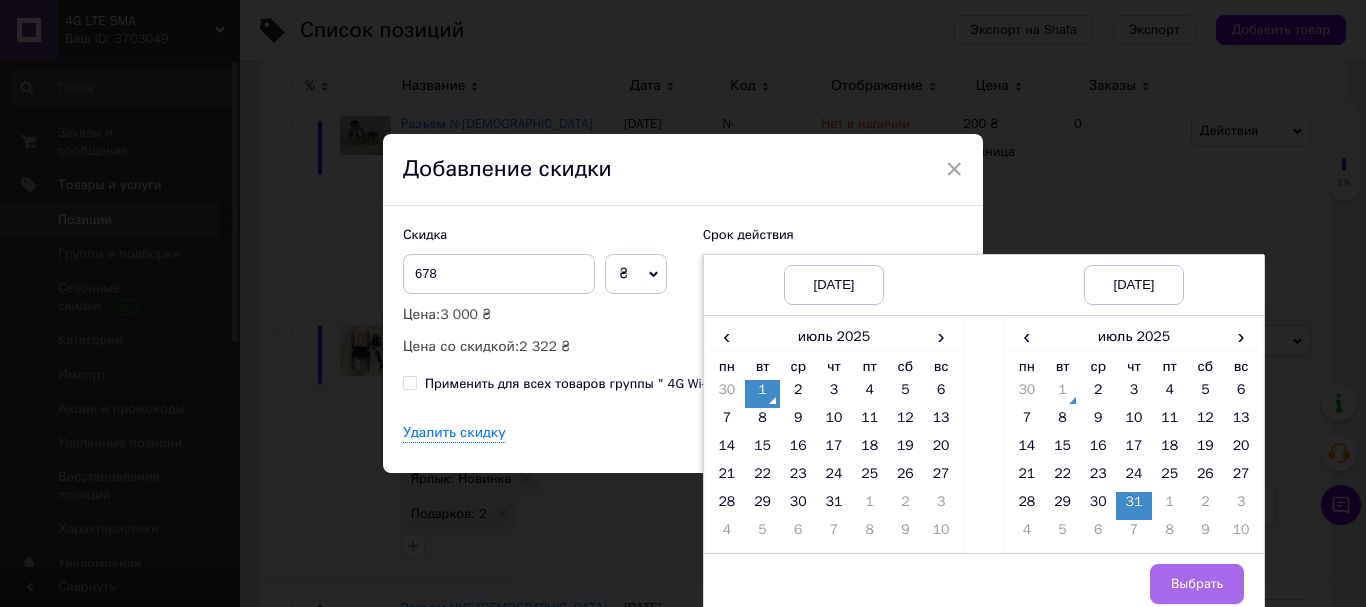 click on "Выбрать" at bounding box center [1197, 584] 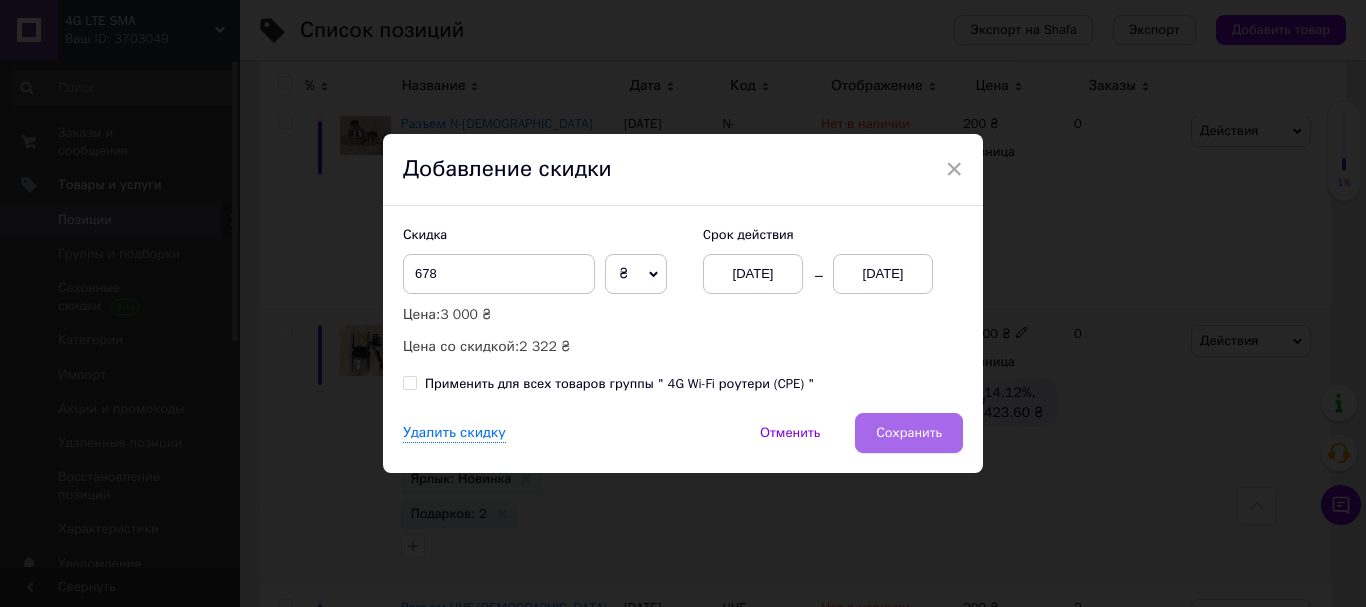 click on "Сохранить" at bounding box center [909, 433] 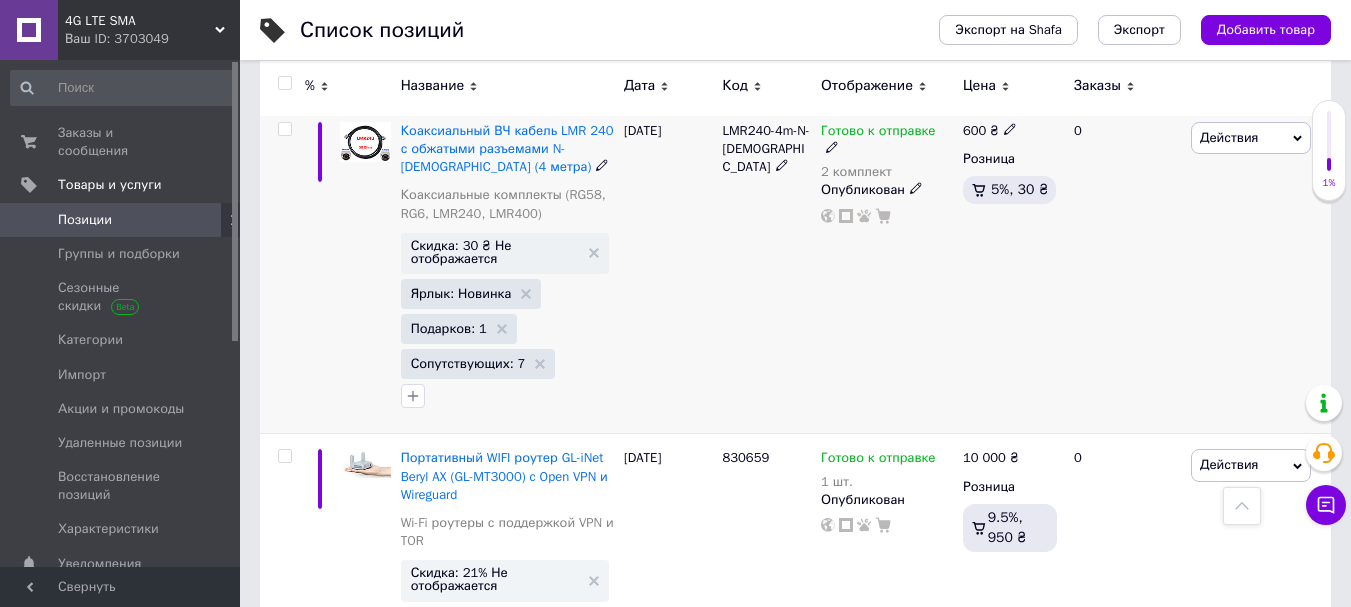 scroll, scrollTop: 2500, scrollLeft: 0, axis: vertical 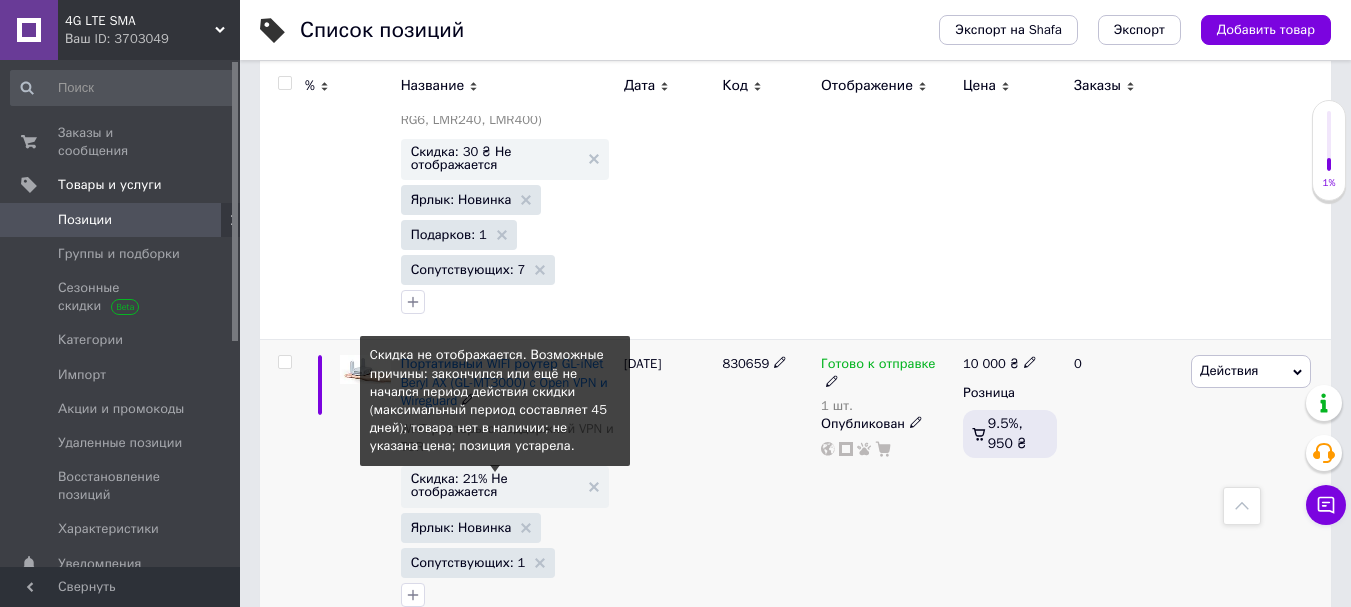 click on "Скидка: 21% Не отображается" at bounding box center [495, 485] 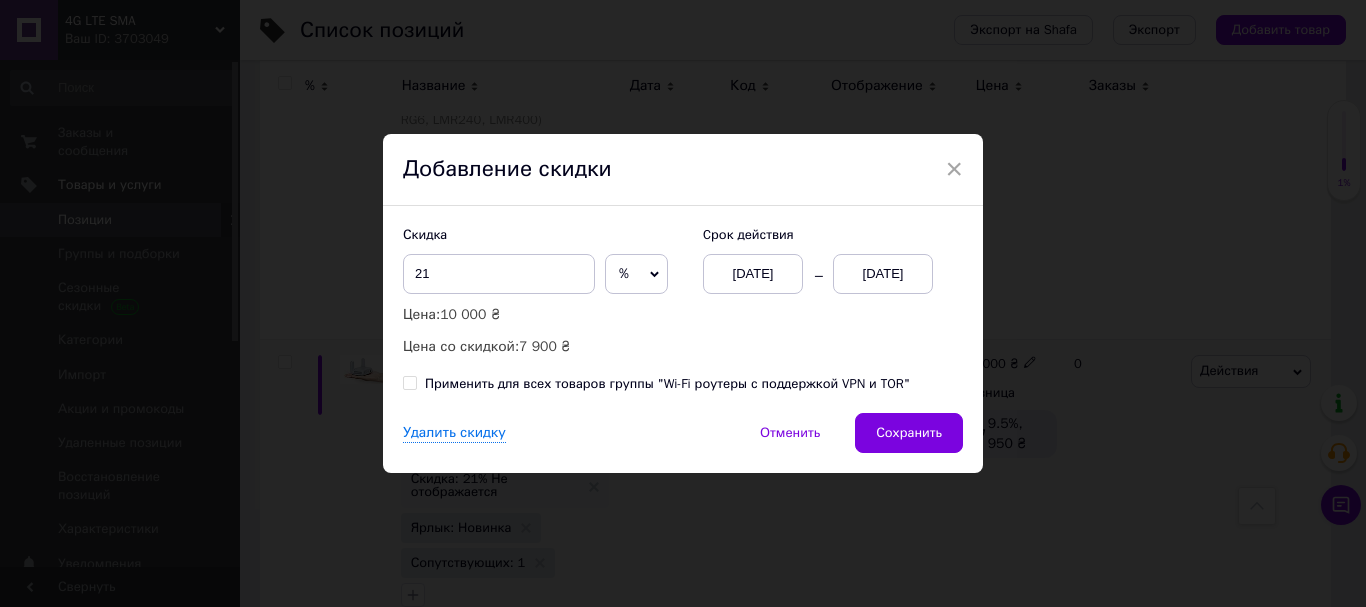 click on "[DATE]" at bounding box center [883, 274] 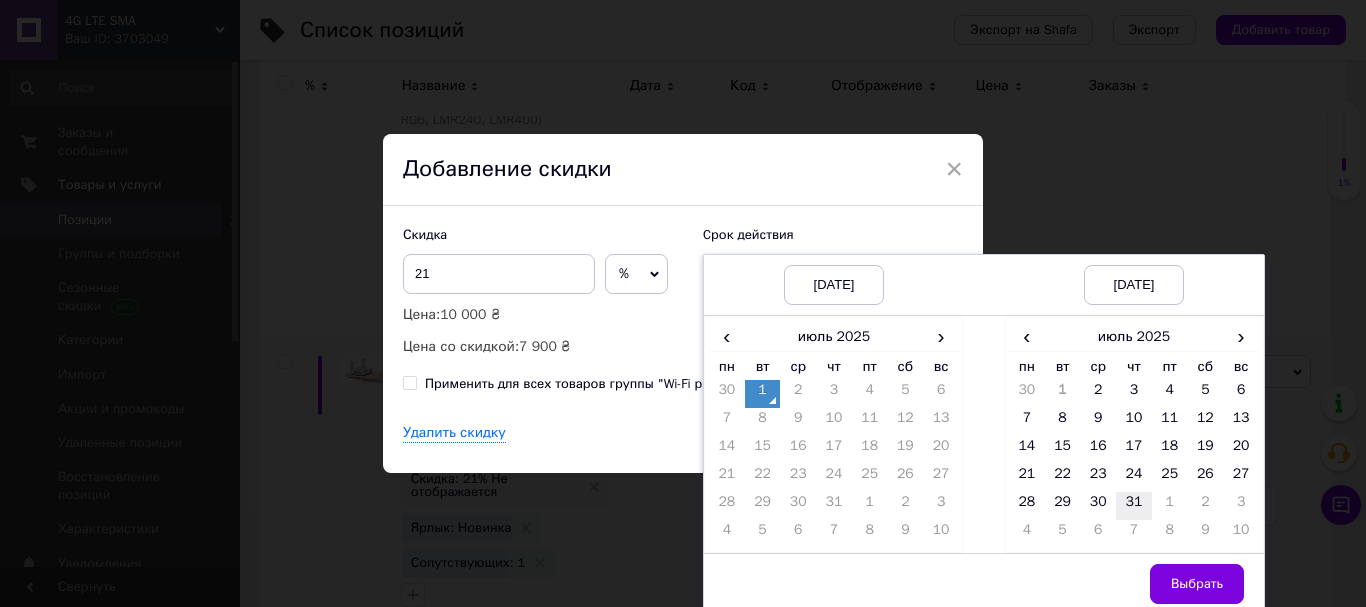click on "31" at bounding box center (1134, 506) 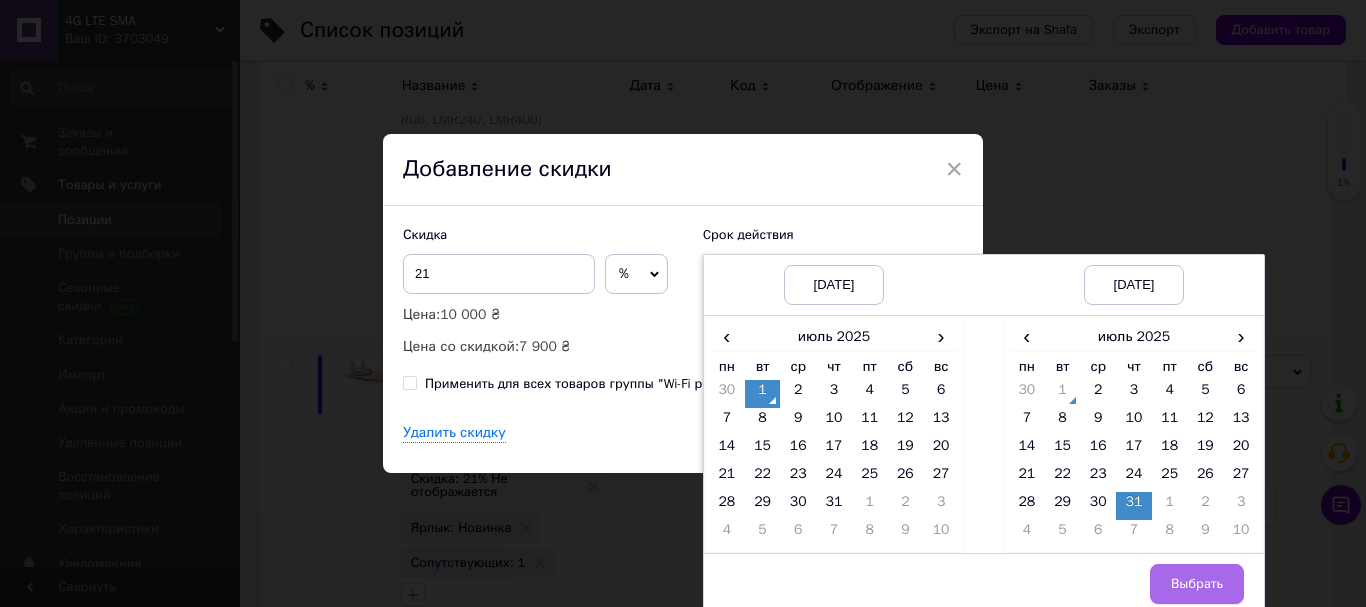 click on "Выбрать" at bounding box center [1197, 584] 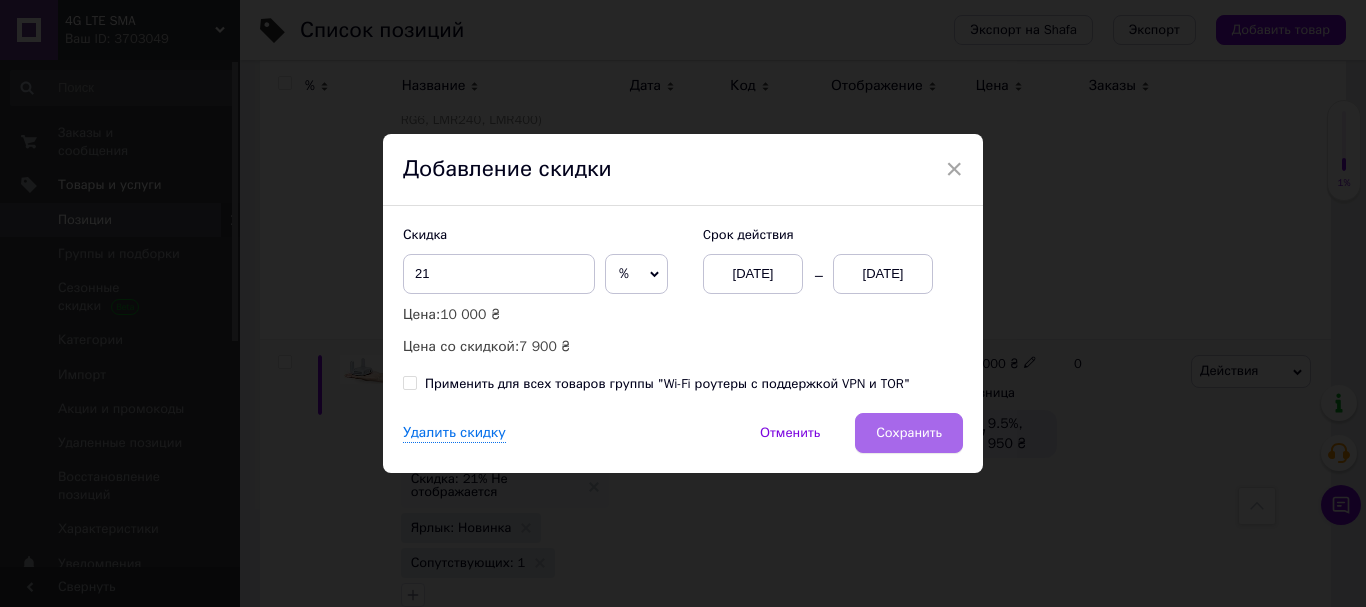 click on "Сохранить" at bounding box center (909, 433) 